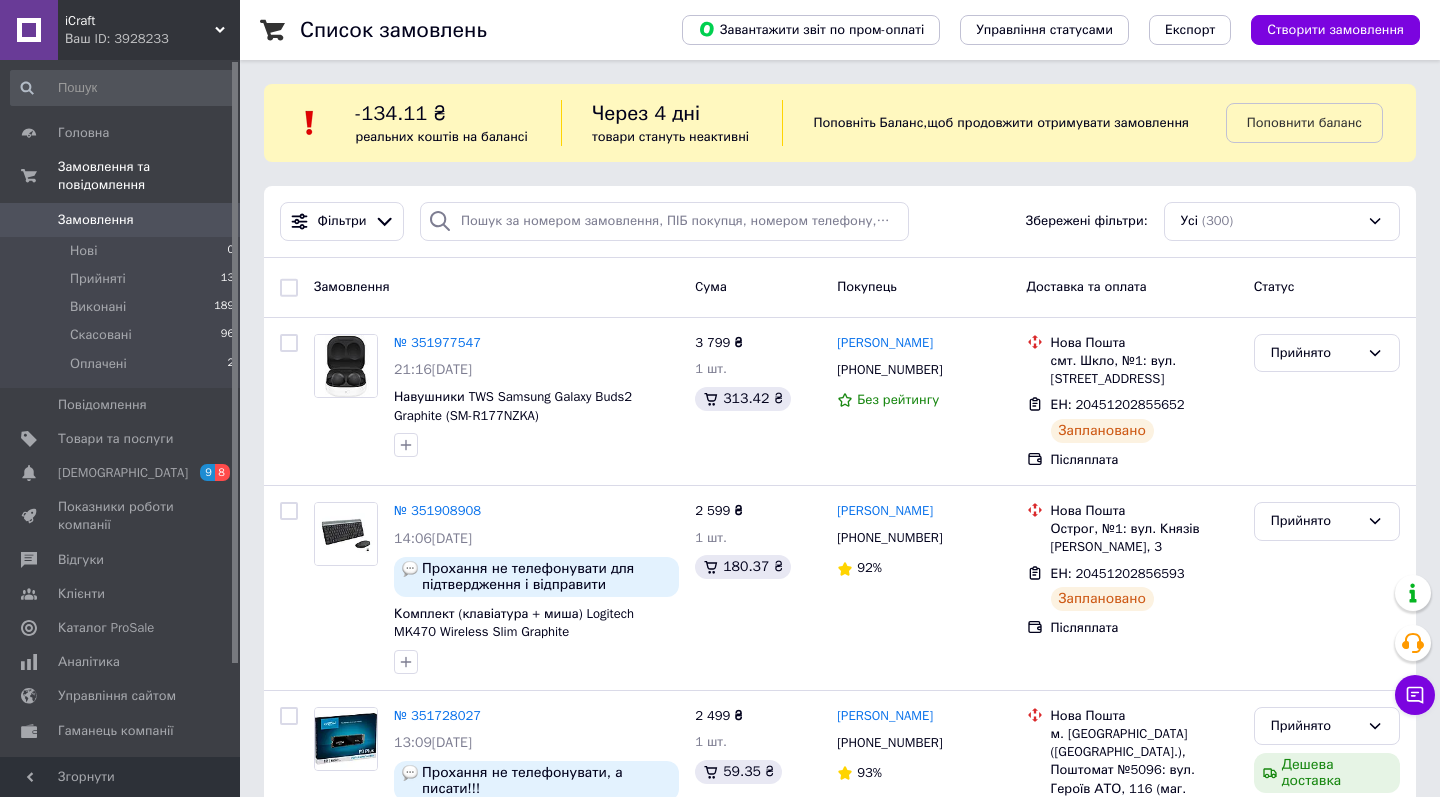 scroll, scrollTop: 0, scrollLeft: 0, axis: both 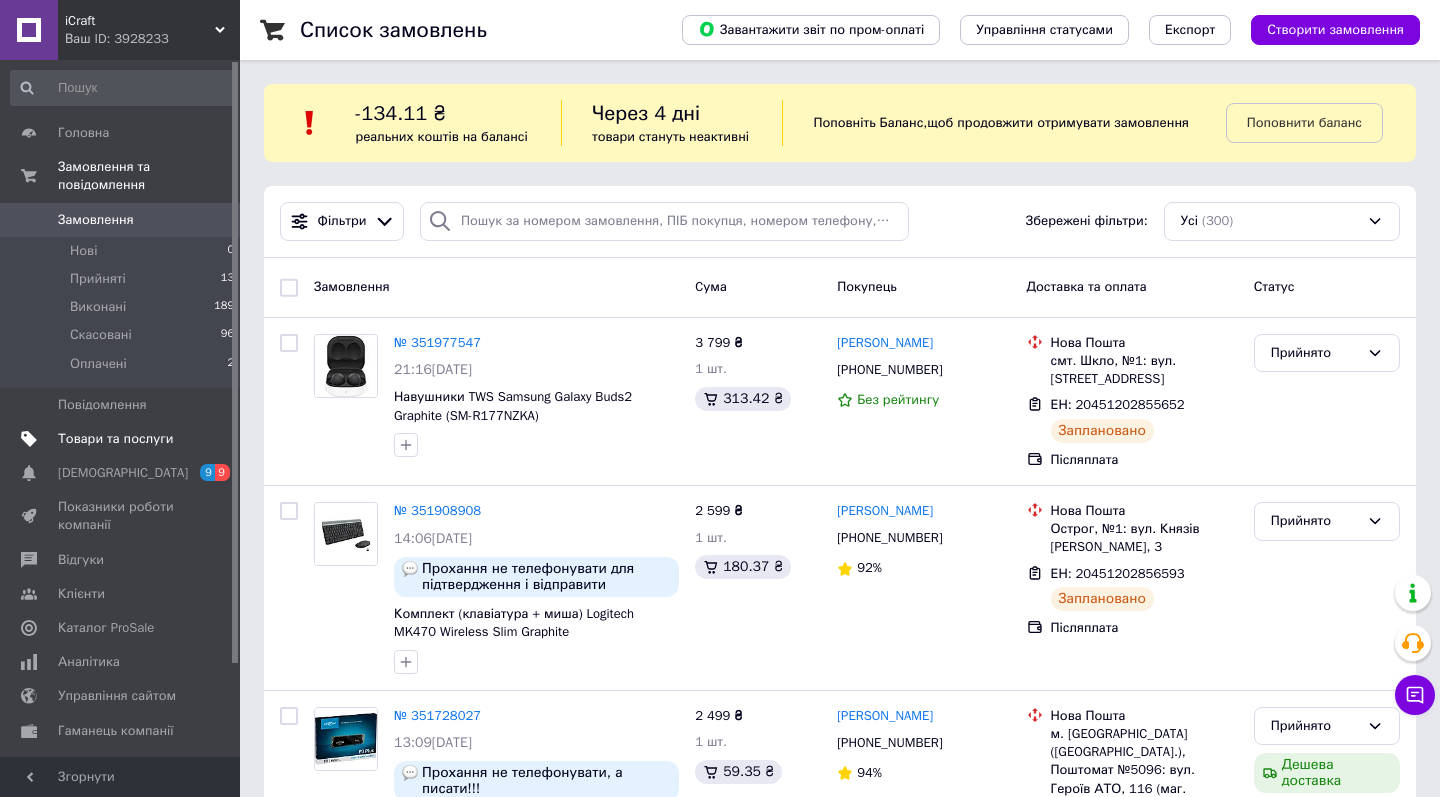 click on "Товари та послуги" at bounding box center [115, 439] 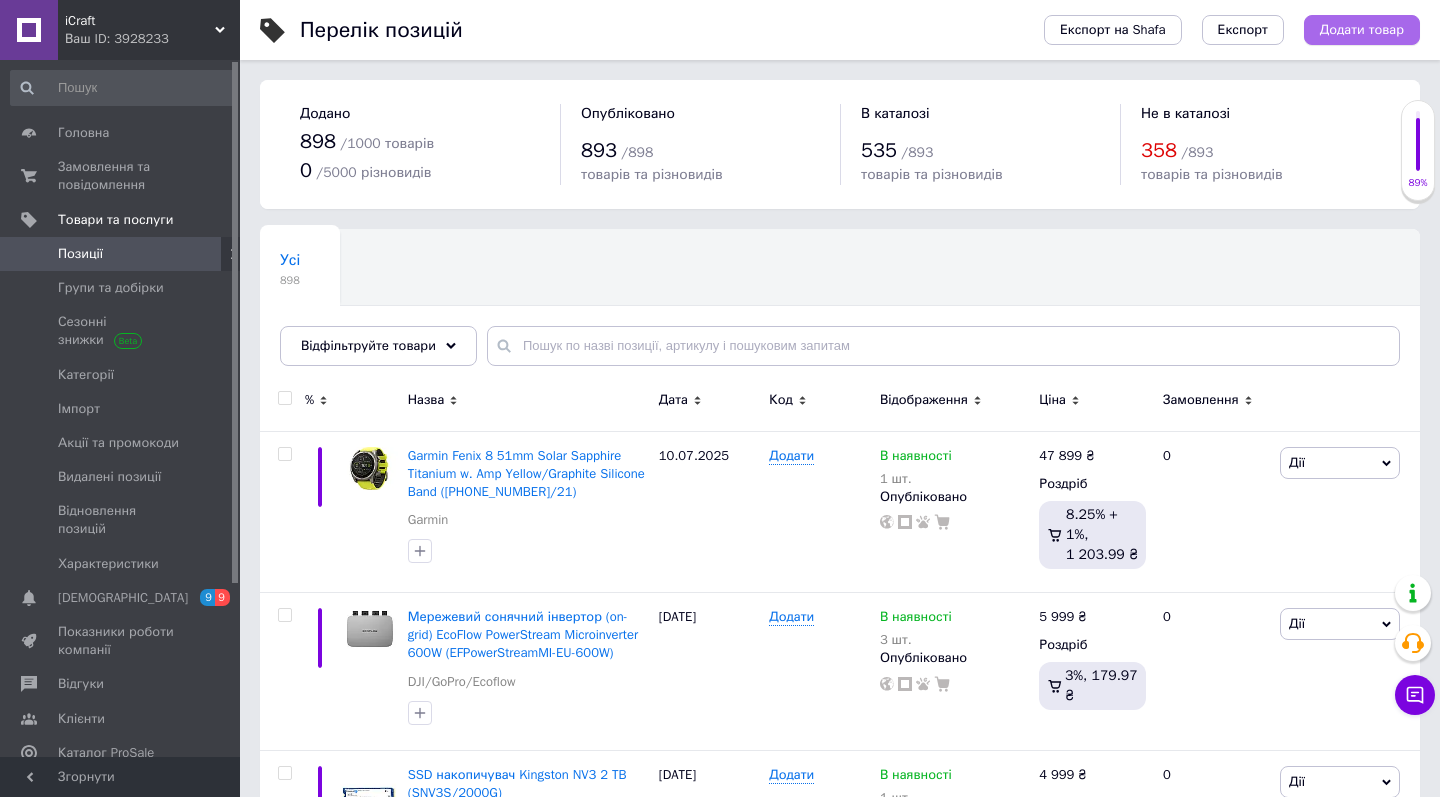 click on "Додати товар" at bounding box center (1362, 30) 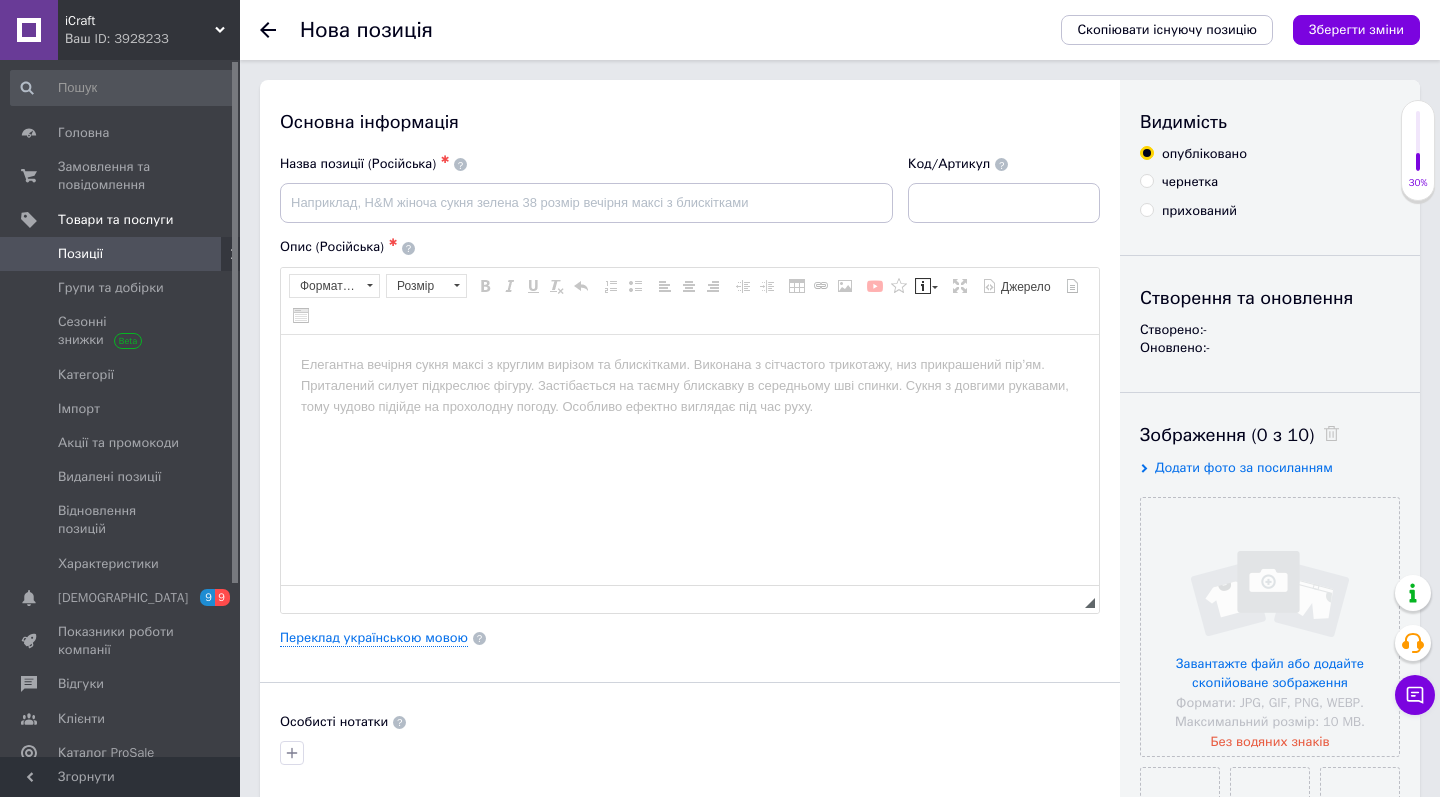 scroll, scrollTop: 0, scrollLeft: 0, axis: both 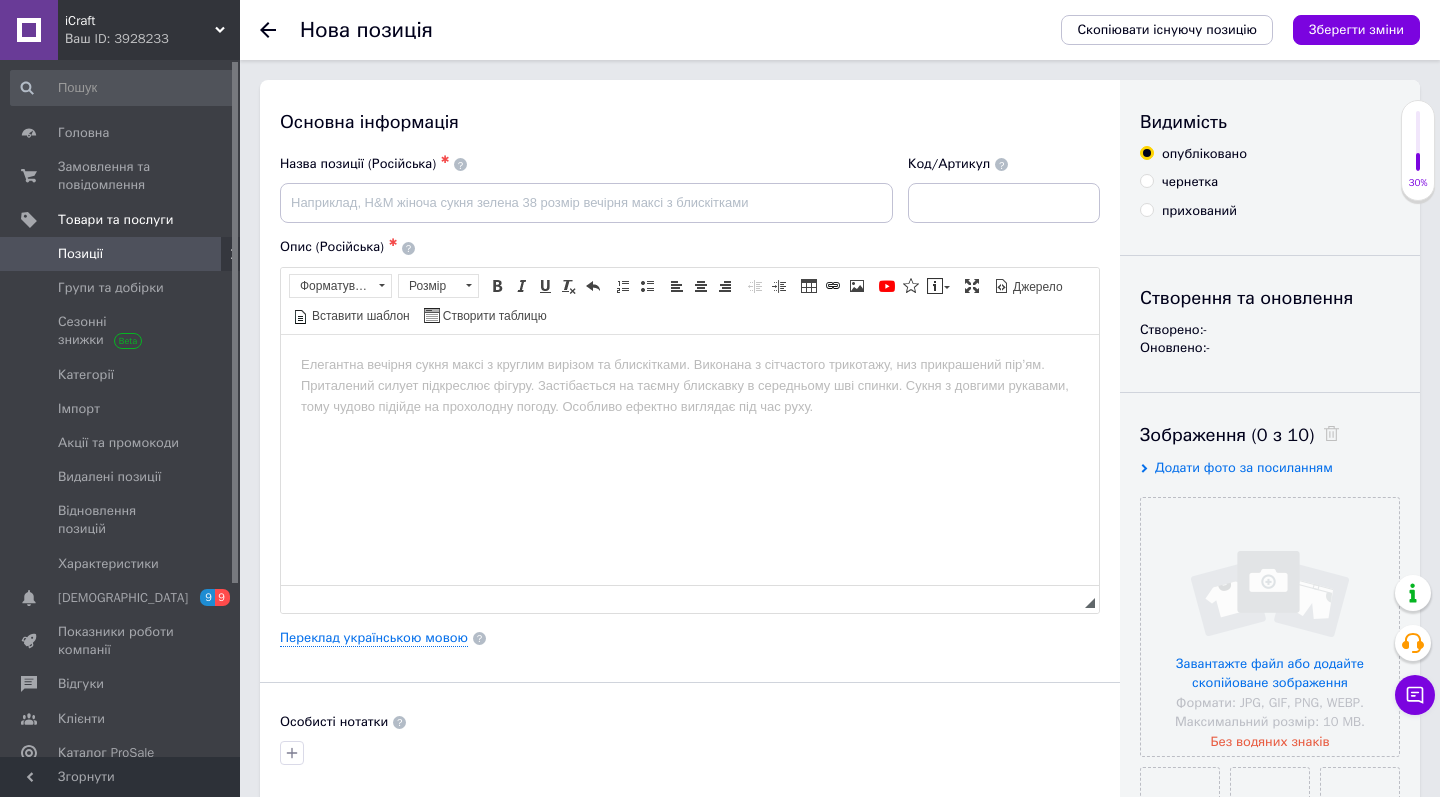 click on "Основна інформація Назва позиції (Російська) ✱ Код/Артикул Опис (Російська) ✱ Розширений текстовий редактор, 68F8C657-AF5F-4D5D-9B95-55A751E7BF59 Панель інструментів редактора Форматування Форматування Розмір Розмір   Жирний  Сполучення клавіш Command+B   Курсив  Сполучення клавіш Command+I   Підкреслений  Сполучення клавіш Command+U   Видалити форматування   Повернути  Сполучення клавіш Command+Z   Вставити/видалити нумерований список   Вставити/видалити маркований список   По лівому краю   По центру   По правому краю   Зменшити відступ   Збільшити відступ   Таблиця       YouTube" at bounding box center [690, 638] 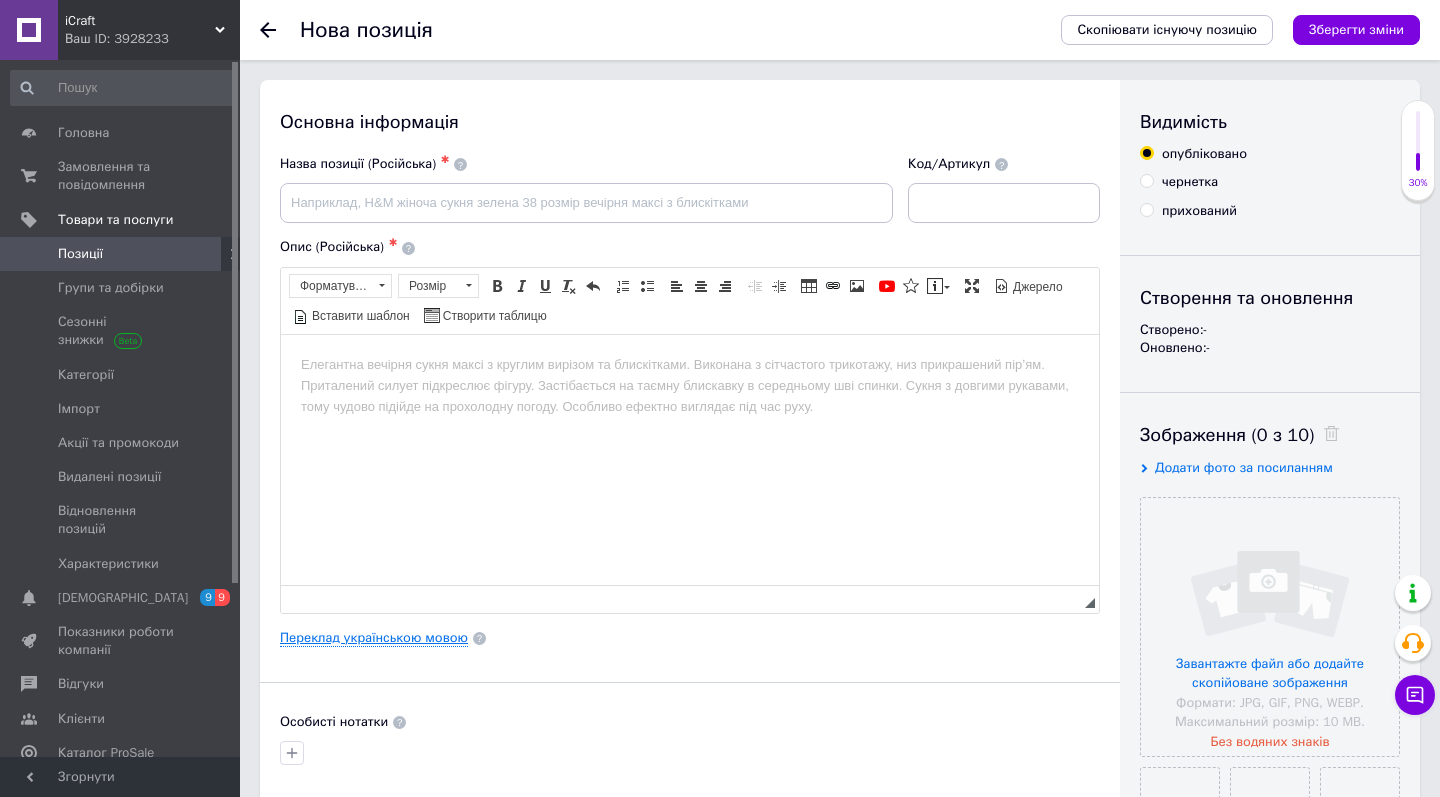 click on "Переклад українською мовою" at bounding box center [374, 638] 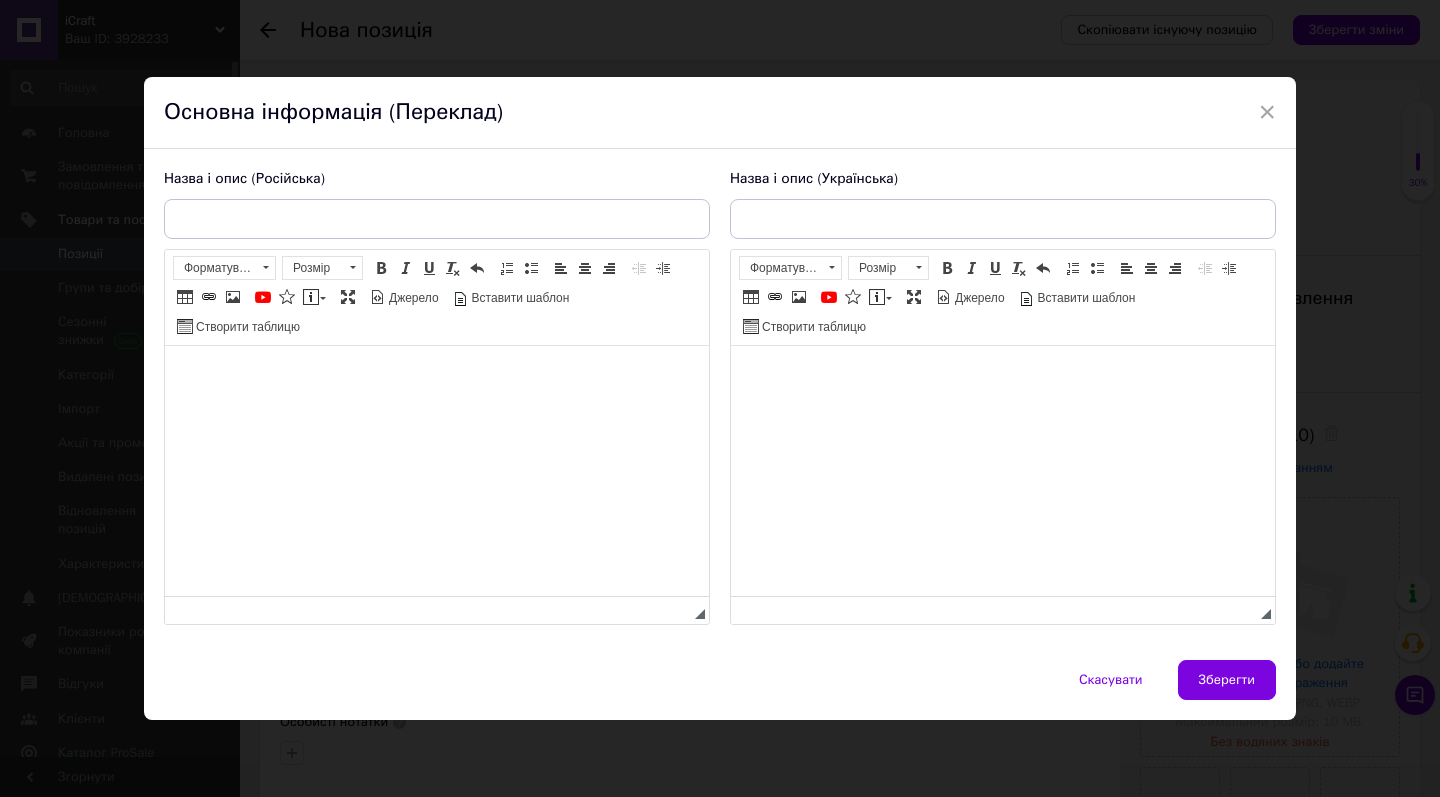 scroll, scrollTop: 0, scrollLeft: 0, axis: both 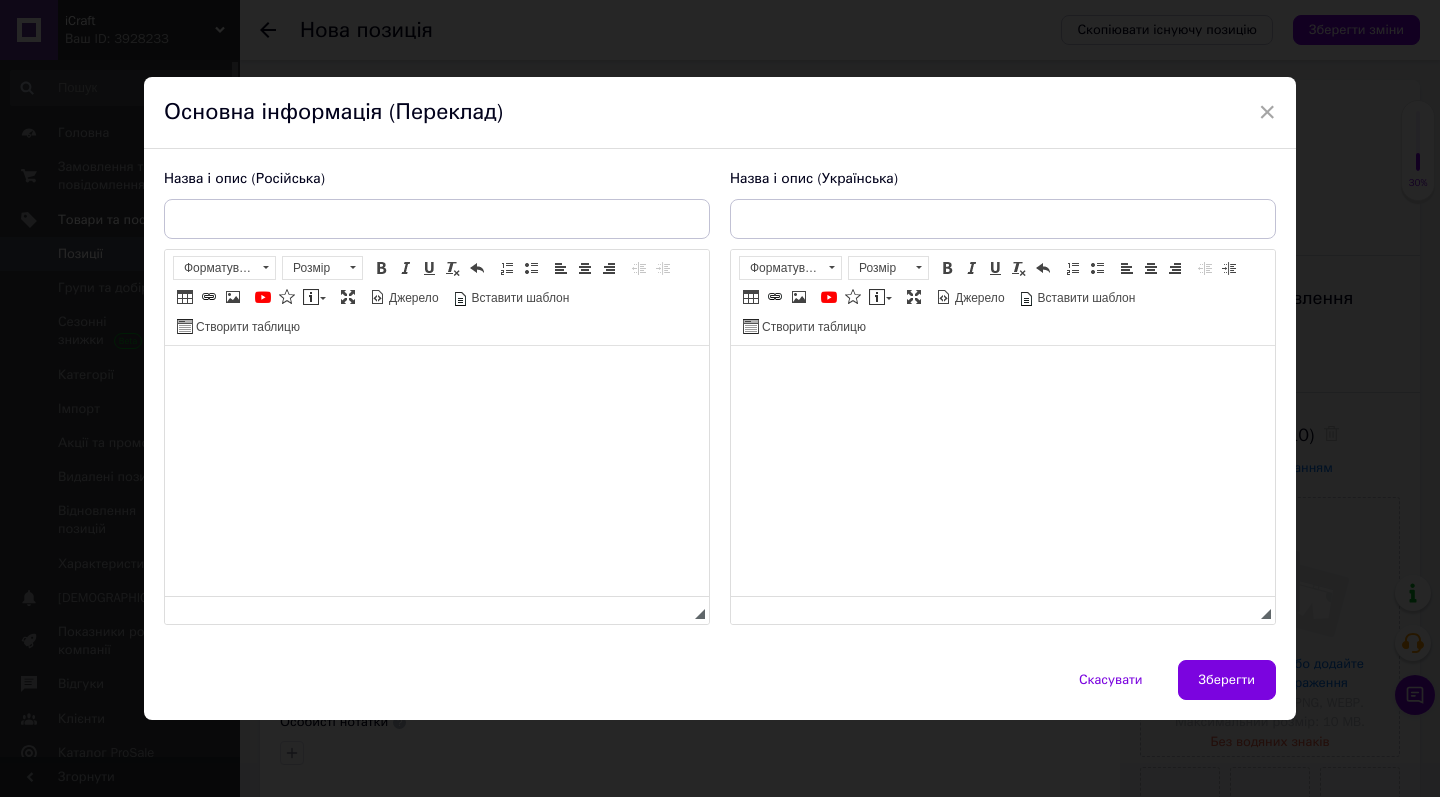 click at bounding box center [437, 375] 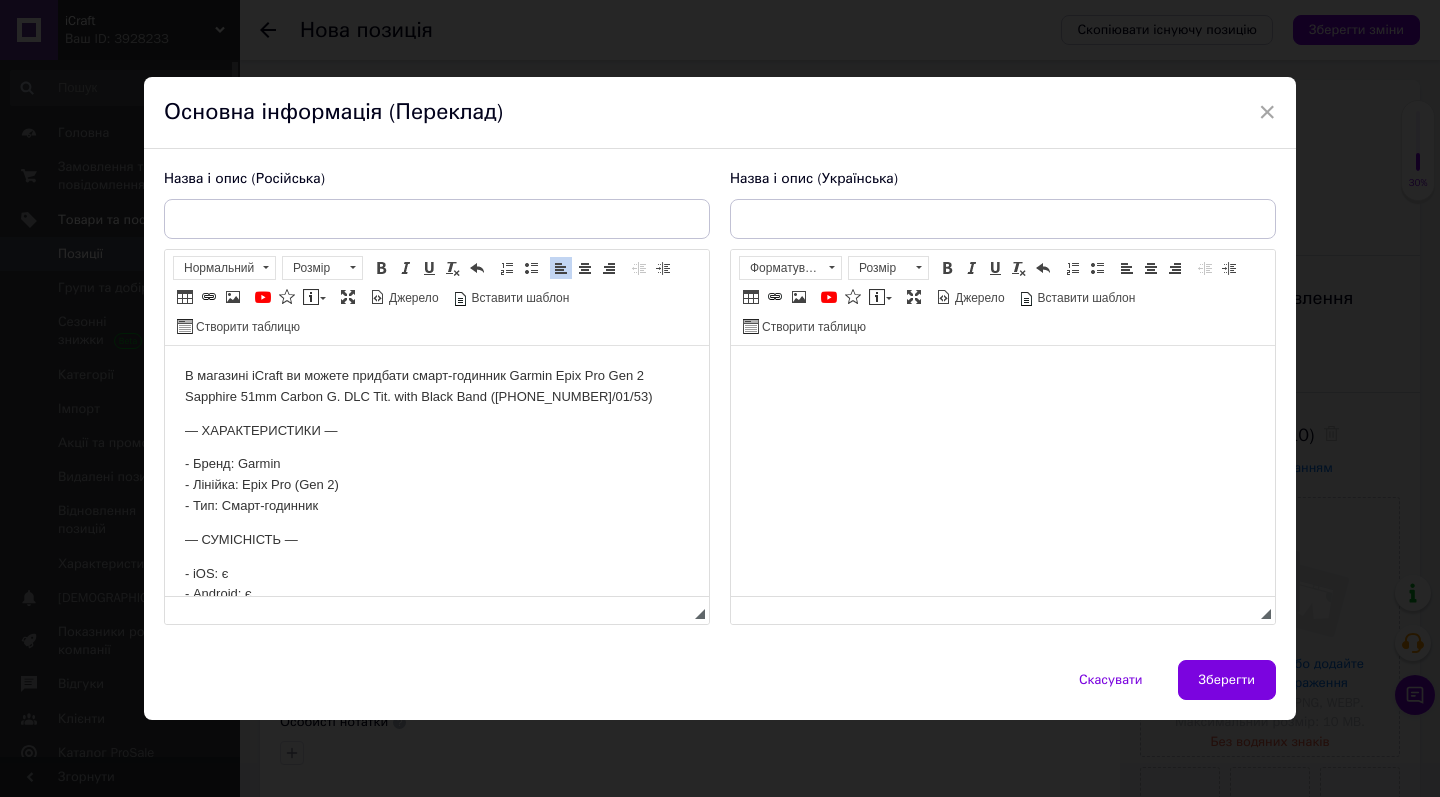 scroll, scrollTop: 2077, scrollLeft: 0, axis: vertical 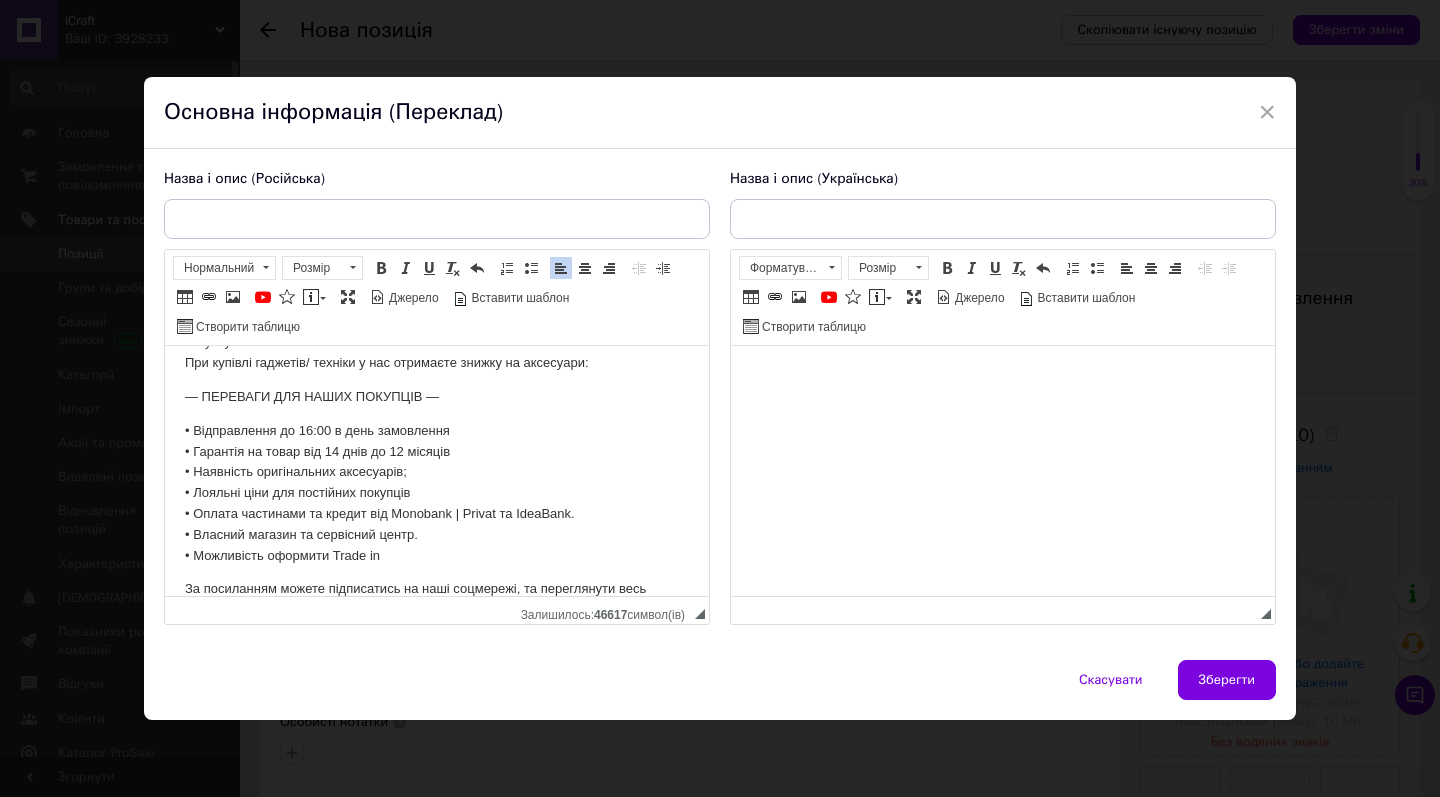 click at bounding box center [1003, 375] 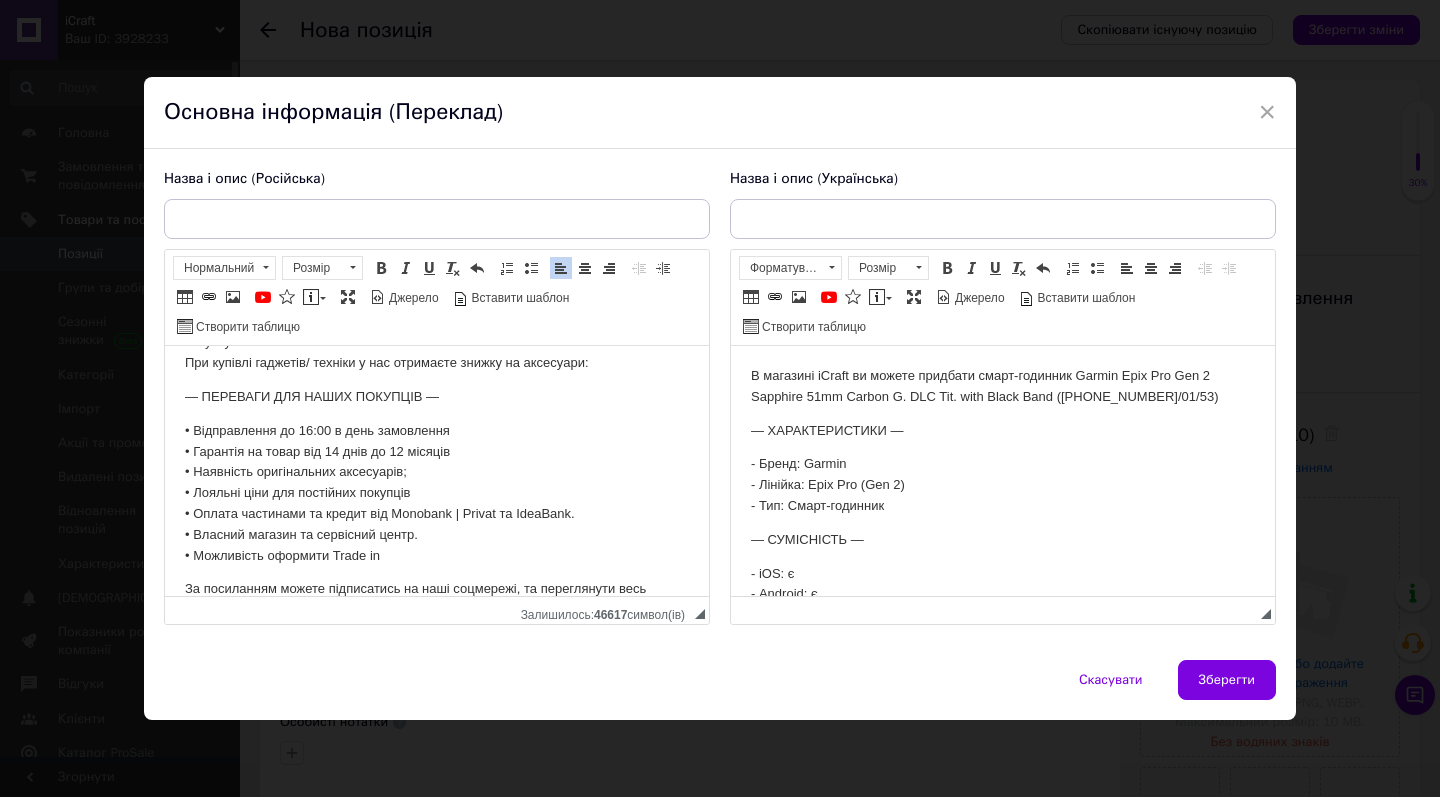 scroll, scrollTop: 2077, scrollLeft: 0, axis: vertical 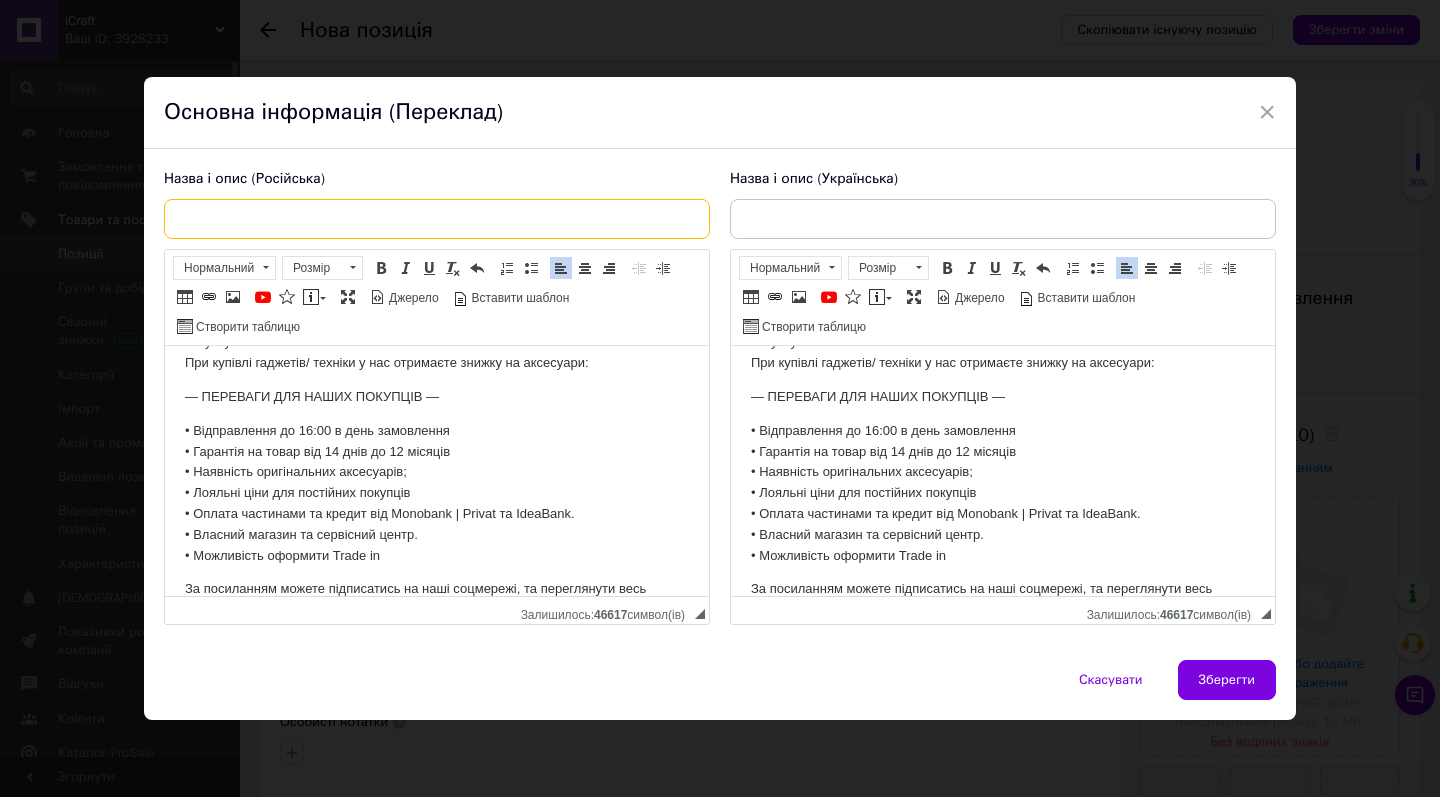 click at bounding box center (437, 219) 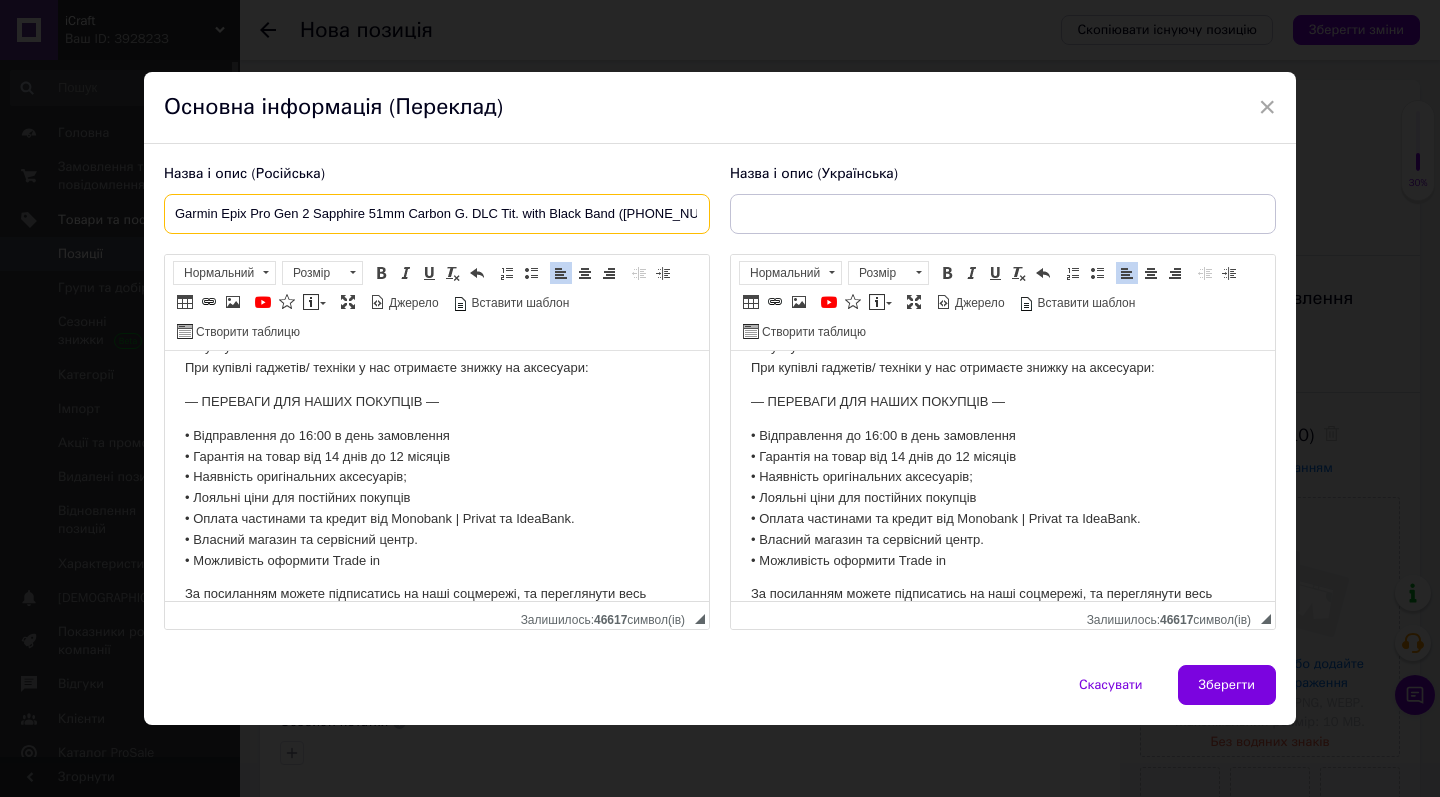 type on "Garmin Epix Pro Gen 2 Sapphire 51mm Carbon G. DLC Tit. with Black Band ([PHONE_NUMBER]/01/53)" 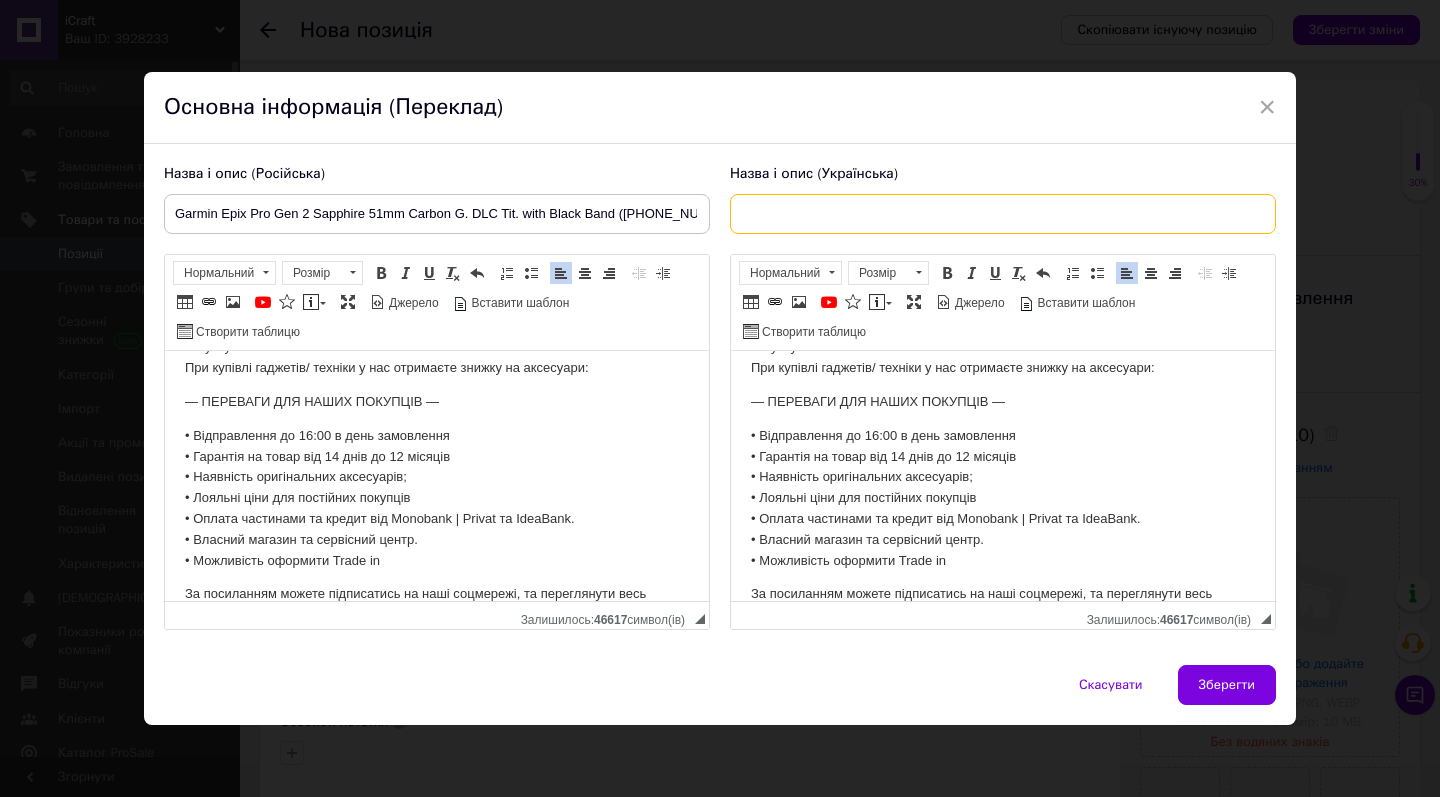 click at bounding box center [1003, 214] 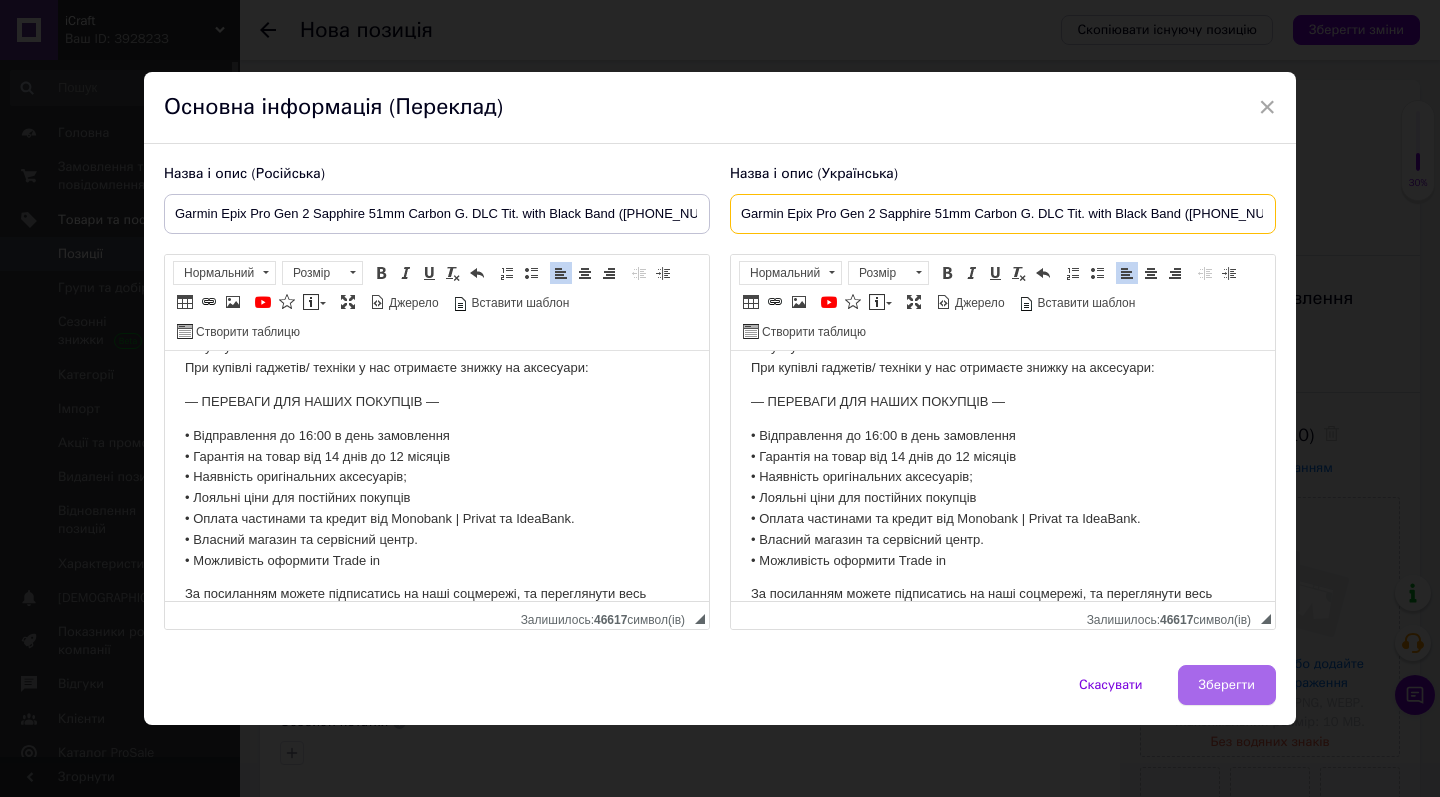type on "Garmin Epix Pro Gen 2 Sapphire 51mm Carbon G. DLC Tit. with Black Band ([PHONE_NUMBER]/01/53)" 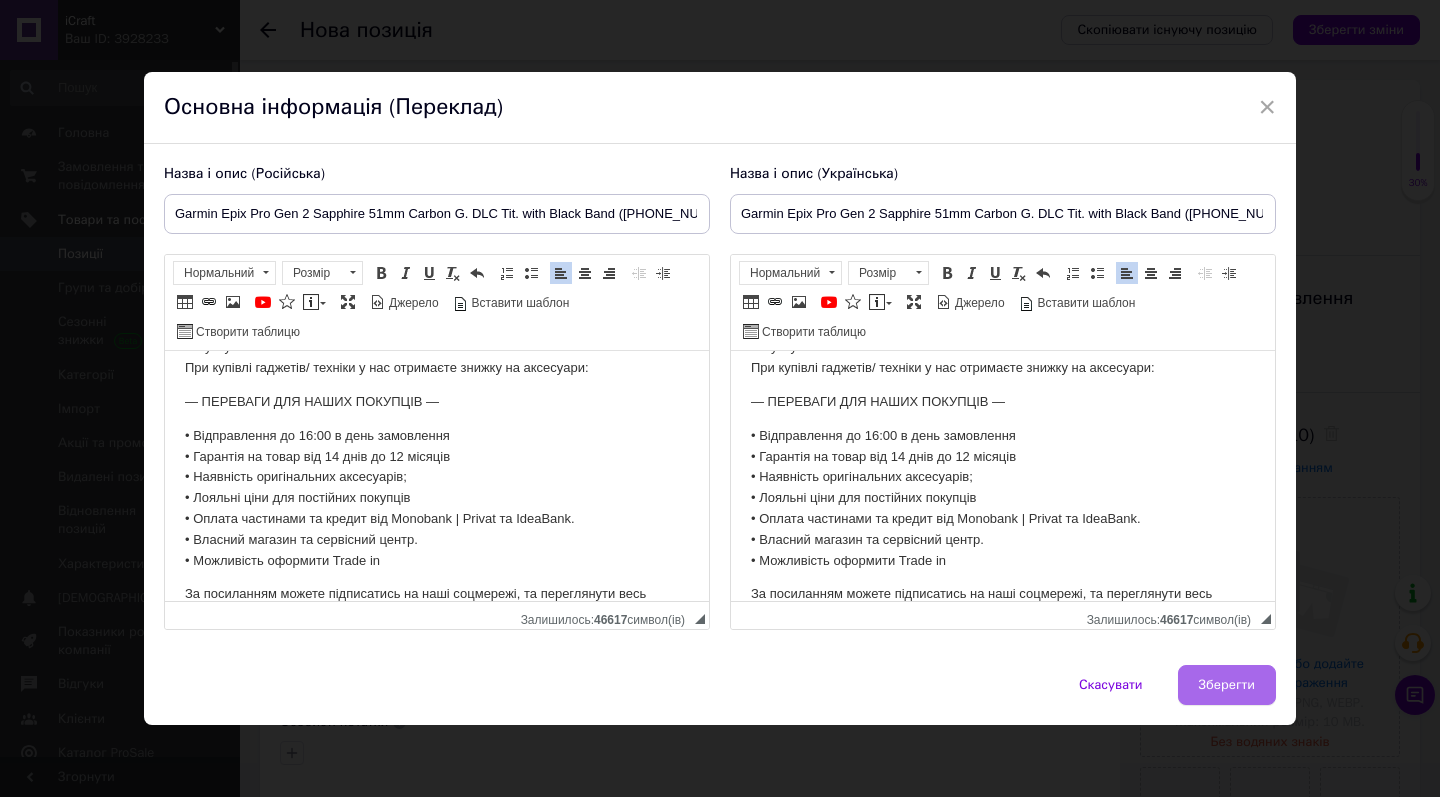 click on "Зберегти" at bounding box center [1227, 685] 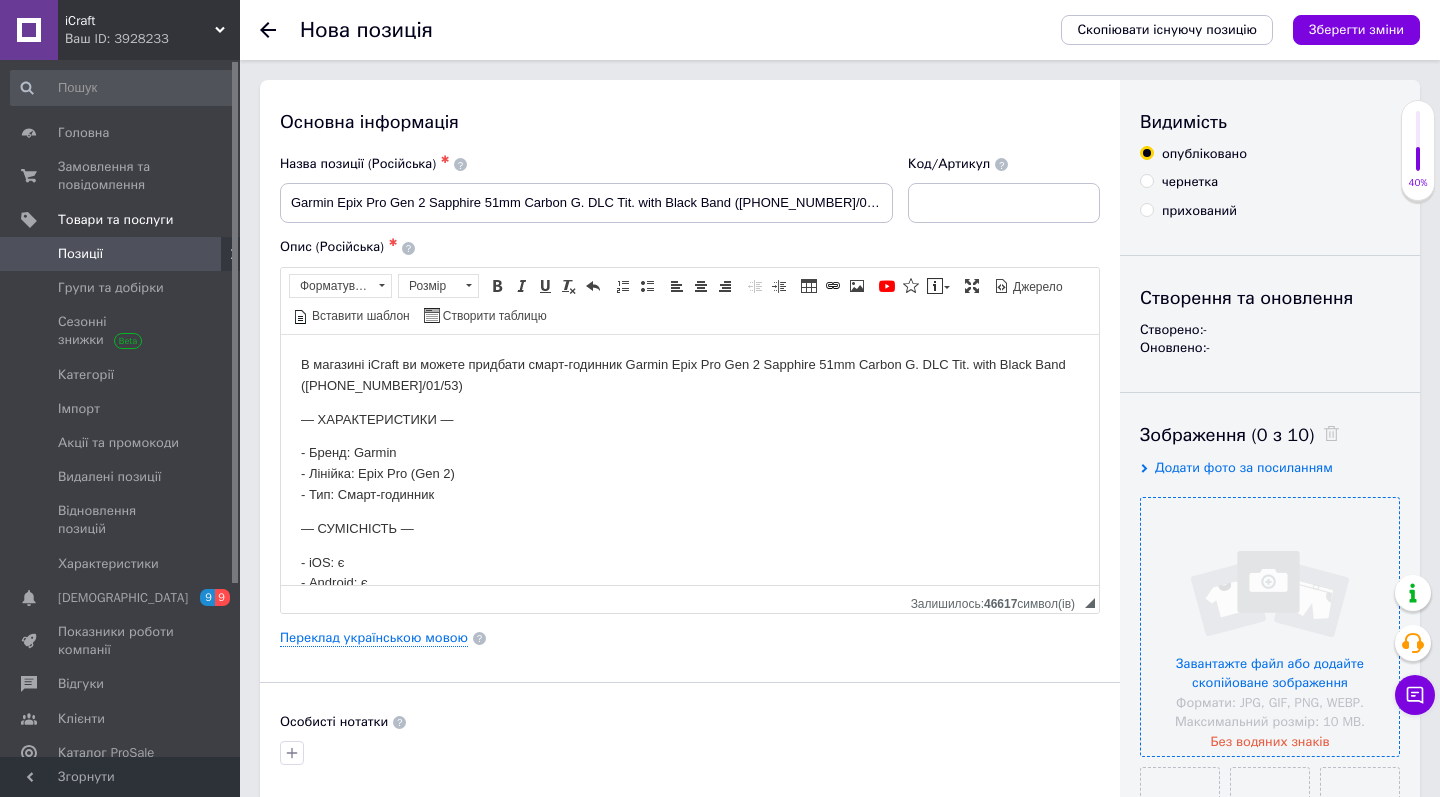 click at bounding box center (1270, 627) 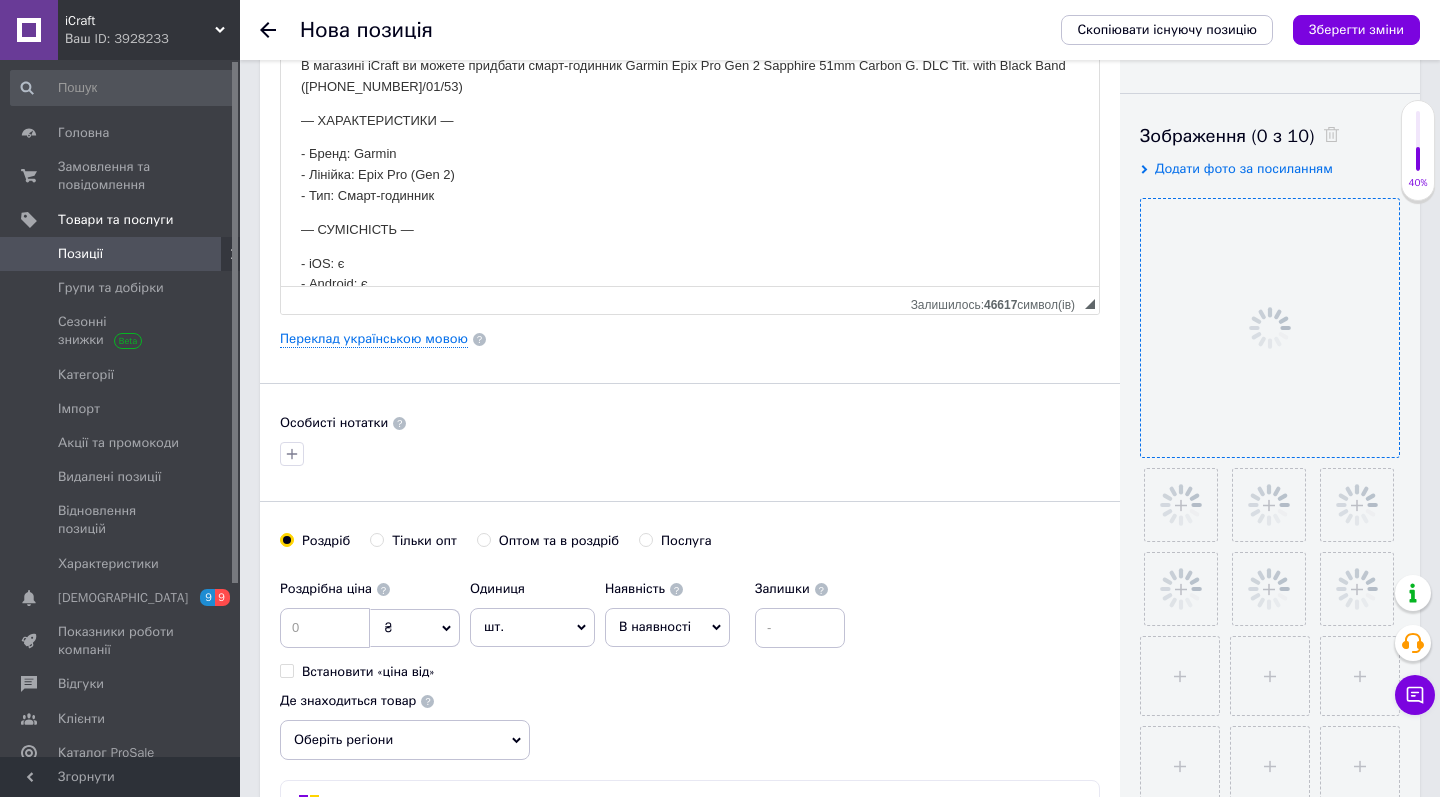scroll, scrollTop: 322, scrollLeft: 0, axis: vertical 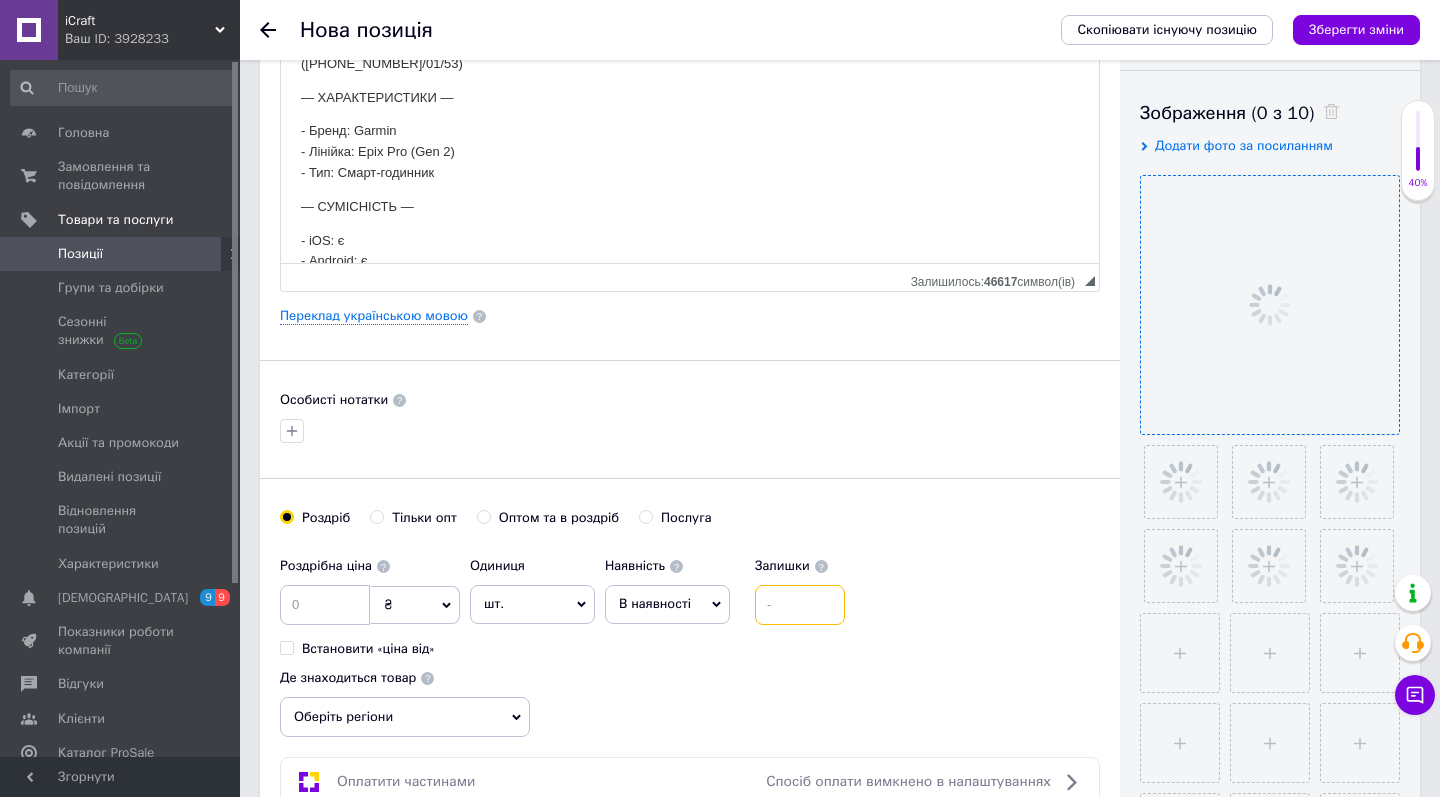 click at bounding box center (800, 605) 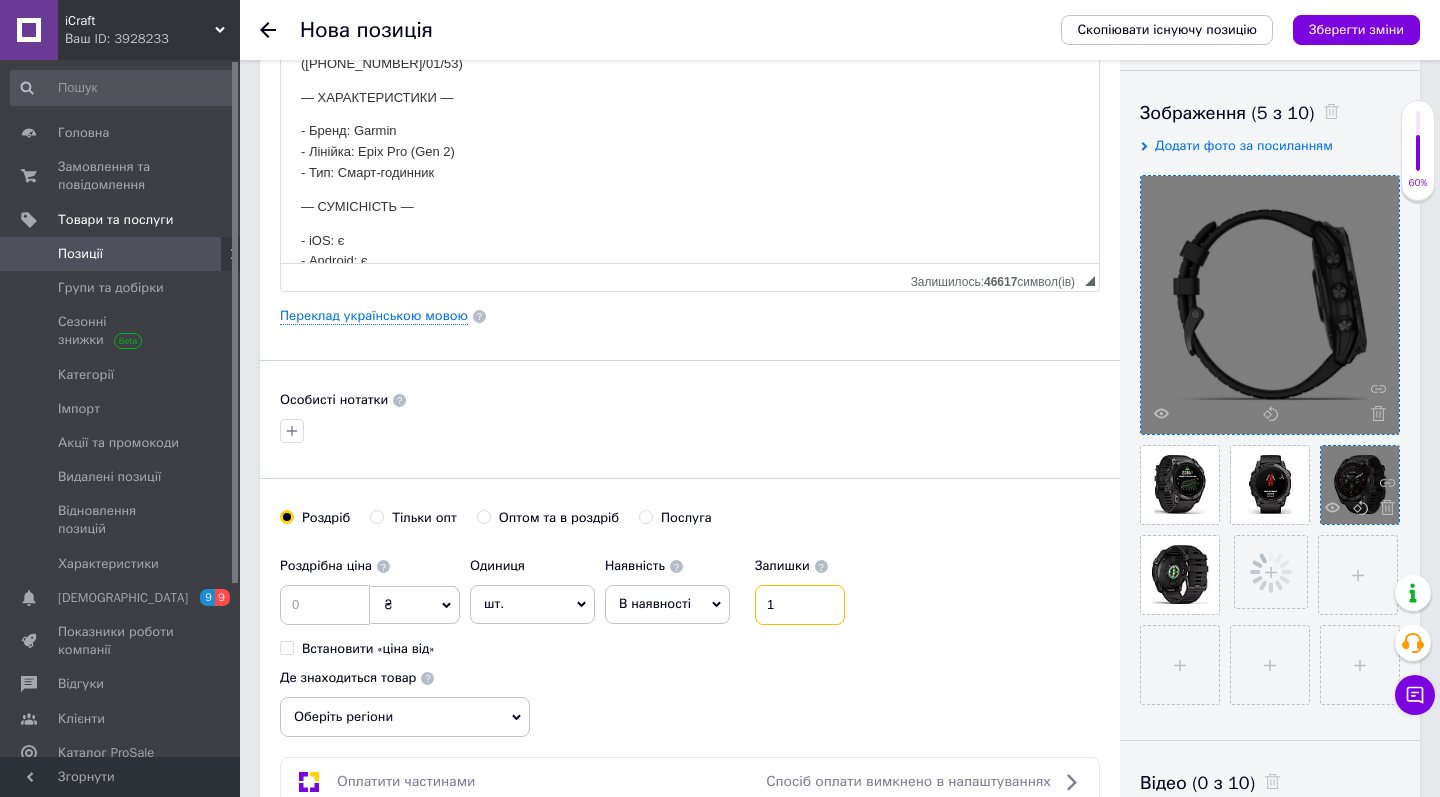 type on "1" 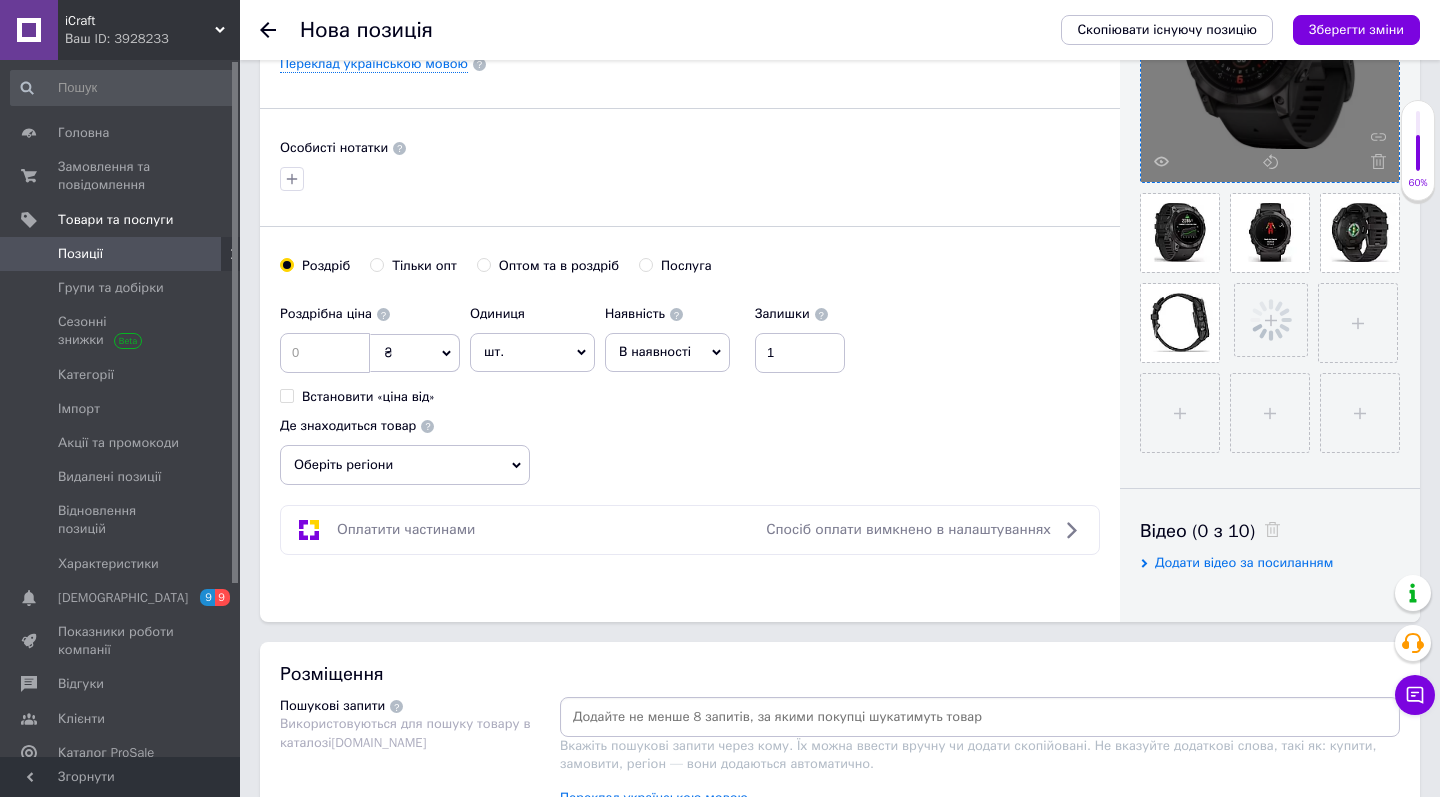 scroll, scrollTop: 596, scrollLeft: 0, axis: vertical 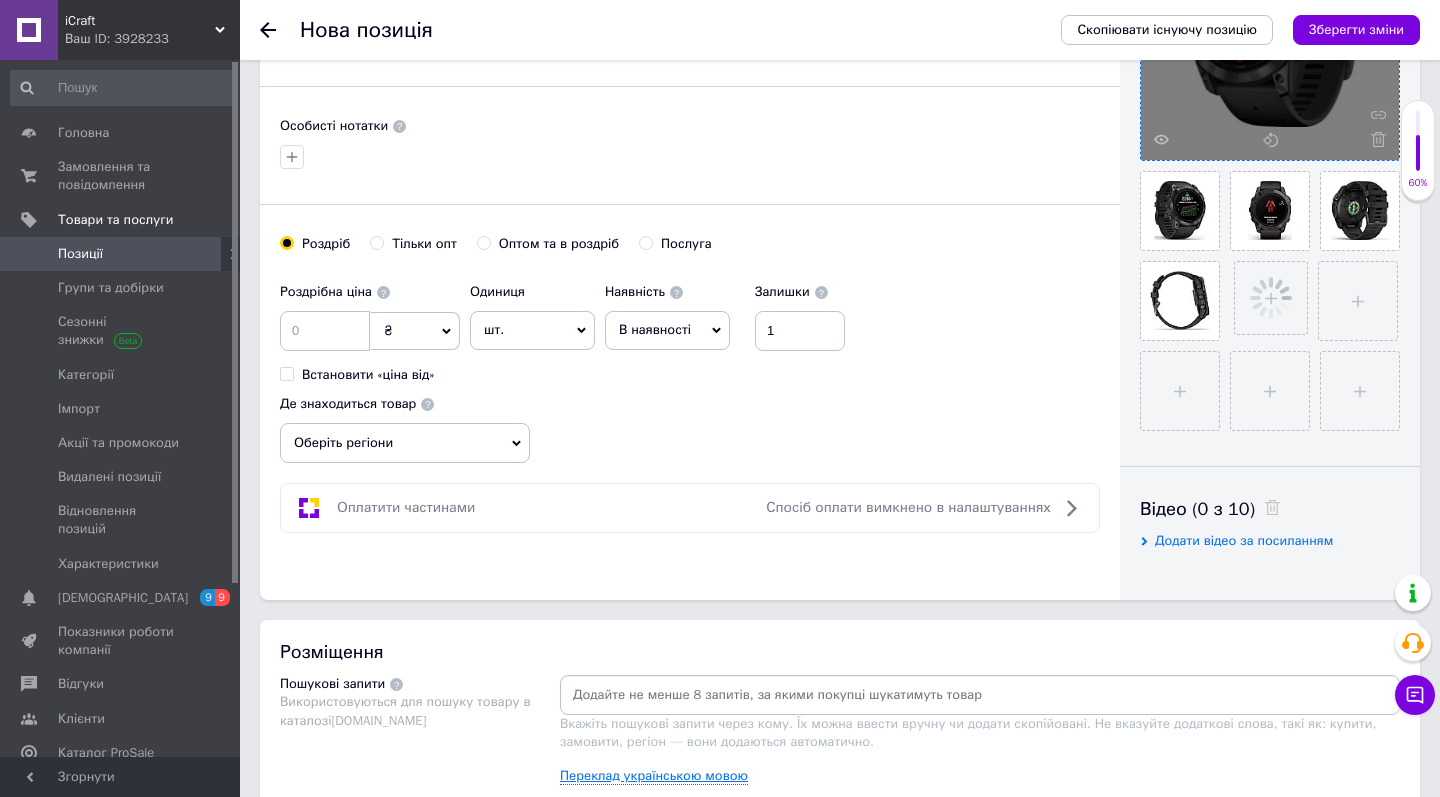 click on "Переклад українською мовою" at bounding box center (654, 776) 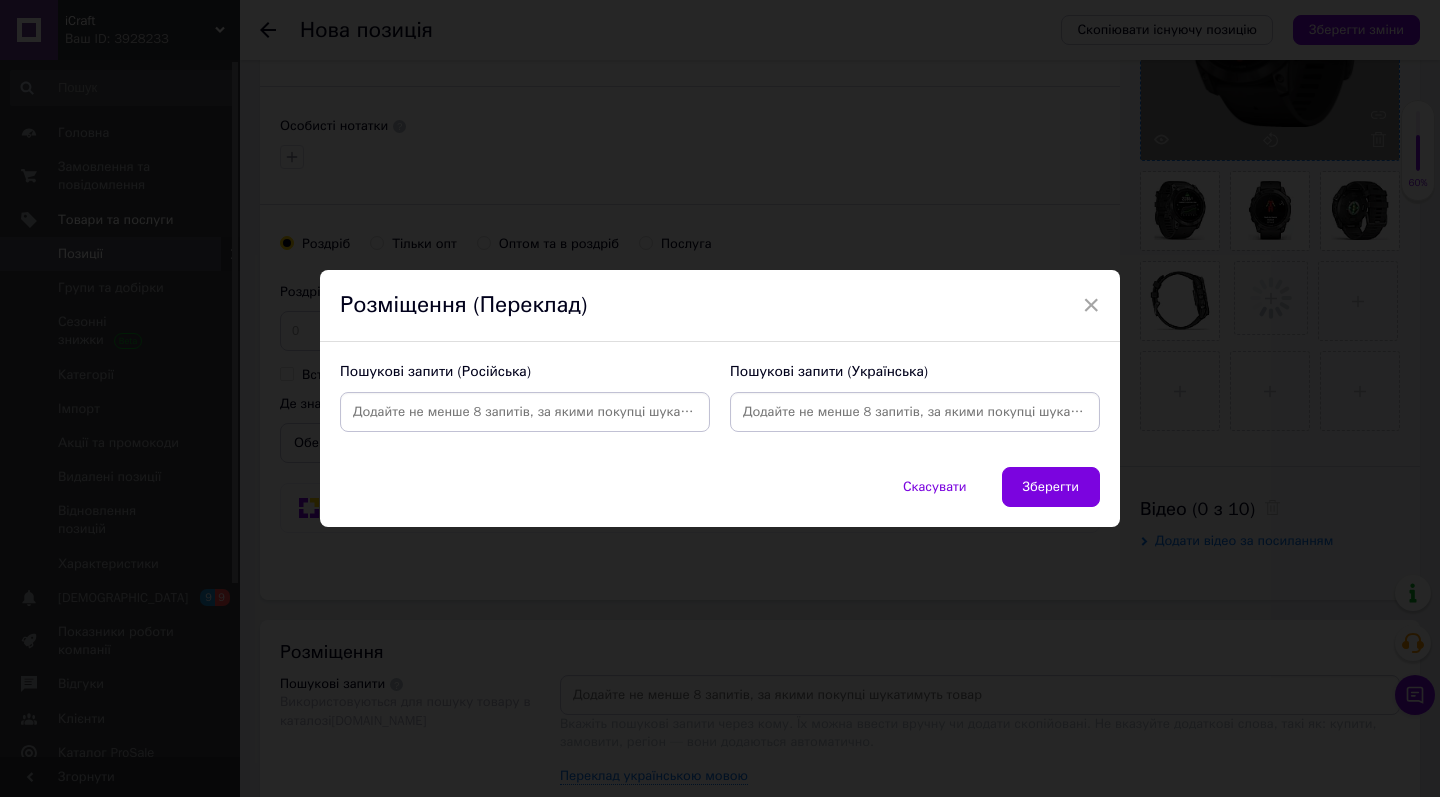 click at bounding box center (525, 412) 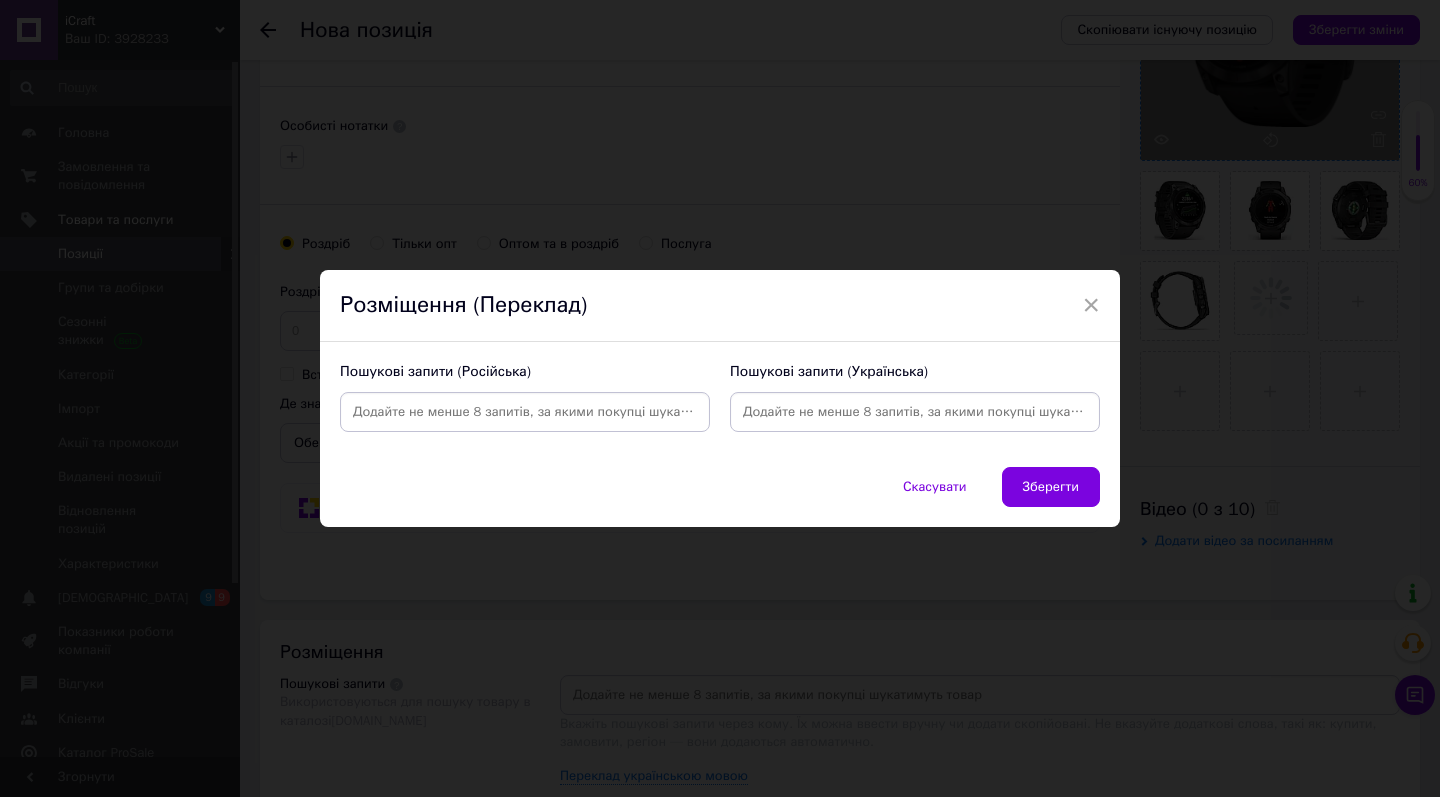 paste on "Garmin Epix Pro Gen 2 Sapphire 51mm Carbon G. DLC Tit. with Black Band ([PHONE_NUMBER]/01/53)" 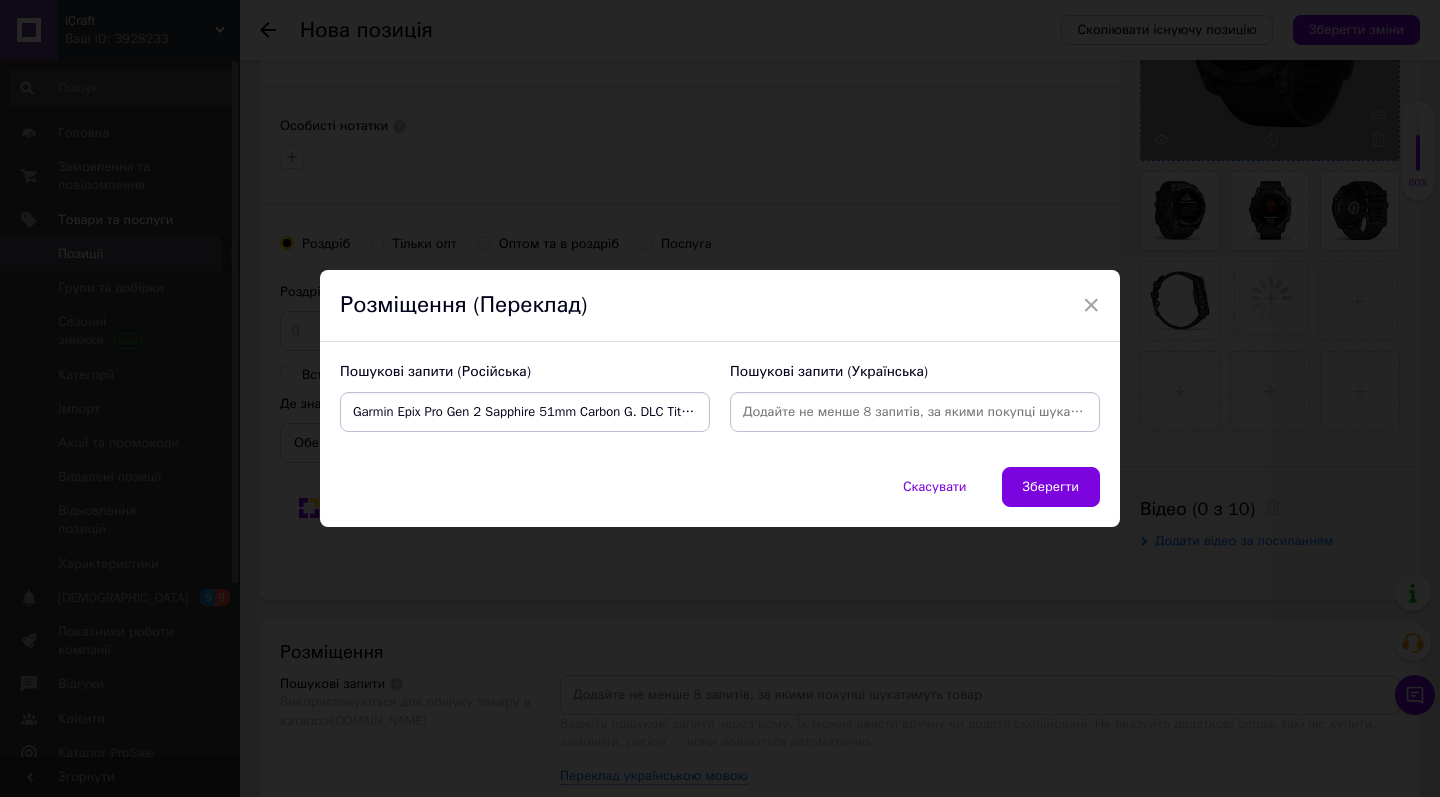 type on "Garmin Epix Pro Gen 2 Sapphire 51mm Carbon G. DLC Tit. with Black Band ([PHONE_NUMBER]/01/53)" 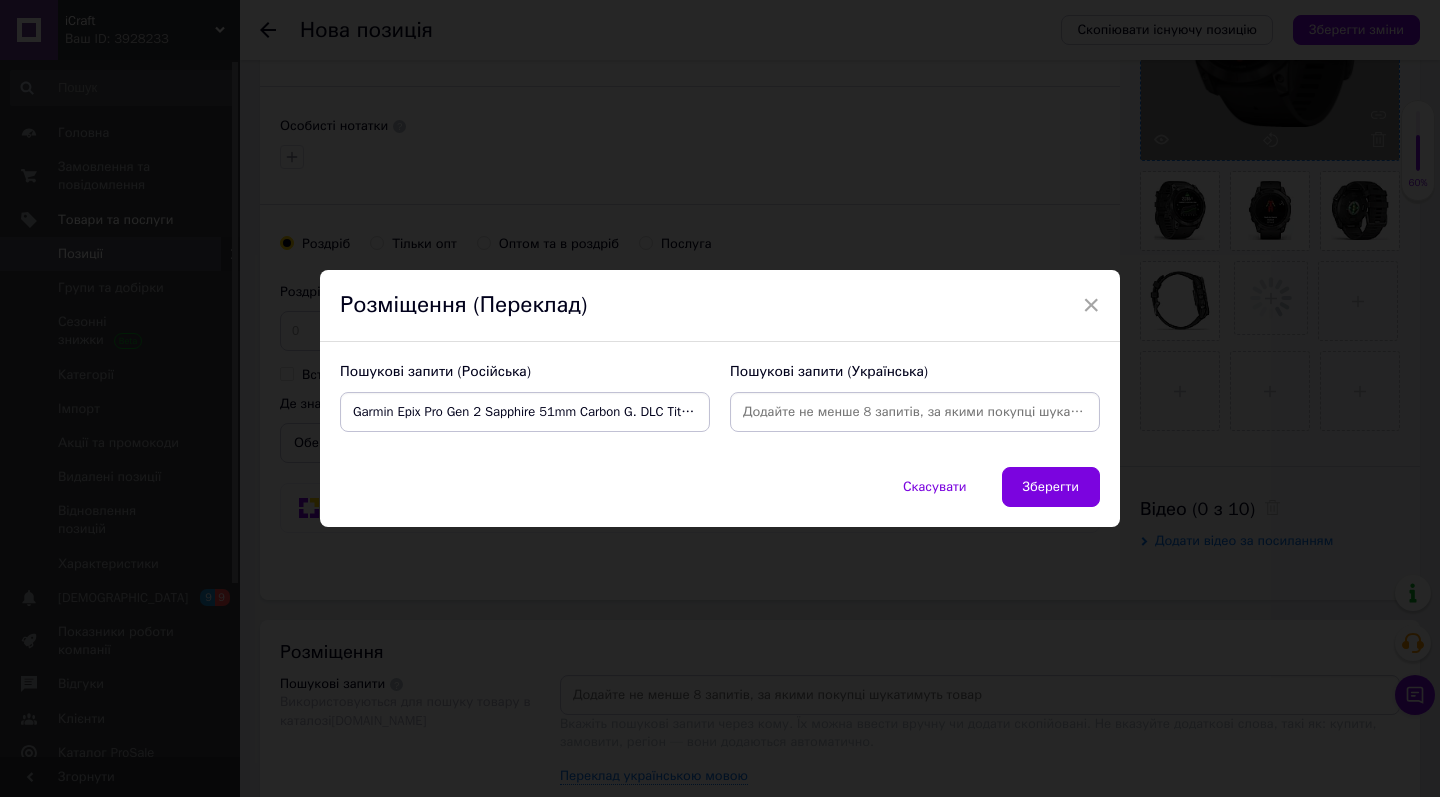 click on "Пошукові запити (Українська)" at bounding box center (915, 397) 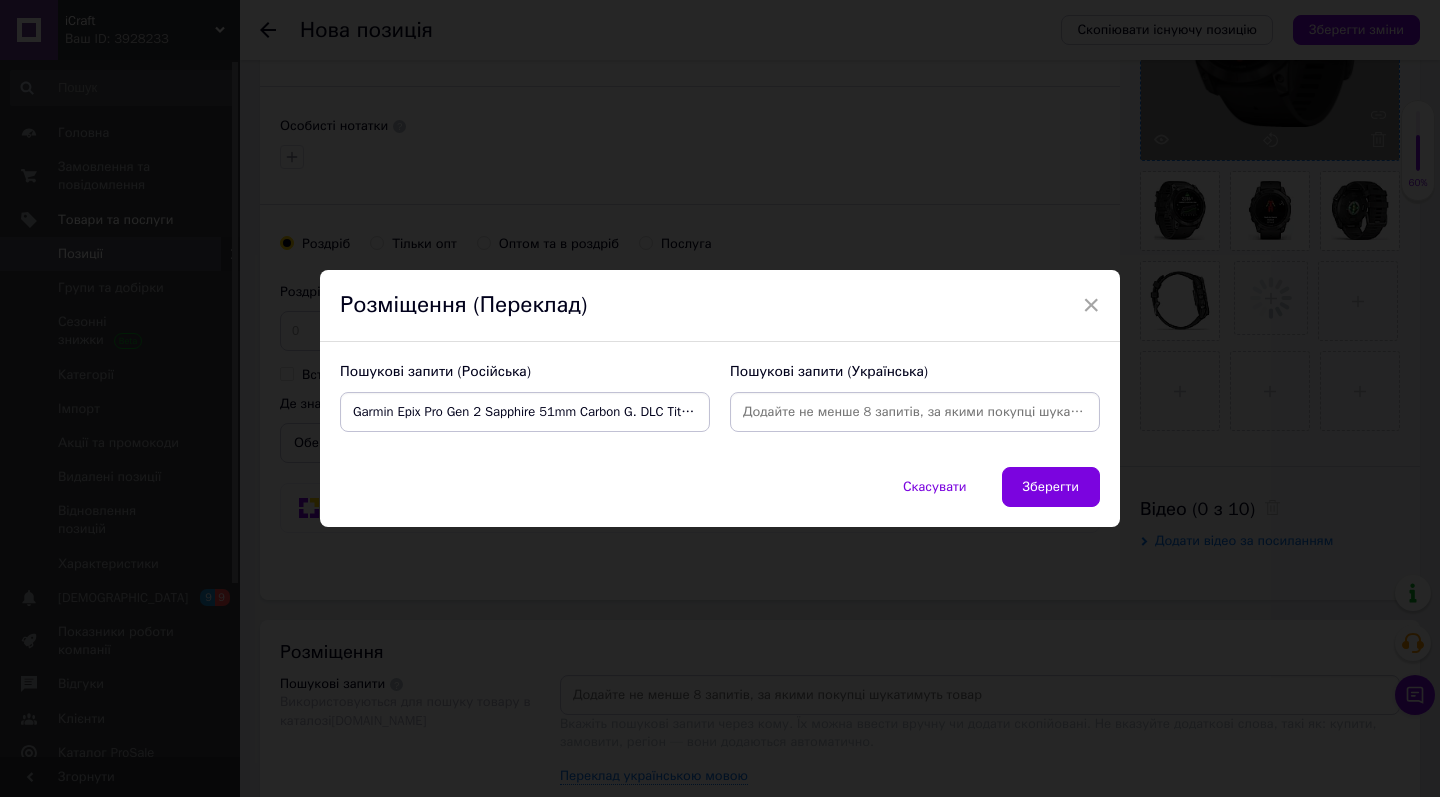 click at bounding box center (915, 412) 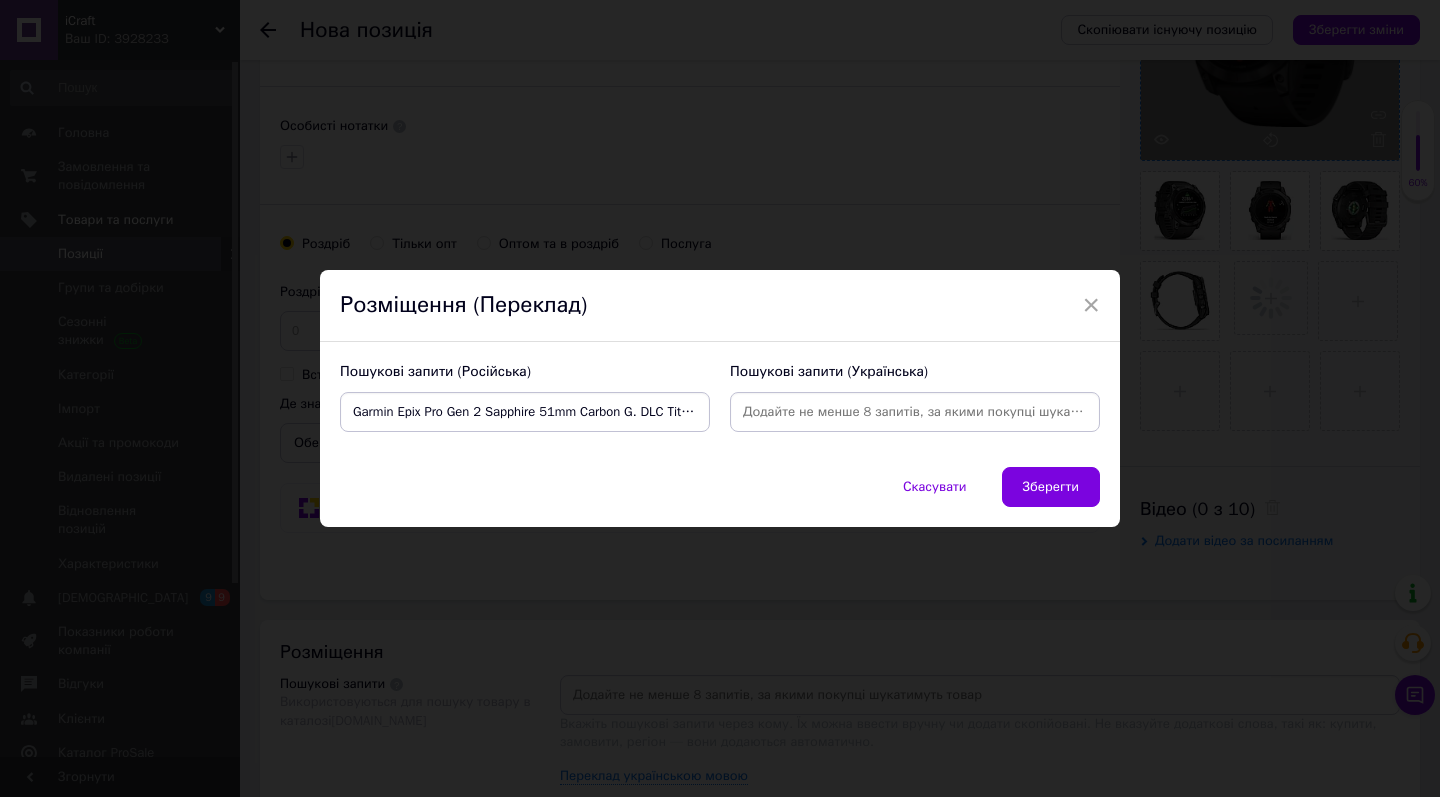 paste on "Garmin Epix Pro Gen 2 Sapphire 51mm Carbon G. DLC Tit. with Black Band ([PHONE_NUMBER]/01/53)" 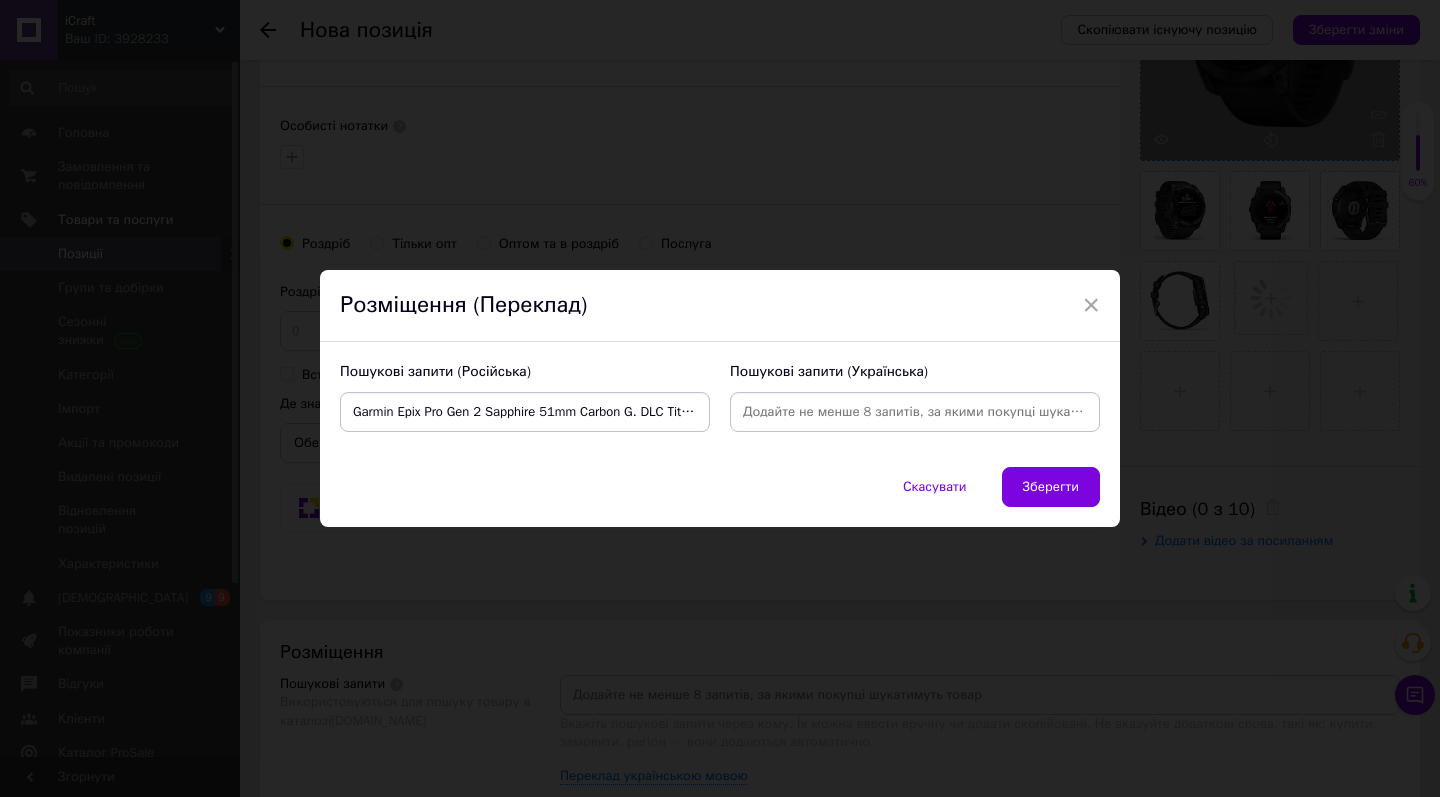 type on "Garmin Epix Pro Gen 2 Sapphire 51mm Carbon G. DLC Tit. with Black Band ([PHONE_NUMBER]/01/53)" 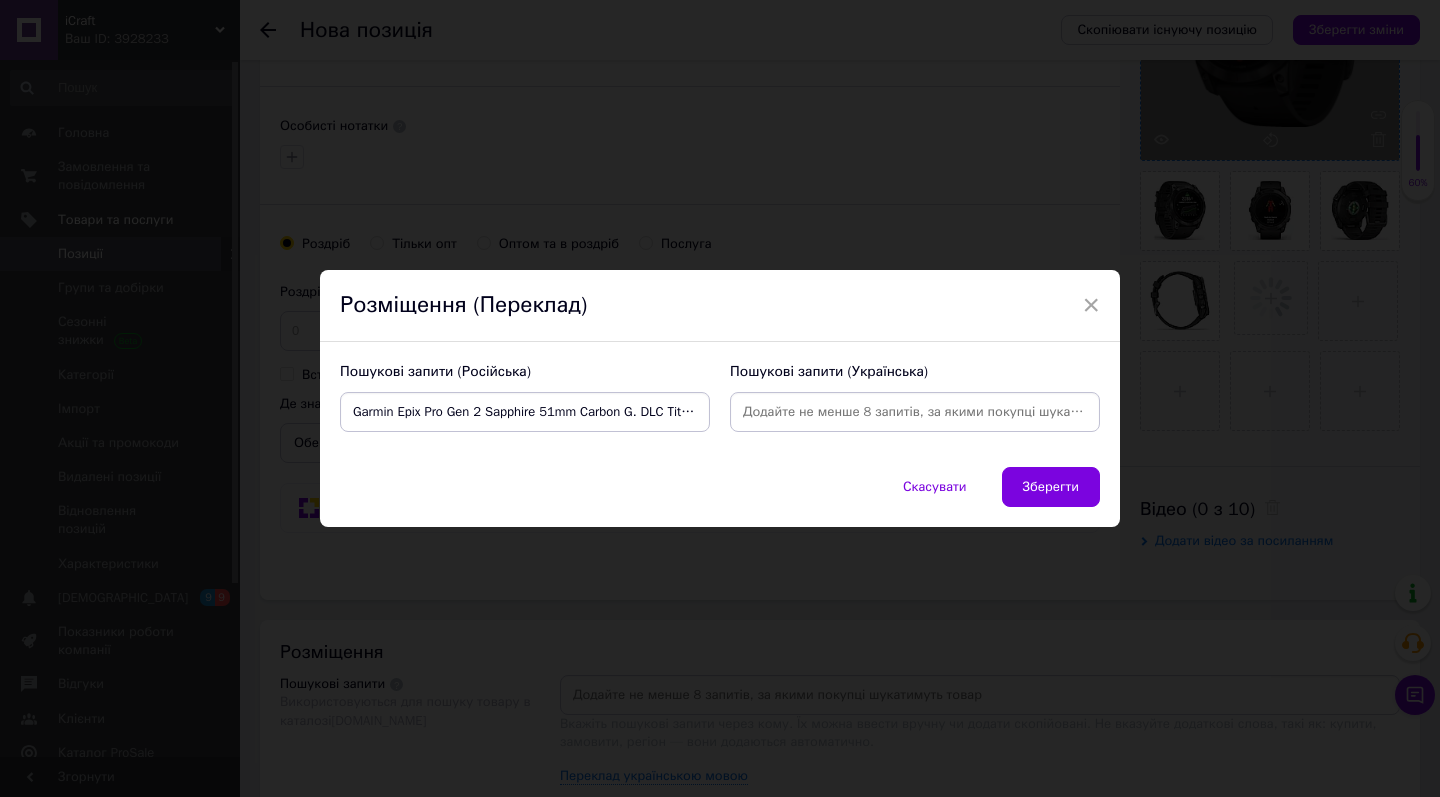 paste on "Garmin Epix Pro Gen 2 Sapphire 51mm Carbon G. DLC Tit. with Black Band ([PHONE_NUMBER]/01/53)" 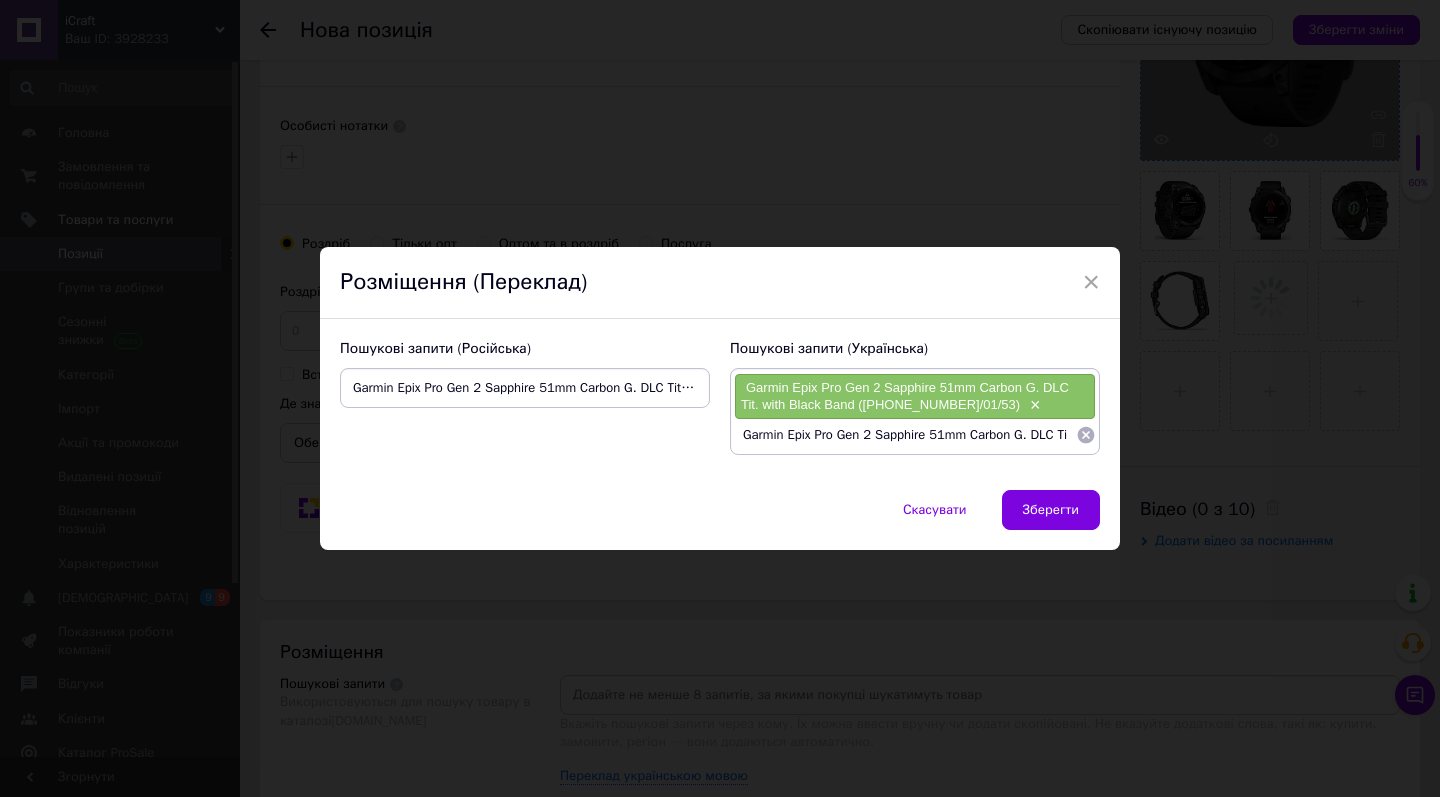 type on "Garmin Epix Pro Gen 2 Sapphire 51mm Carbon G. DLC Tit. with Black Band" 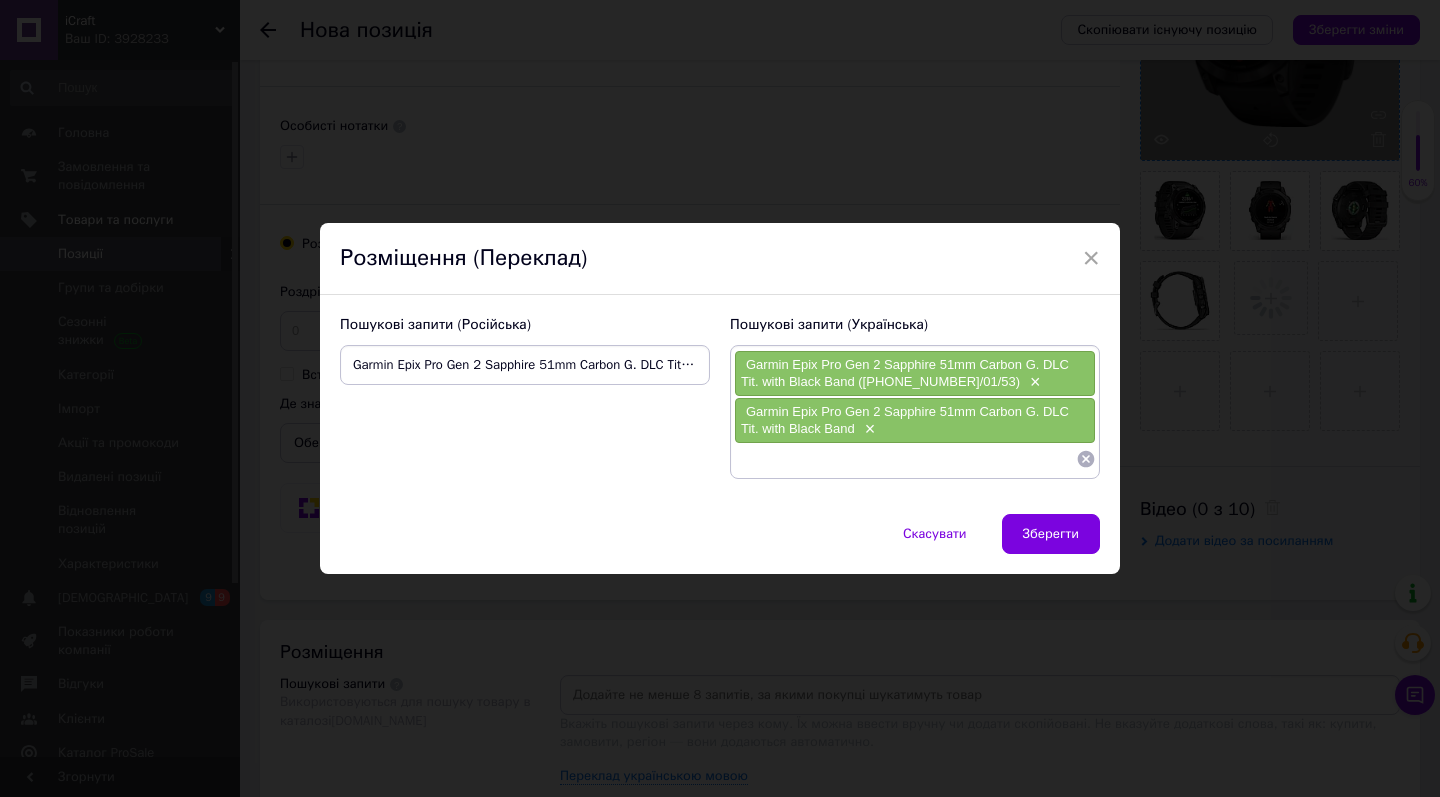 paste on "Garmin Epix Pro Gen 2 Sapphire 51mm Carbon G. DLC Tit. with Black Band ([PHONE_NUMBER]/01/53)" 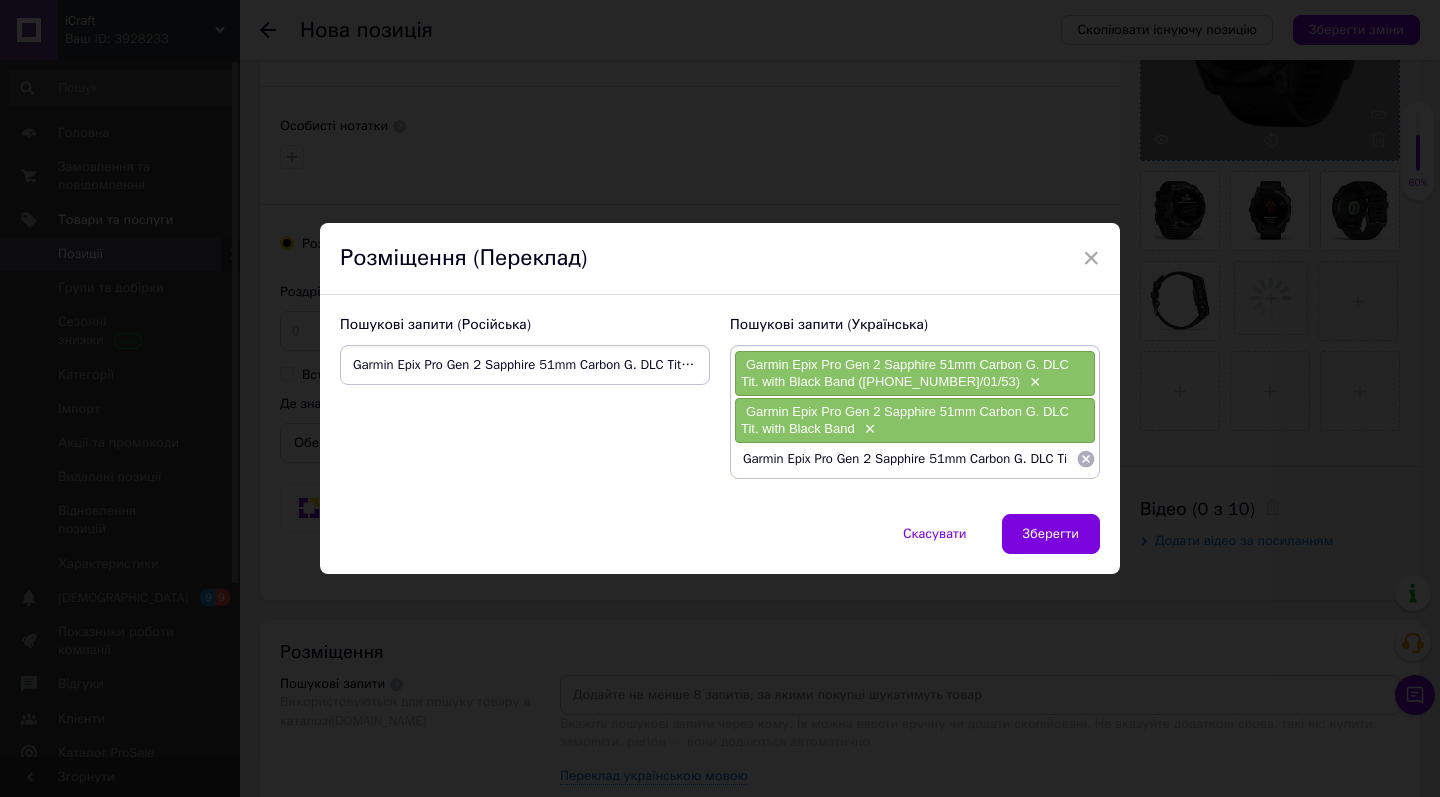type on "Garmin Epix Pro Gen 2 Sapphire 51mm Carbon G. DLC Tit. with Black" 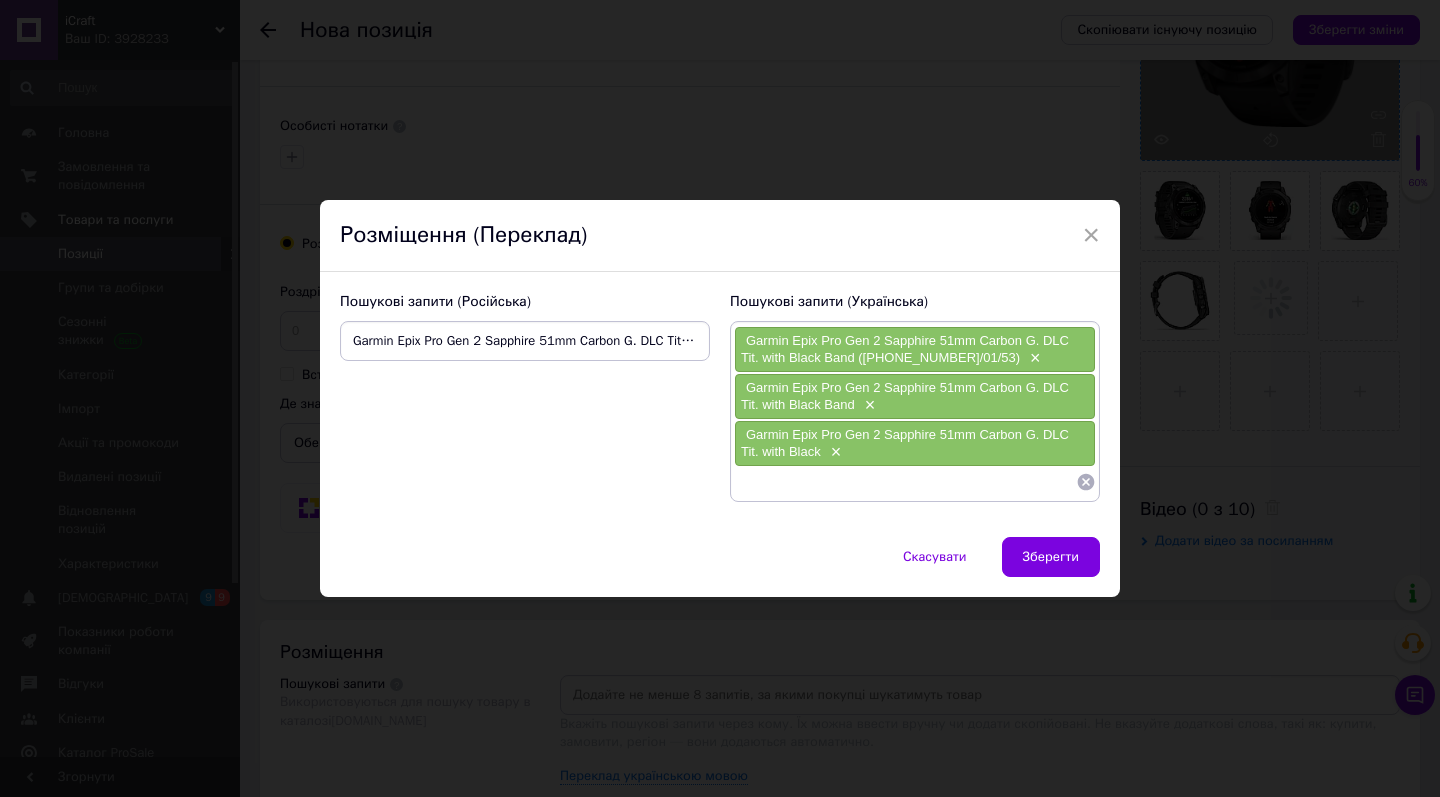 paste on "Garmin Epix Pro Gen 2 Sapphire 51mm Carbon G. DLC Tit. with Black Band ([PHONE_NUMBER]/01/53)" 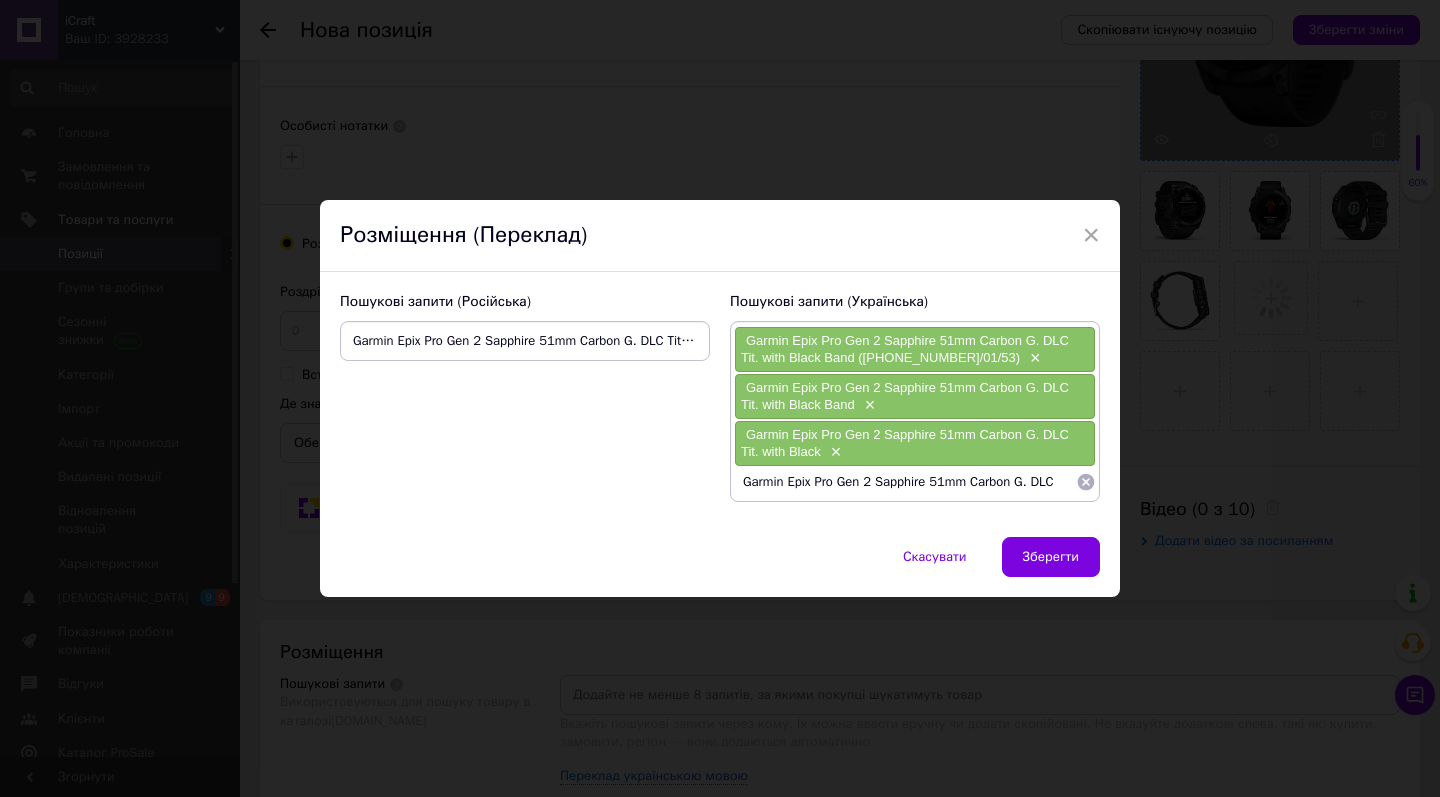 type on "Garmin Epix Pro Gen 2 Sapphire 51mm Carbon G. DLC Tit." 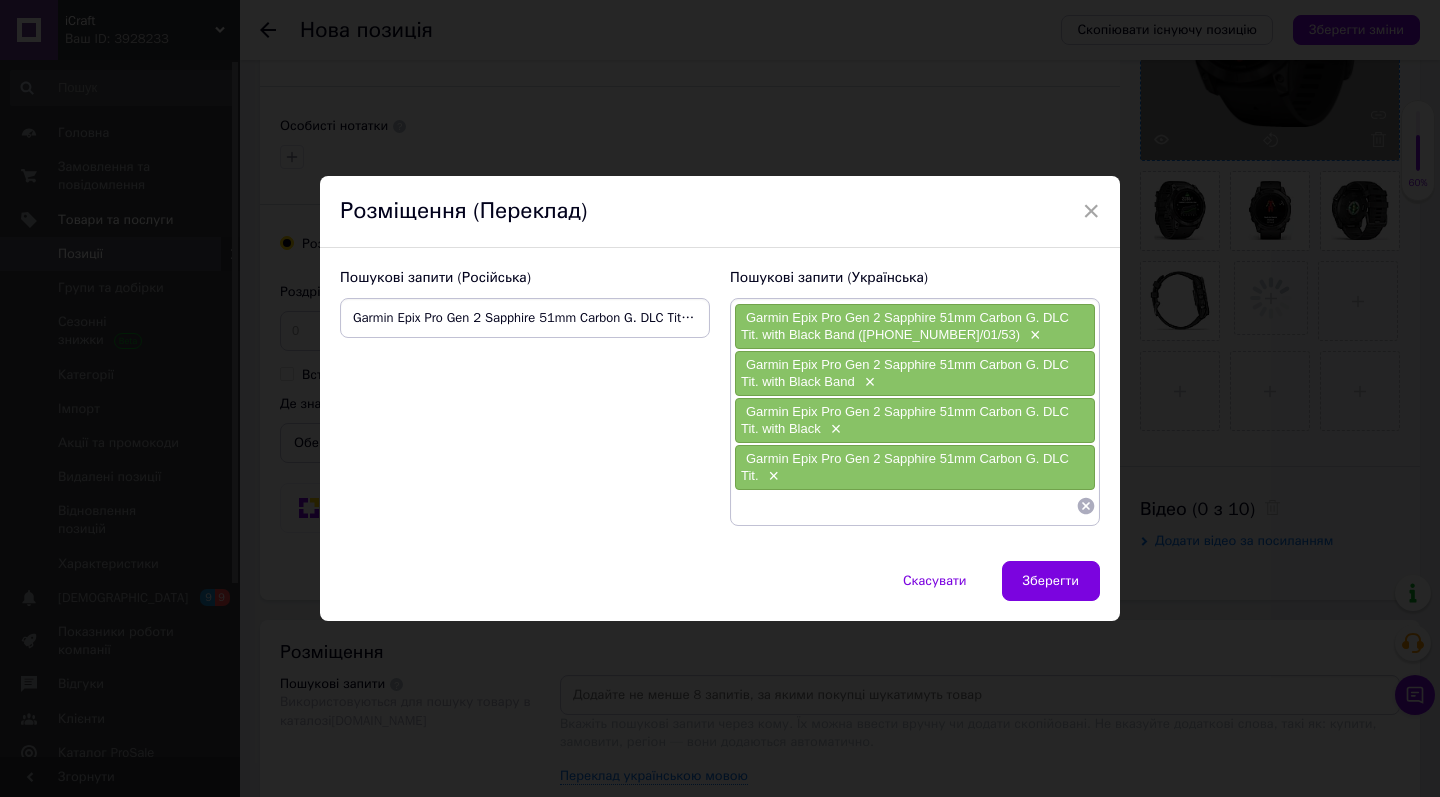 paste on "Garmin Epix Pro Gen 2 Sapphire 51mm Carbon G. DLC Tit. with Black Band ([PHONE_NUMBER]/01/53)" 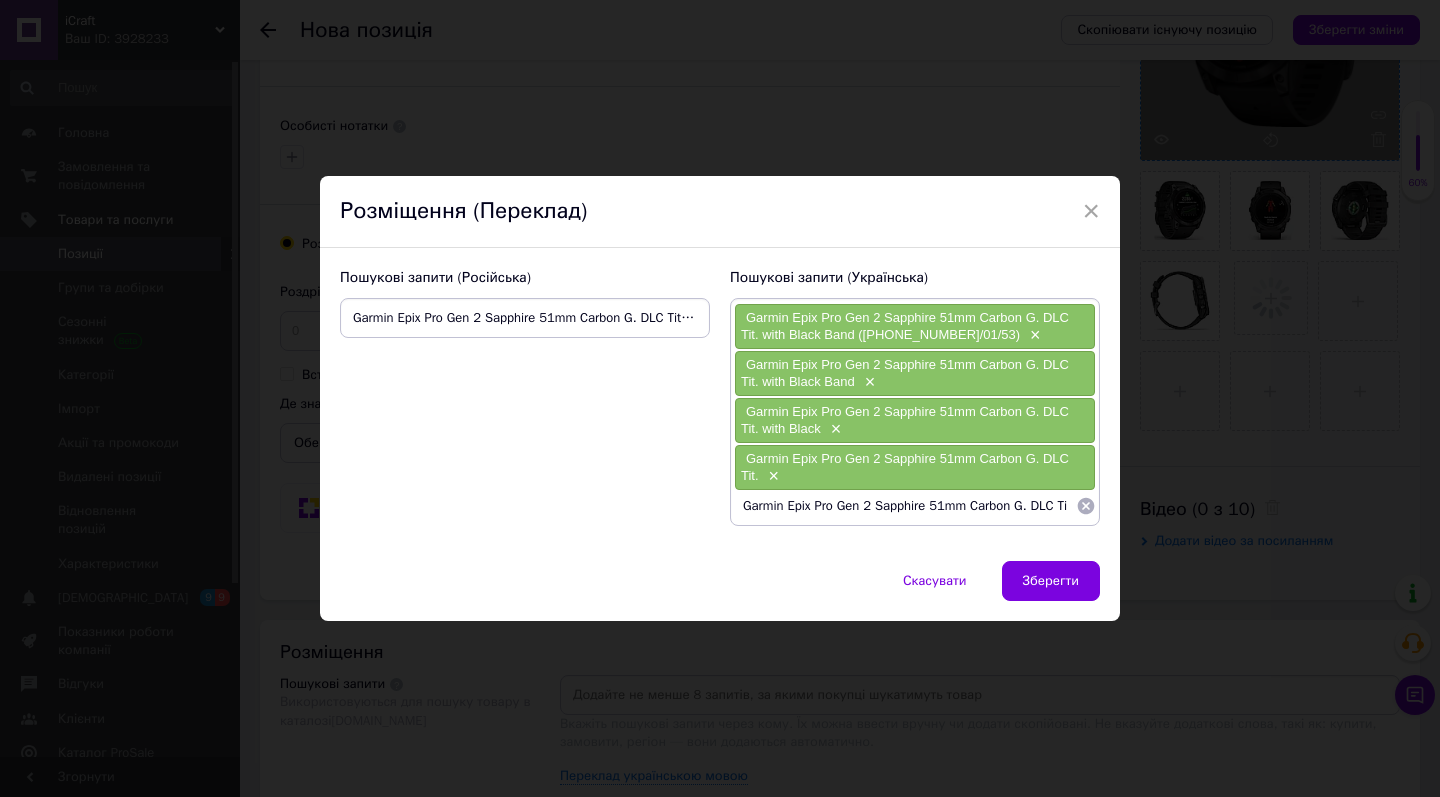 type on "Garmin Epix Pro Gen 2 Sapphire 51mm Carbon G. DLC" 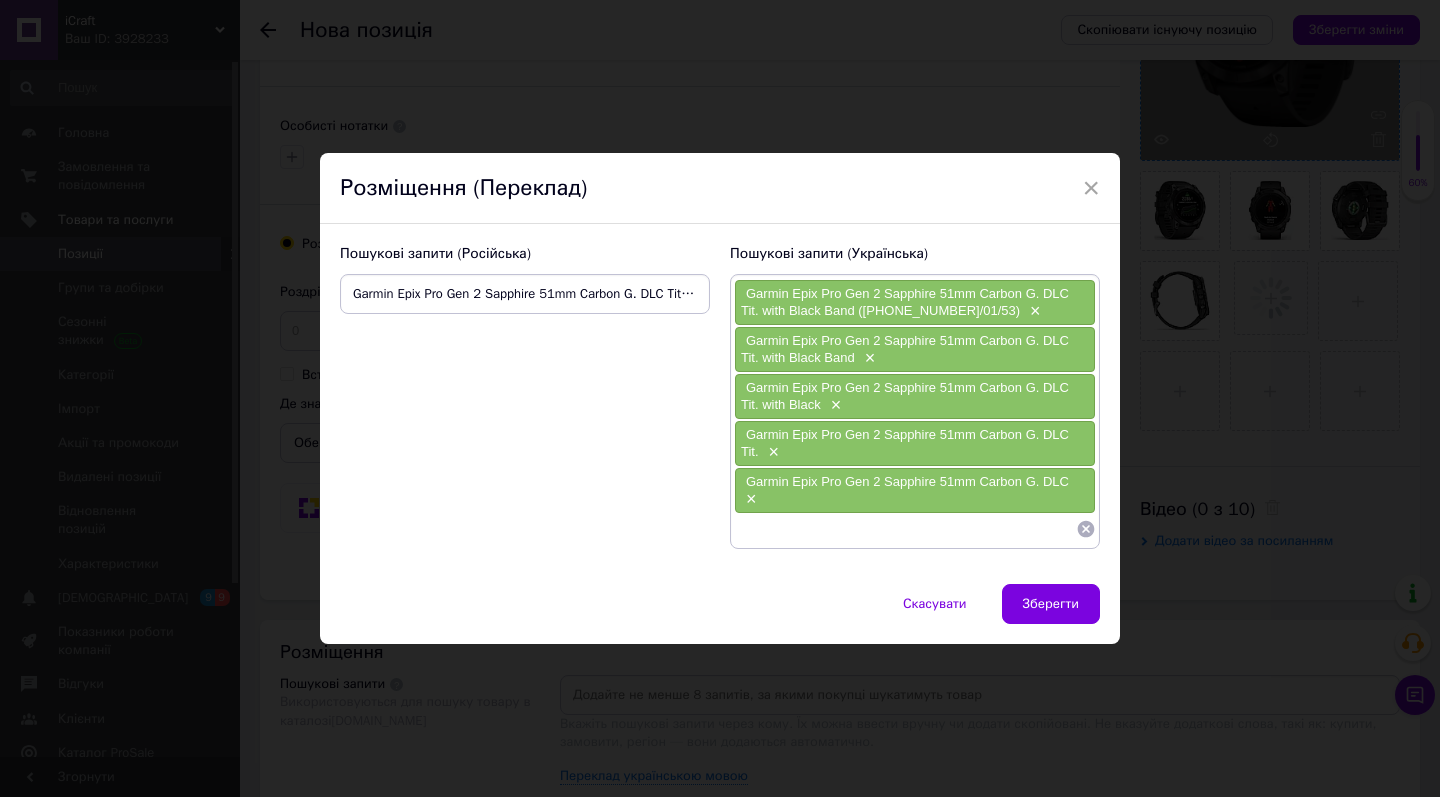 paste on "Garmin Epix Pro Gen 2 Sapphire 51mm Carbon G. DLC Tit. with Black Band ([PHONE_NUMBER]/01/53)" 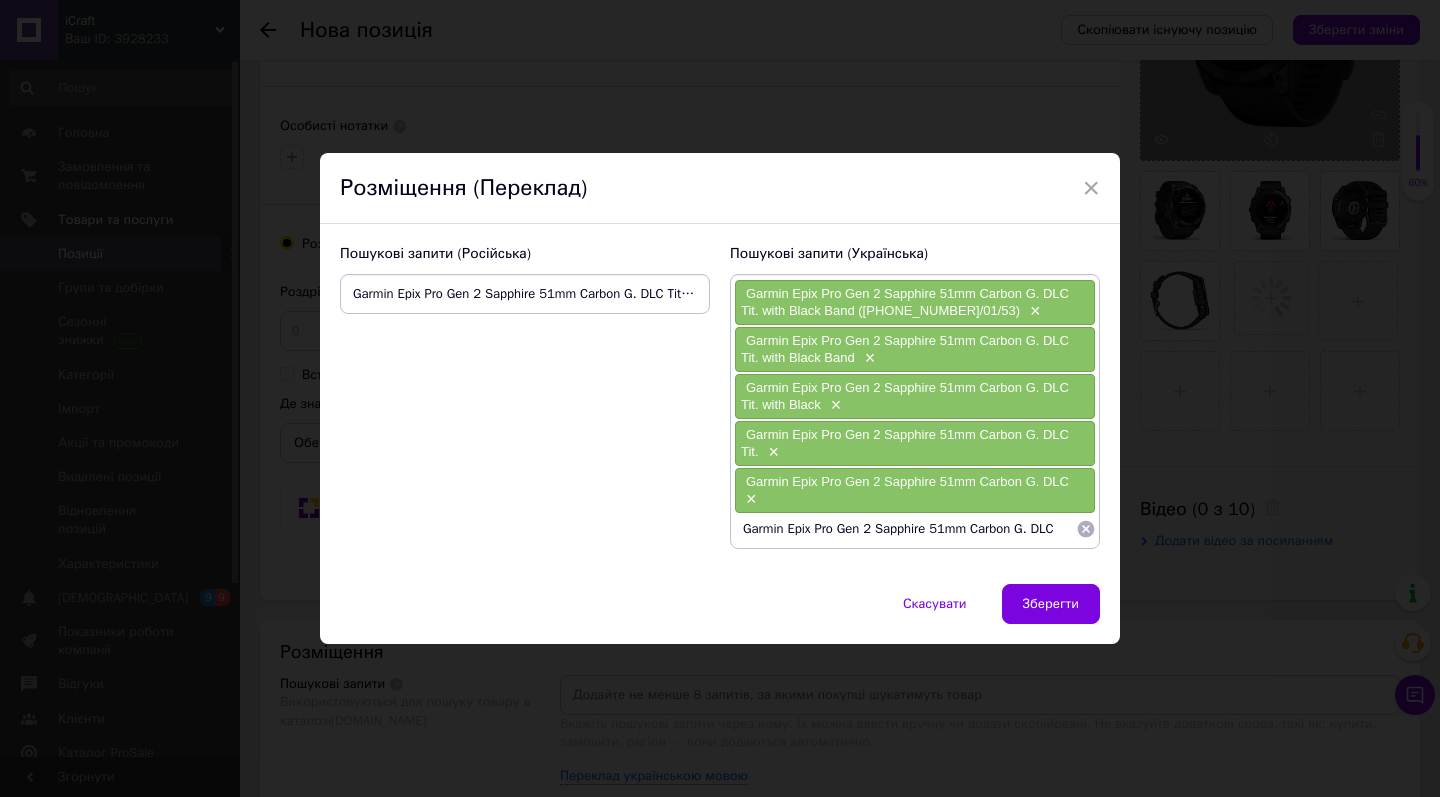 type on "Garmin Epix Pro Gen 2 Sapphire 51mm Carbon G." 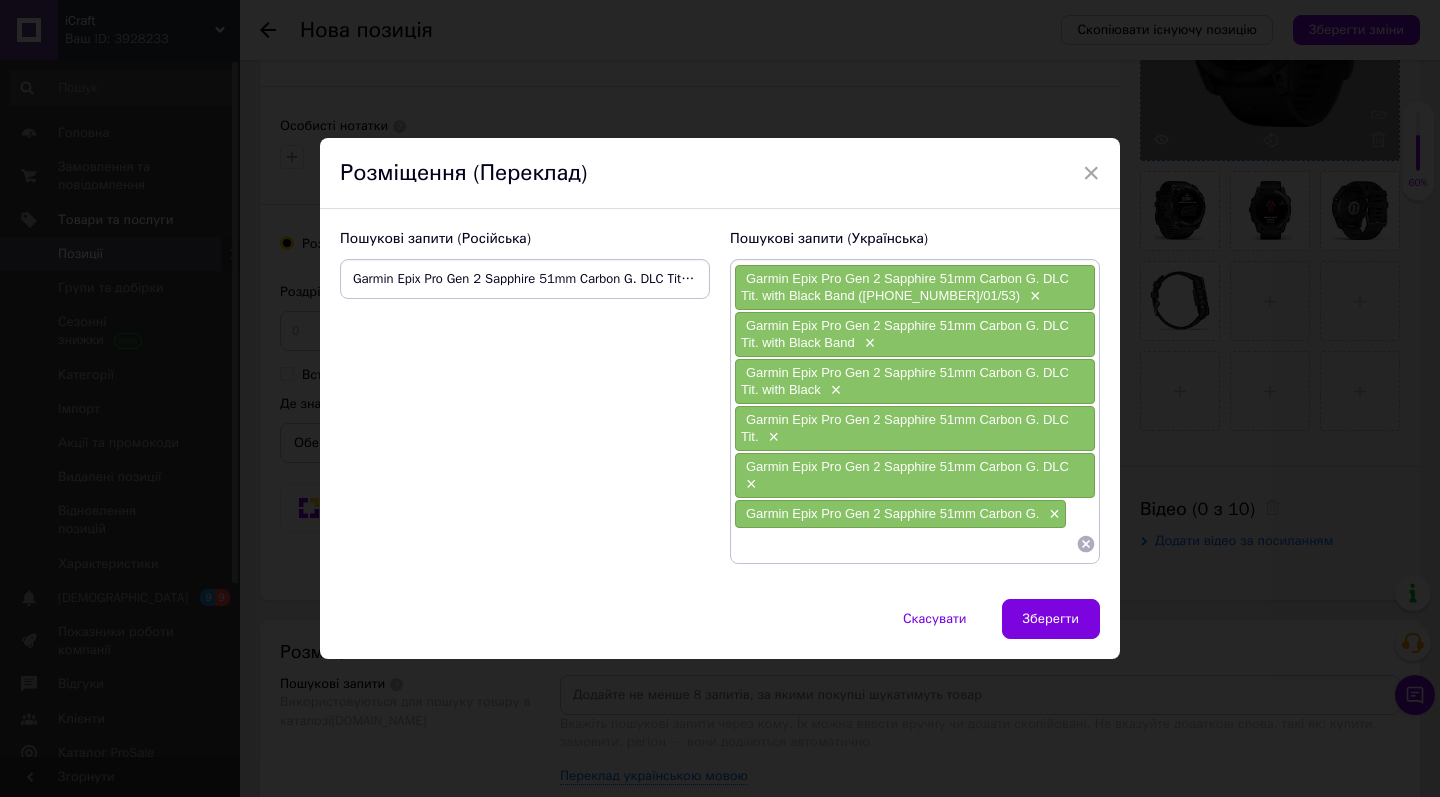 paste on "Garmin Epix Pro Gen 2 Sapphire 51mm Carbon G. DLC Tit. with Black Band ([PHONE_NUMBER]/01/53)" 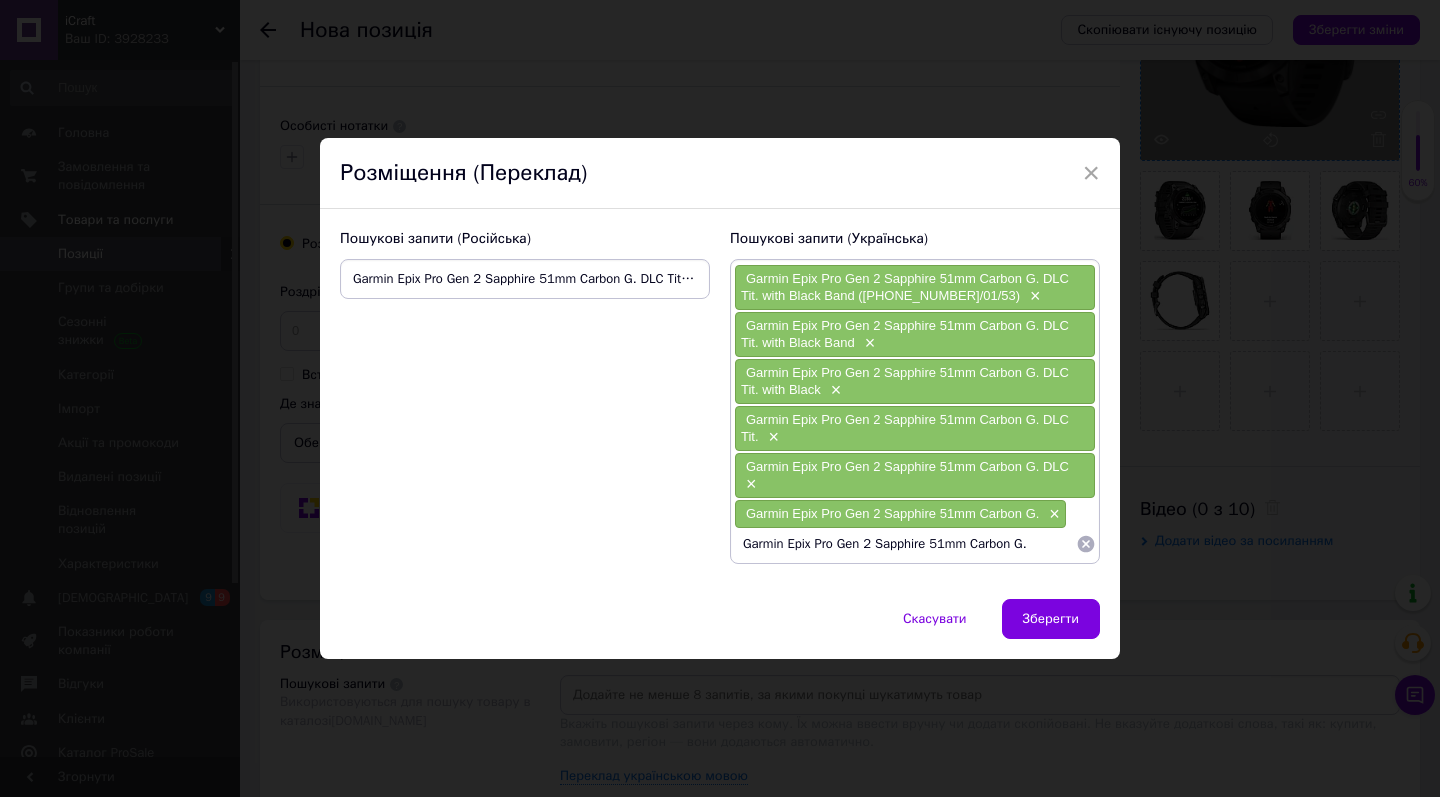 type on "Garmin Epix Pro Gen 2 Sapphire 51mm Carbon" 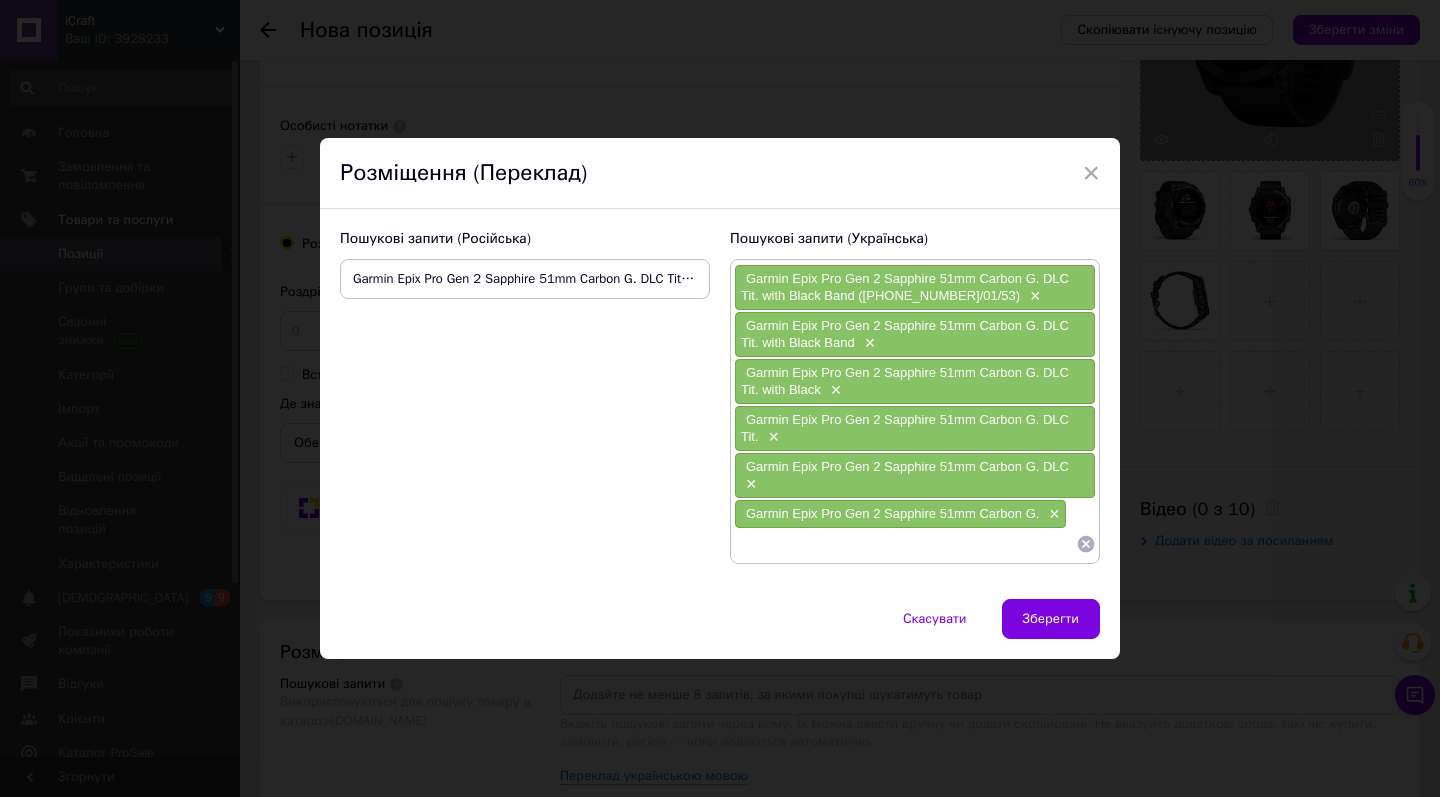 paste on "Garmin Epix Pro Gen 2 Sapphire 51mm Carbon G. DLC Tit. with Black Band ([PHONE_NUMBER]/01/53)" 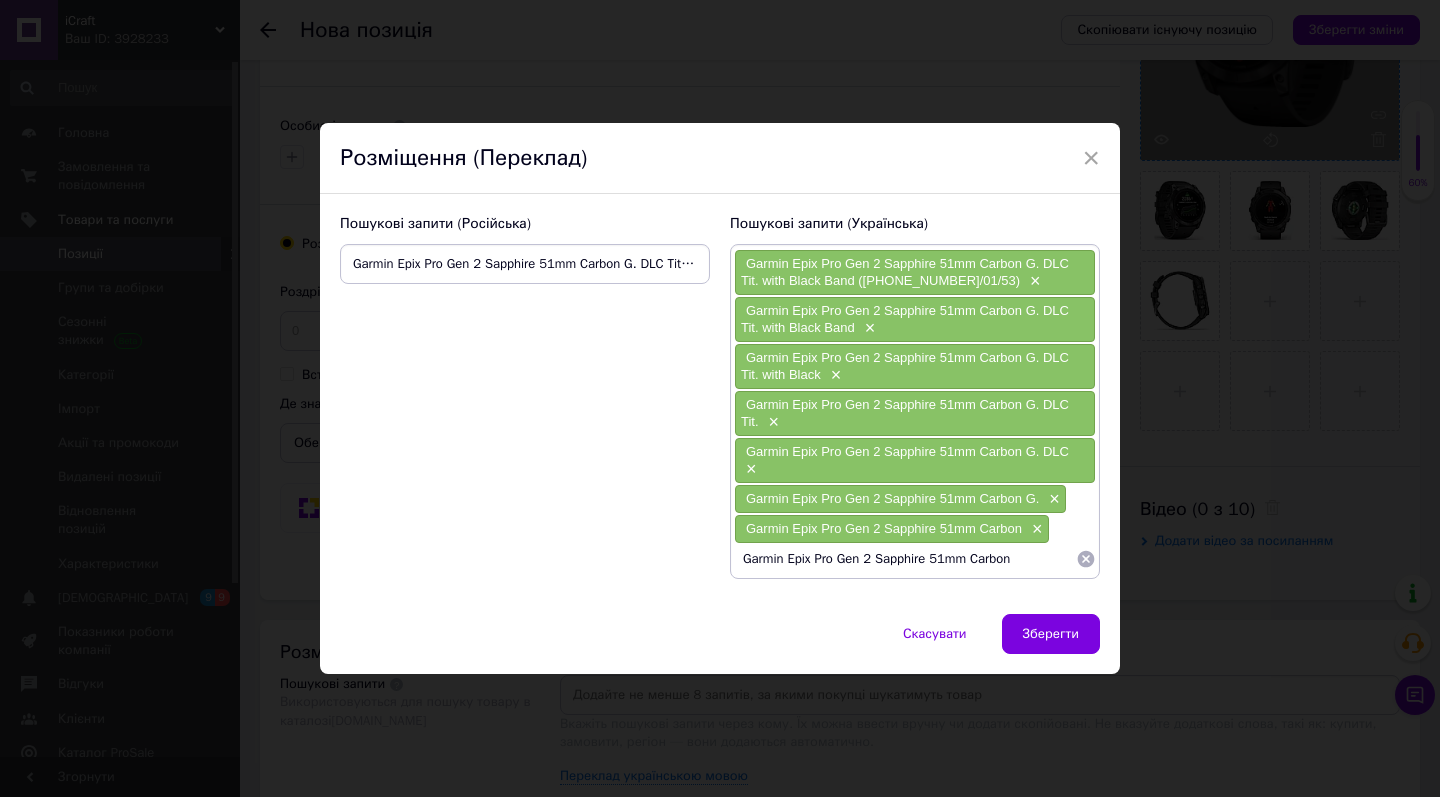 type on "Garmin Epix Pro Gen 2 Sapphire 51mm" 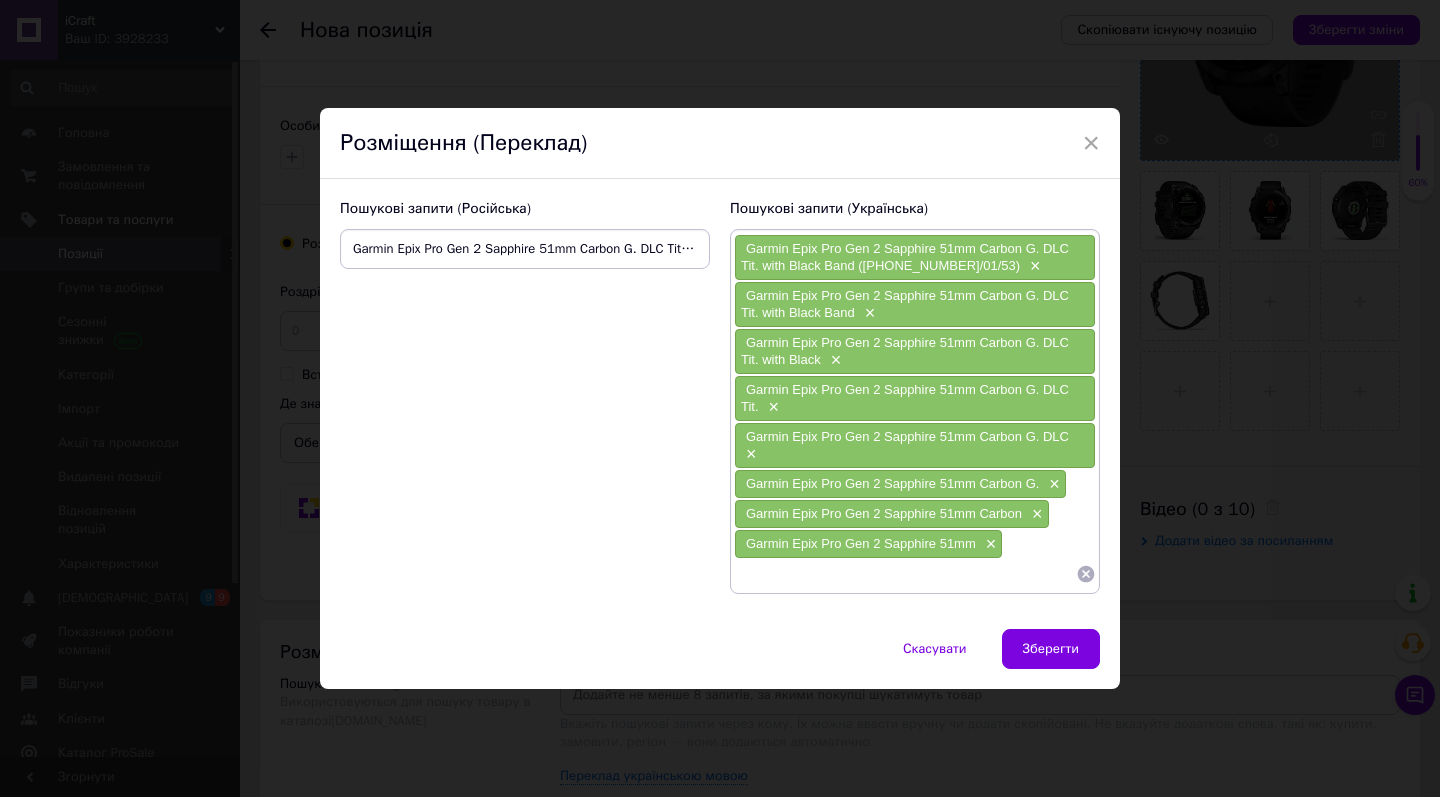 paste on "Garmin Epix Pro Gen 2 Sapphire 51mm Carbon G. DLC Tit. with Black Band ([PHONE_NUMBER]/01/53)" 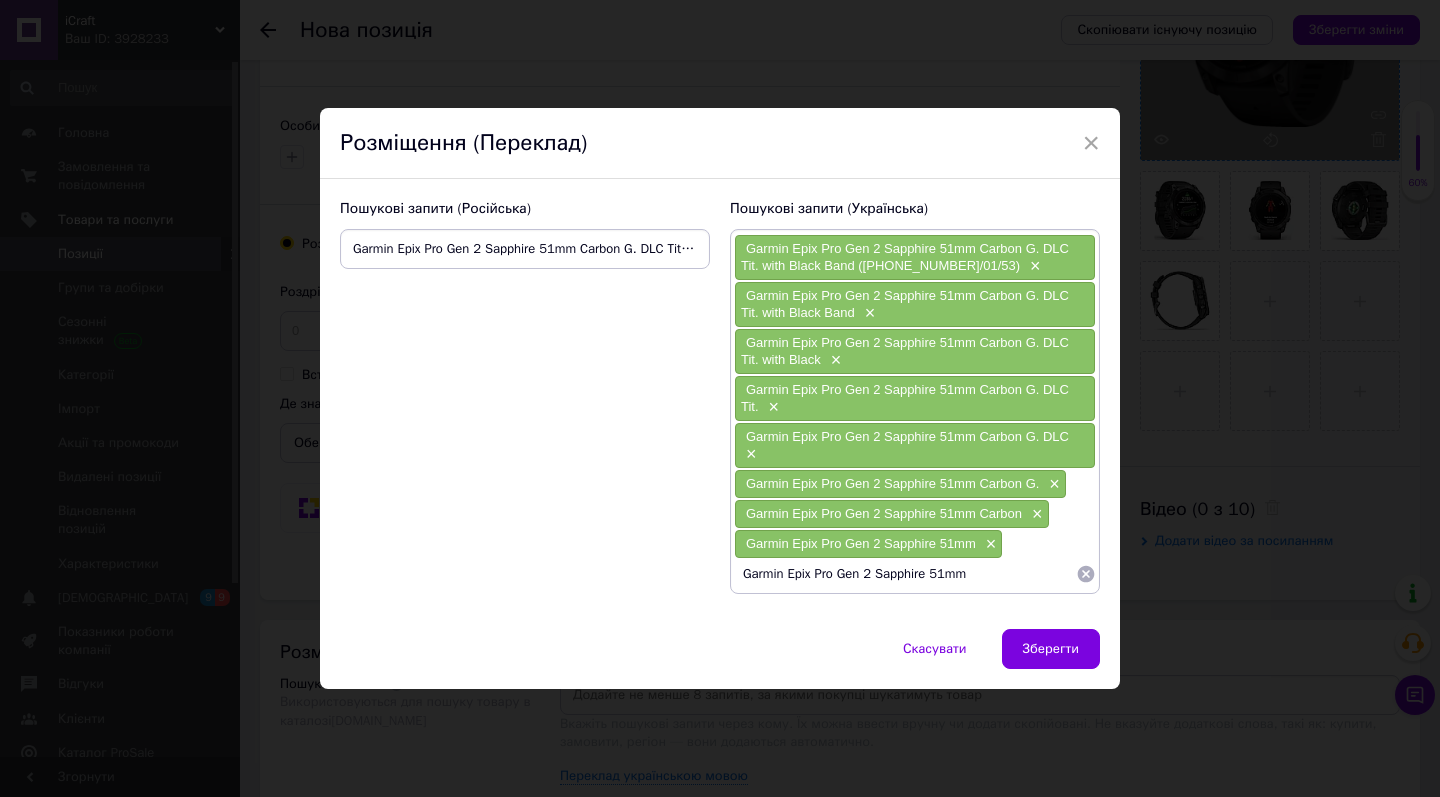 type on "Garmin Epix Pro Gen 2 Sapphire" 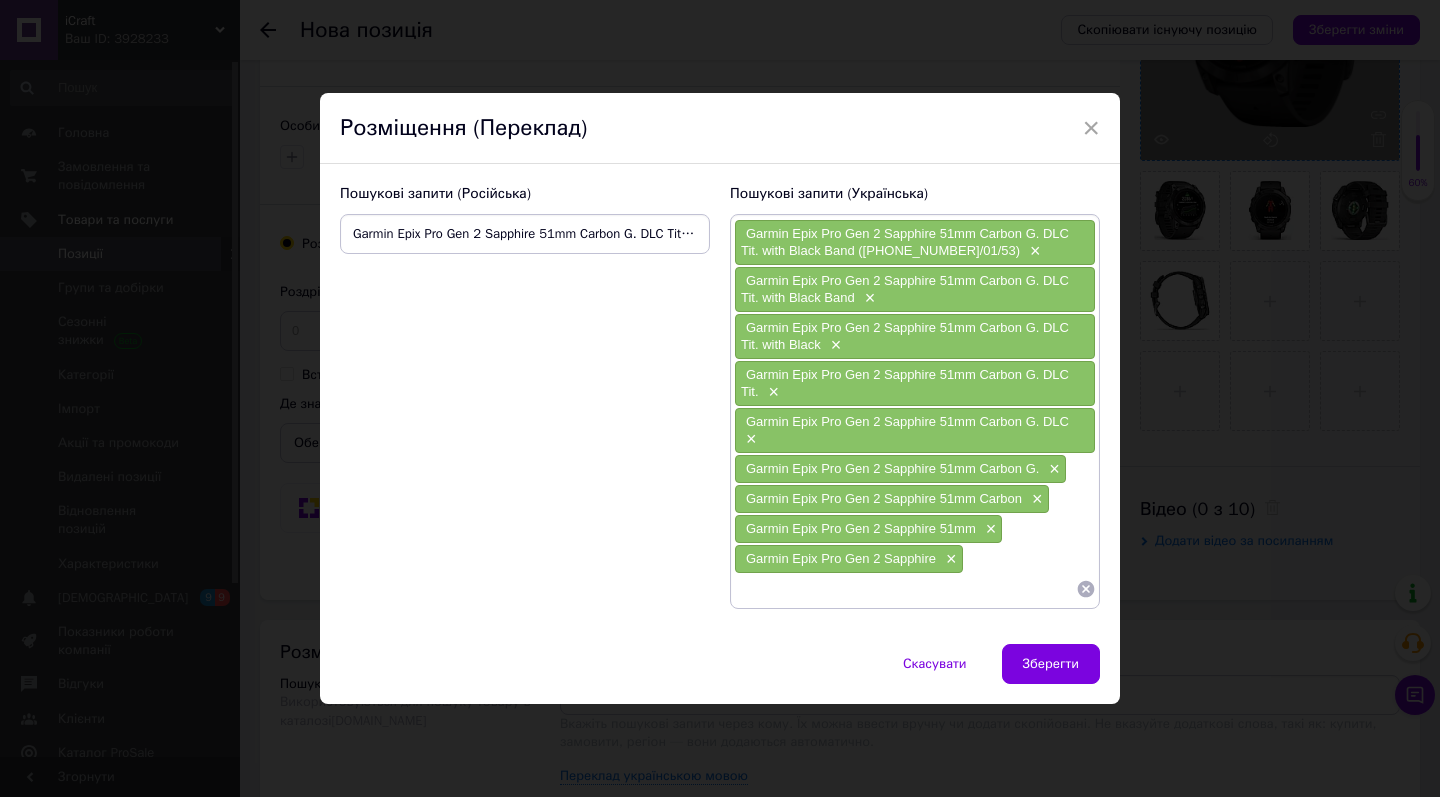 paste on "Garmin Epix Pro Gen 2 Sapphire 51mm Carbon G. DLC Tit. with Black Band ([PHONE_NUMBER]/01/53)" 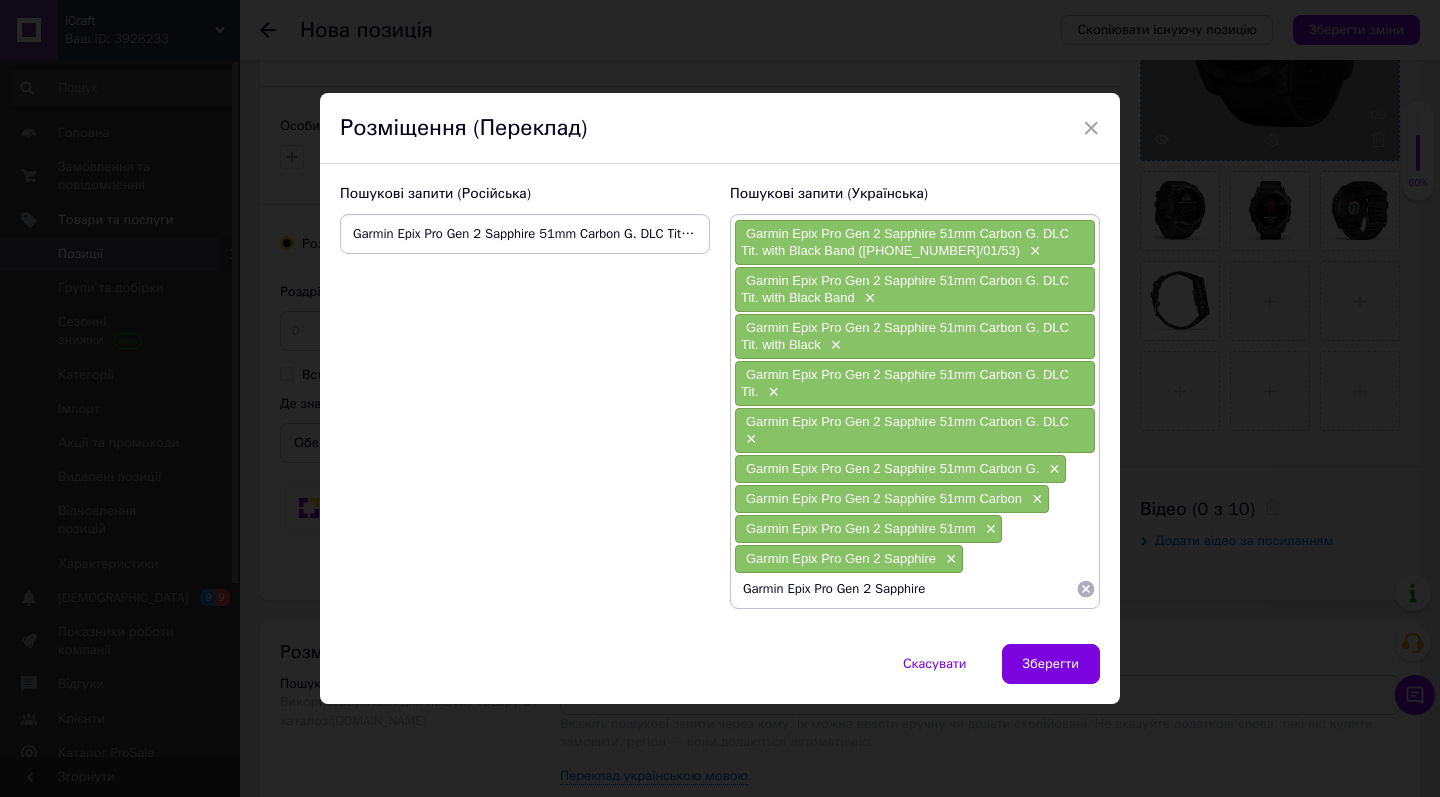 type on "Garmin Epix Pro Gen 2" 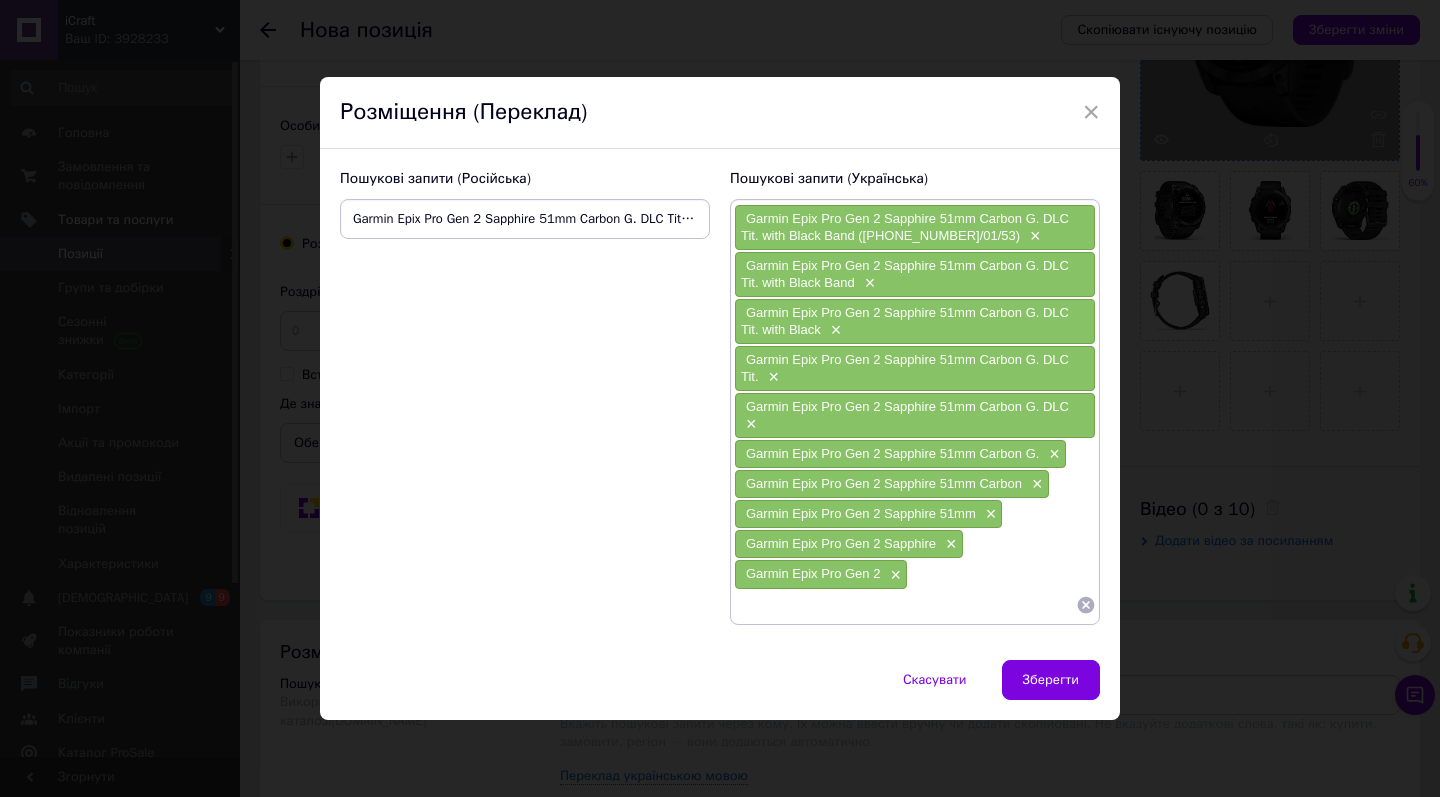 paste on "Garmin Epix Pro Gen 2 Sapphire 51mm Carbon G. DLC Tit. with Black Band ([PHONE_NUMBER]/01/53)" 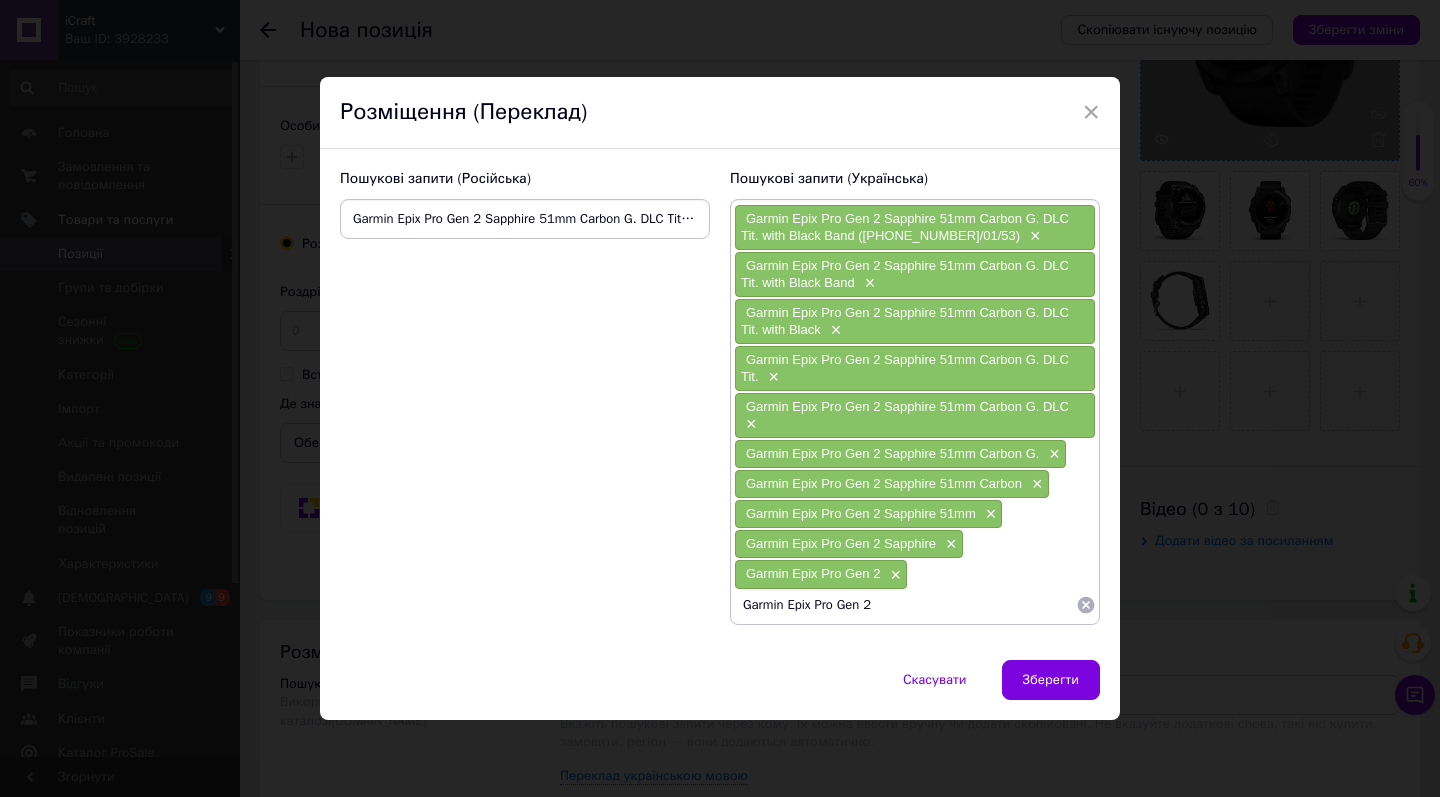 type on "Garmin Epix Pro Gen" 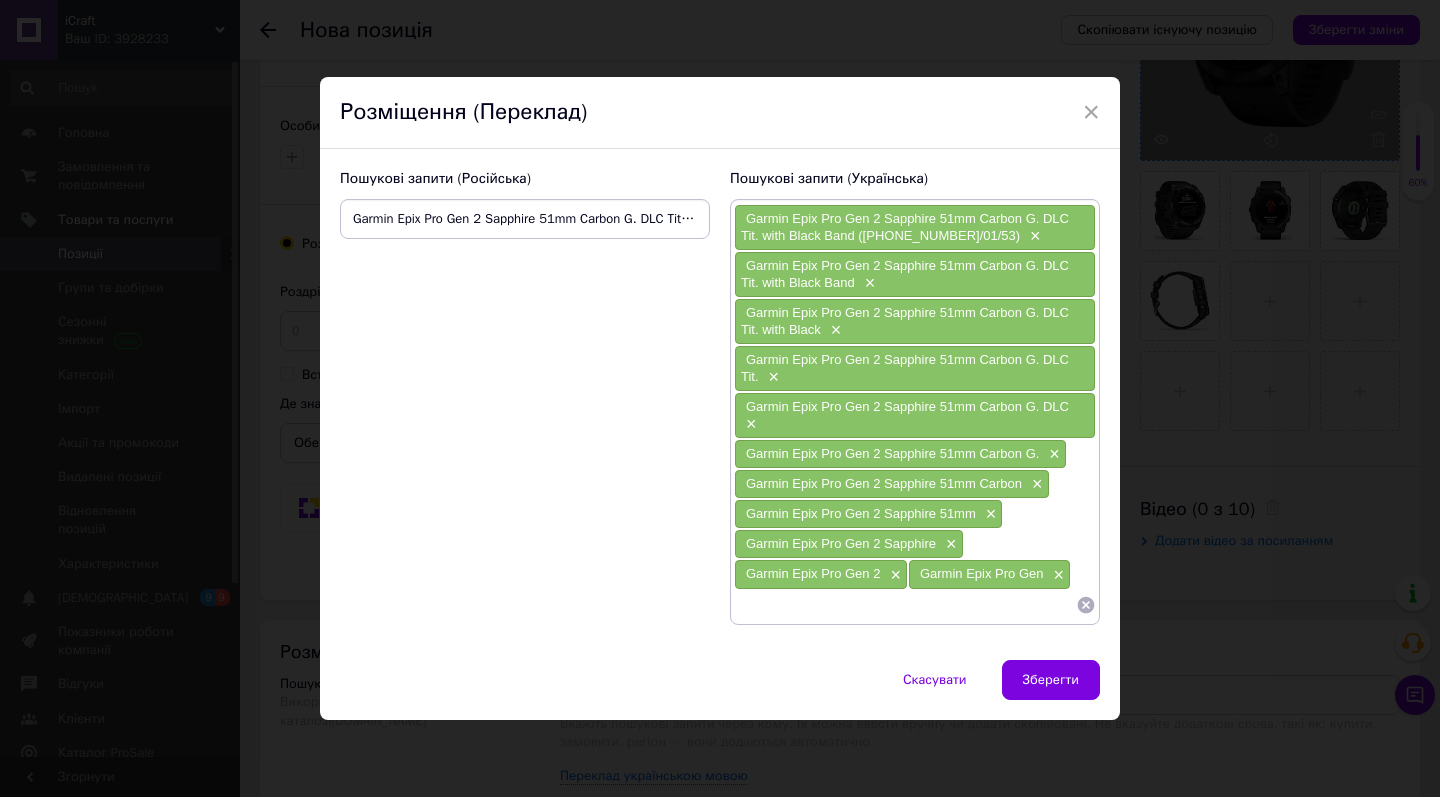 paste on "Garmin Epix Pro Gen 2 Sapphire 51mm Carbon G. DLC Tit. with Black Band ([PHONE_NUMBER]/01/53)" 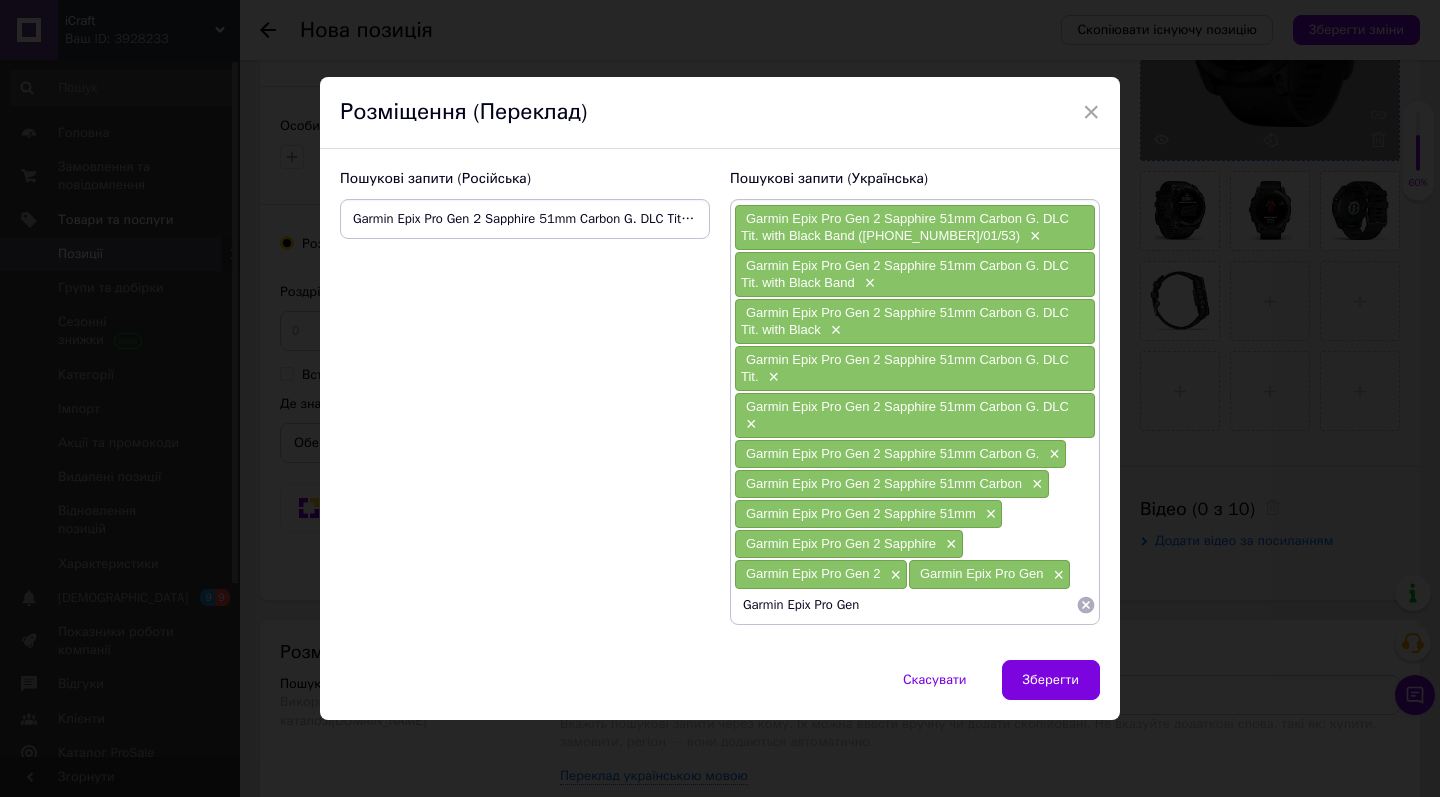 type on "Garmin Epix Pro" 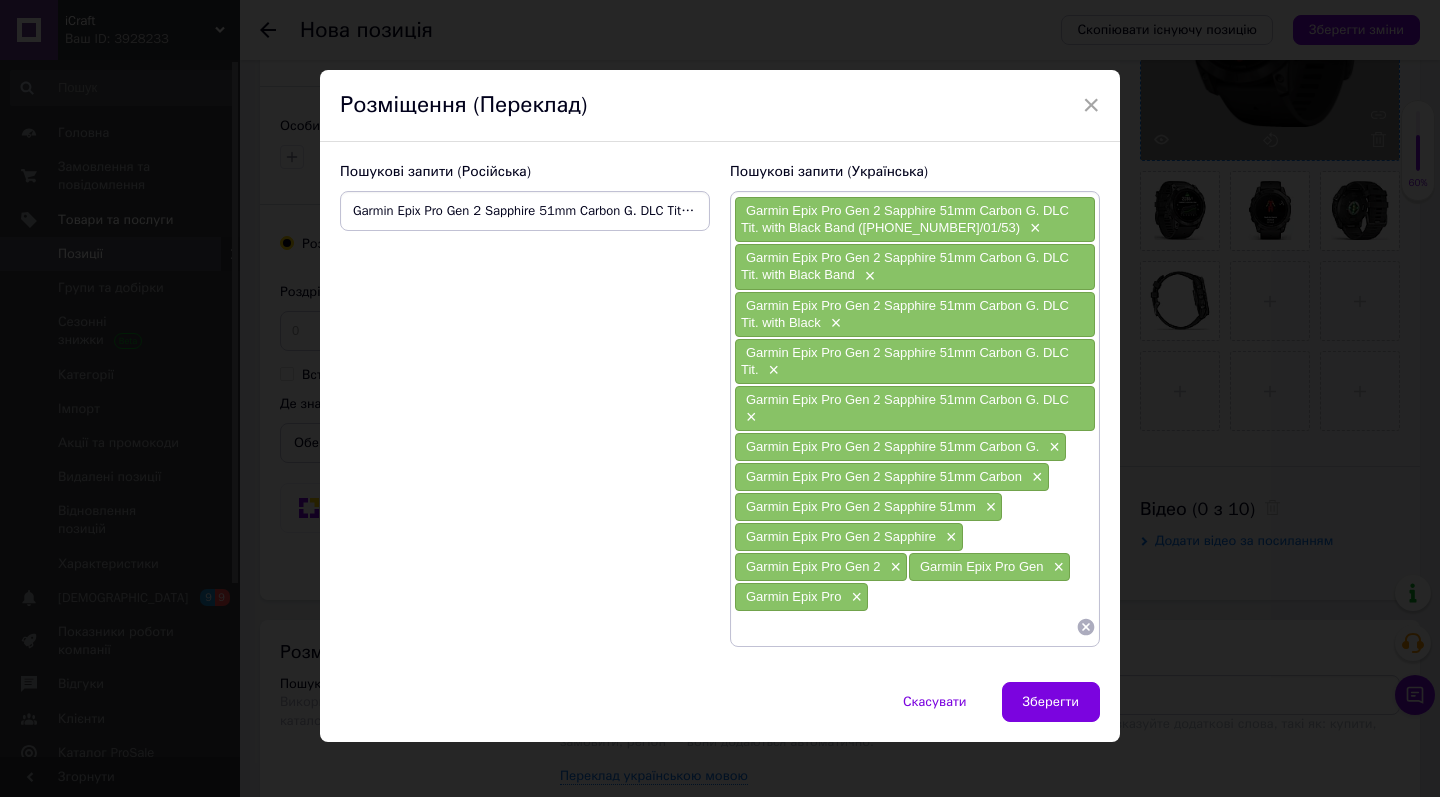 paste on "Garmin Epix Pro Gen 2 Sapphire 51mm Carbon G. DLC Tit. with Black Band ([PHONE_NUMBER]/01/53)" 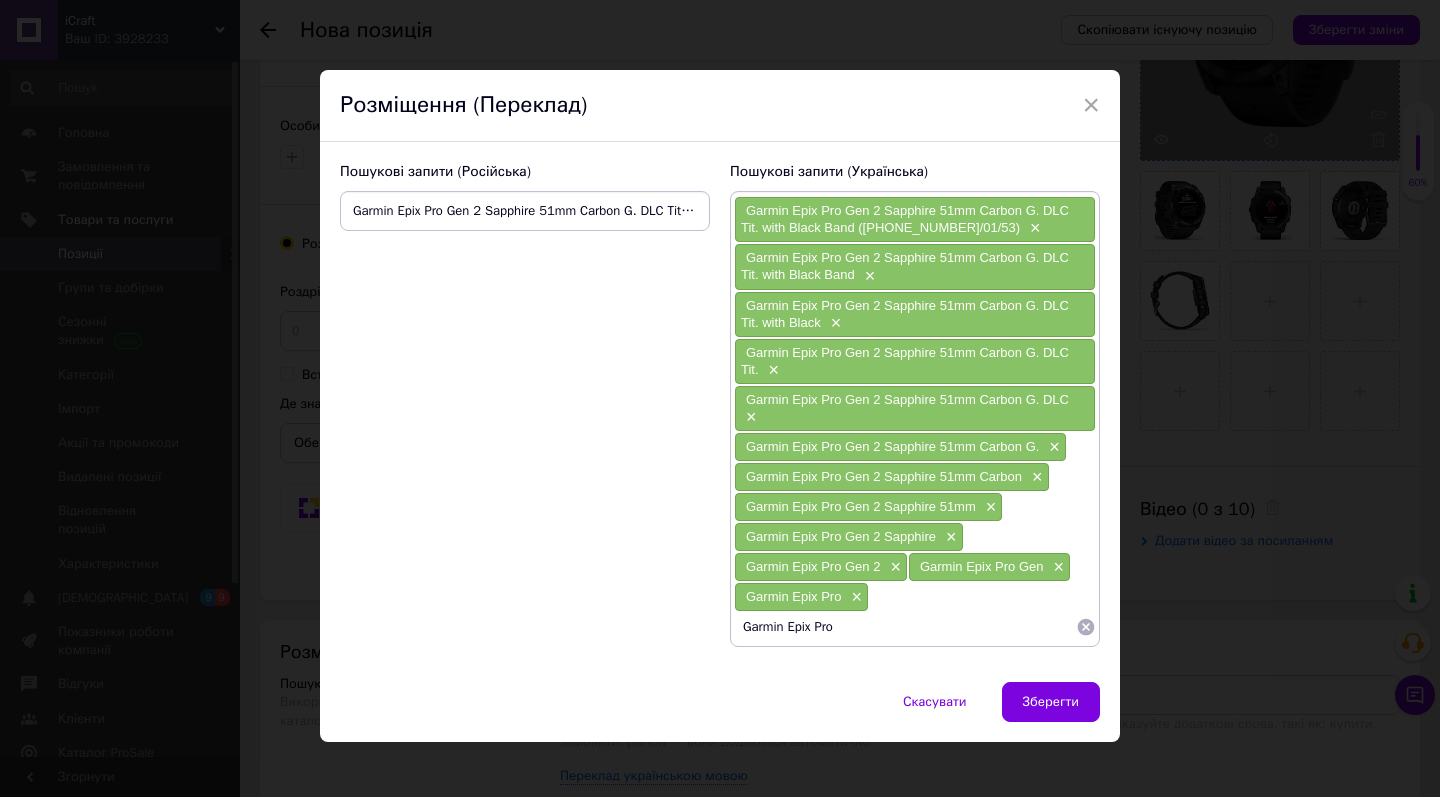 type on "Garmin Epix" 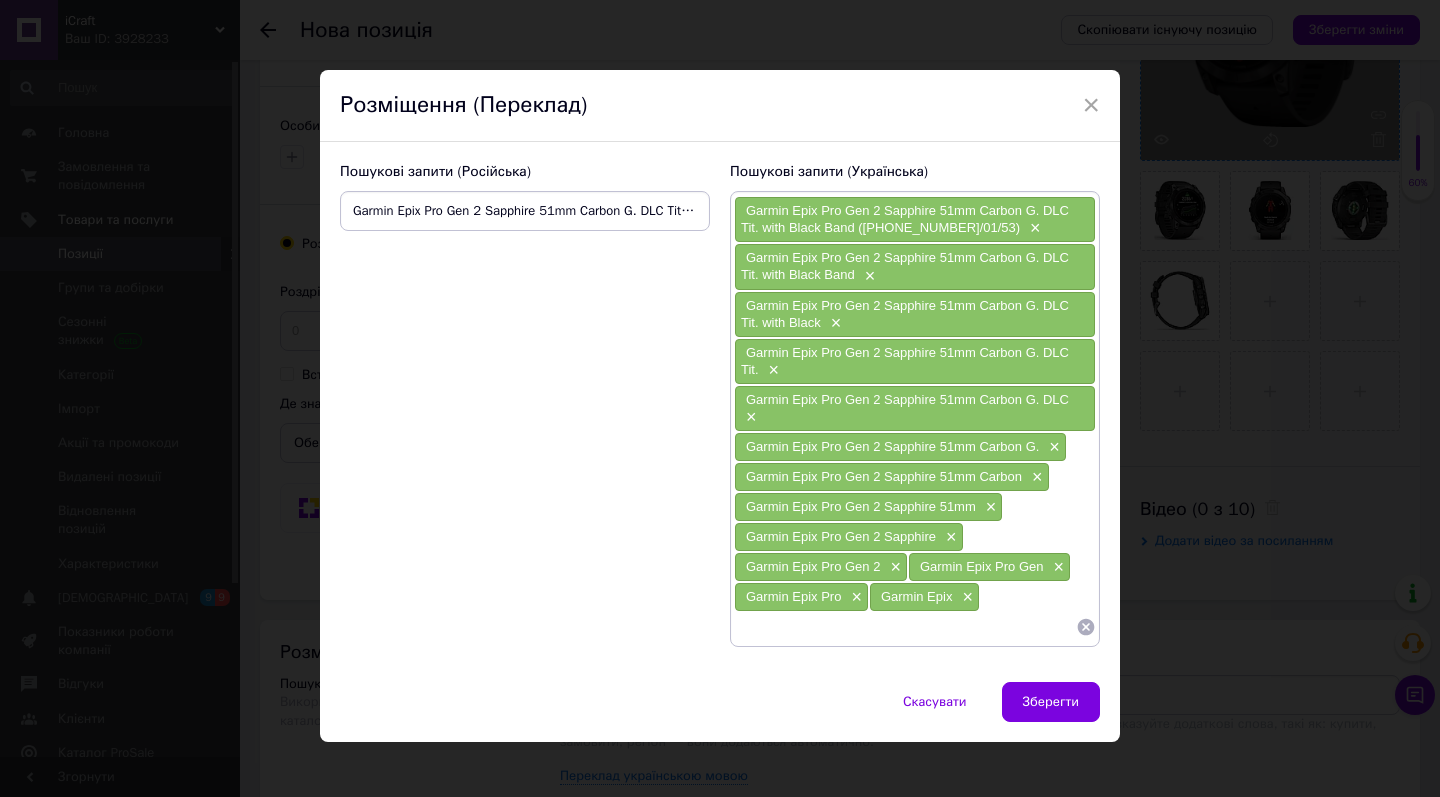 paste on "Garmin Epix Pro Gen 2 Sapphire 51mm Carbon G. DLC Tit. with Black Band ([PHONE_NUMBER]/01/53)" 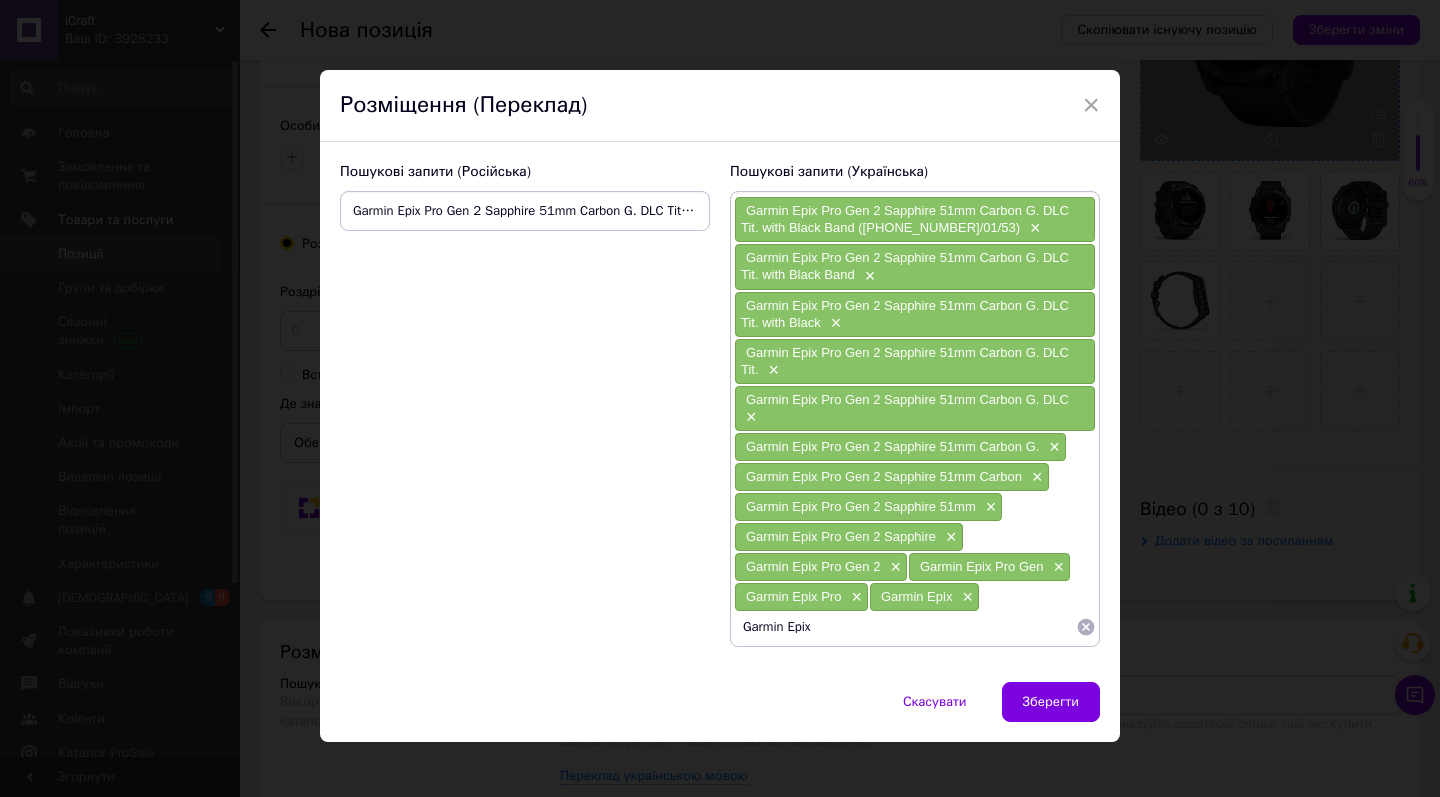 paste on "Garmin Epix Pro Gen 2 Sapphire 51mm Carbon G. DLC Tit. with Black Band ([PHONE_NUMBER]/01/53)" 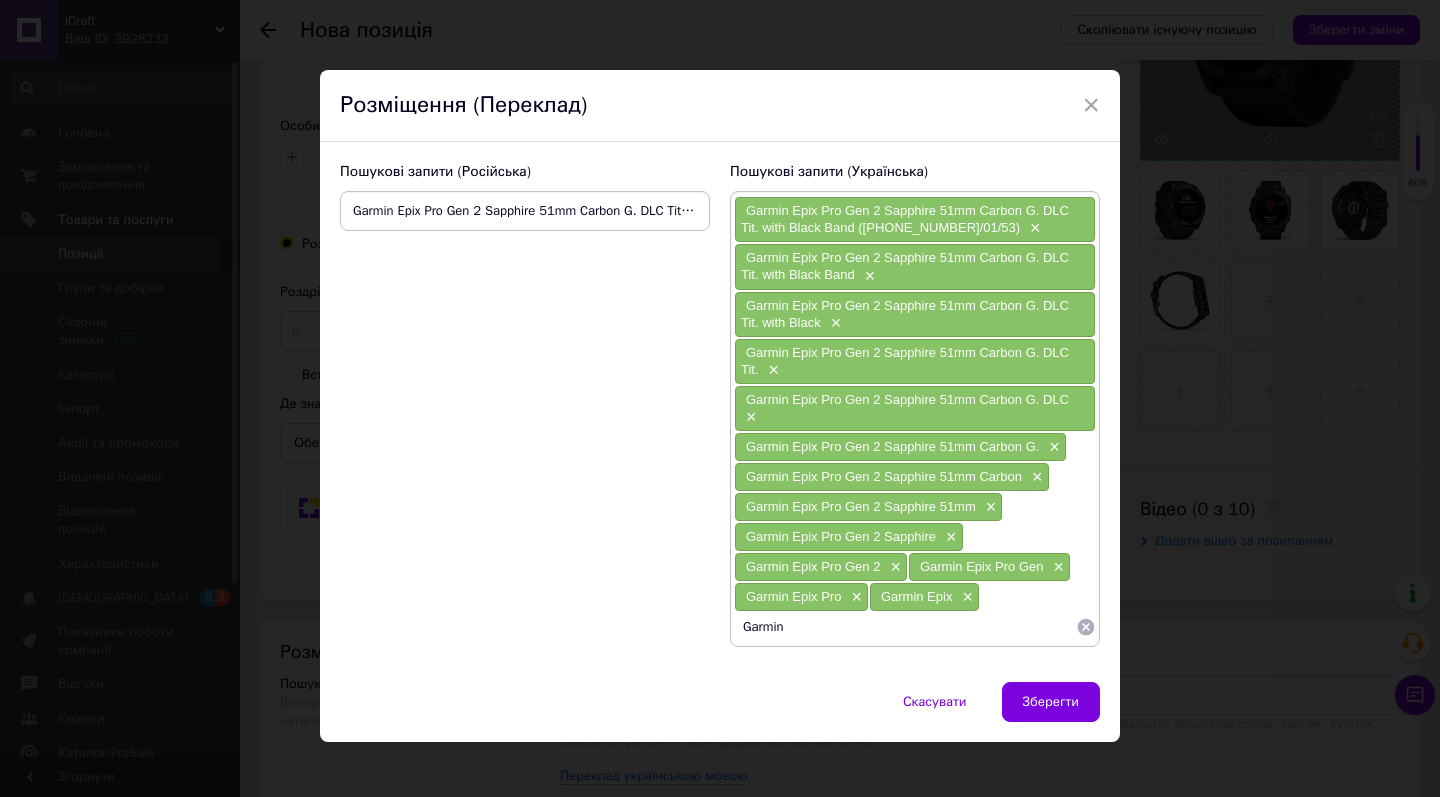 type 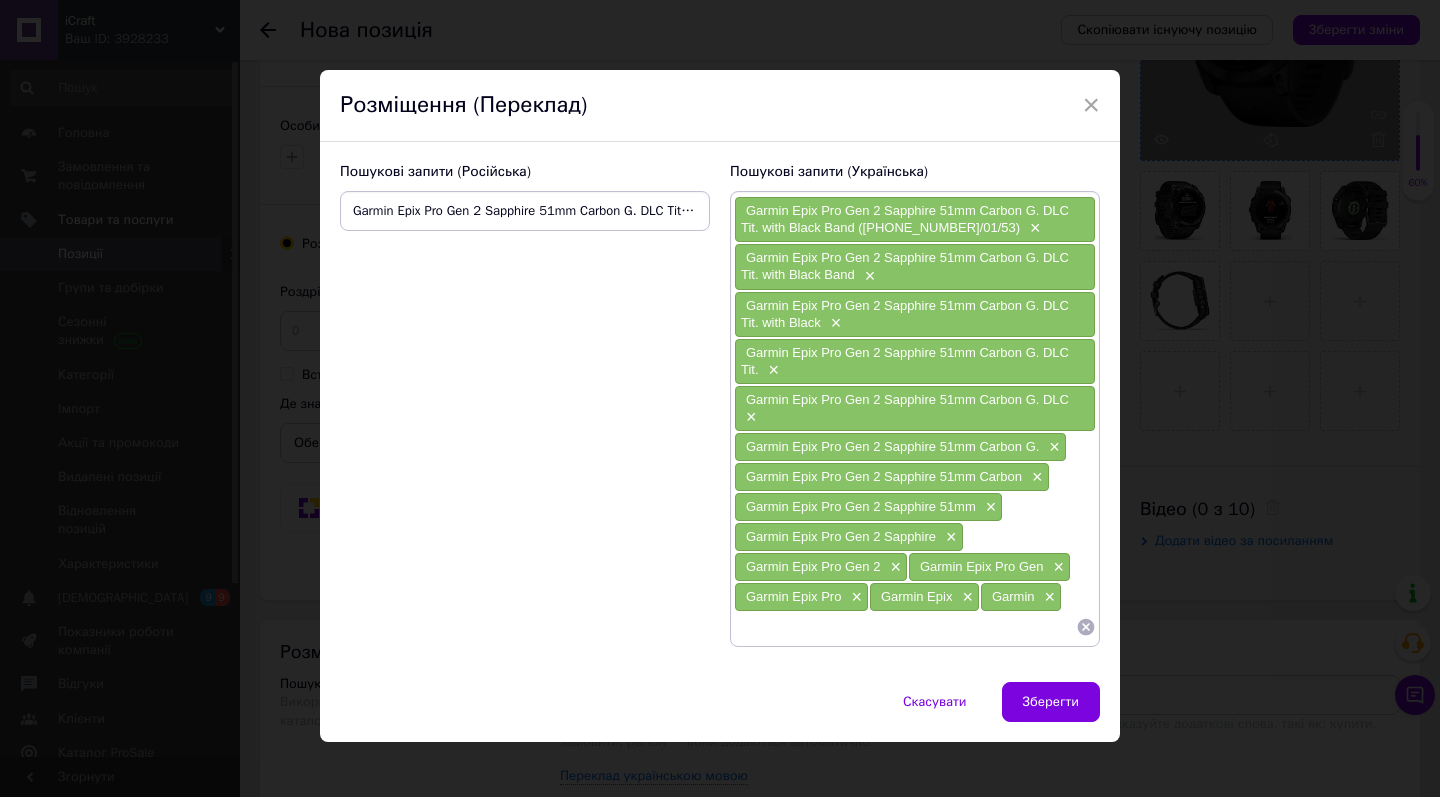 click on "Garmin Epix Pro Gen 2 Sapphire 51mm Carbon G. DLC Tit. with Black Band ([PHONE_NUMBER]/01/53)" at bounding box center [525, 211] 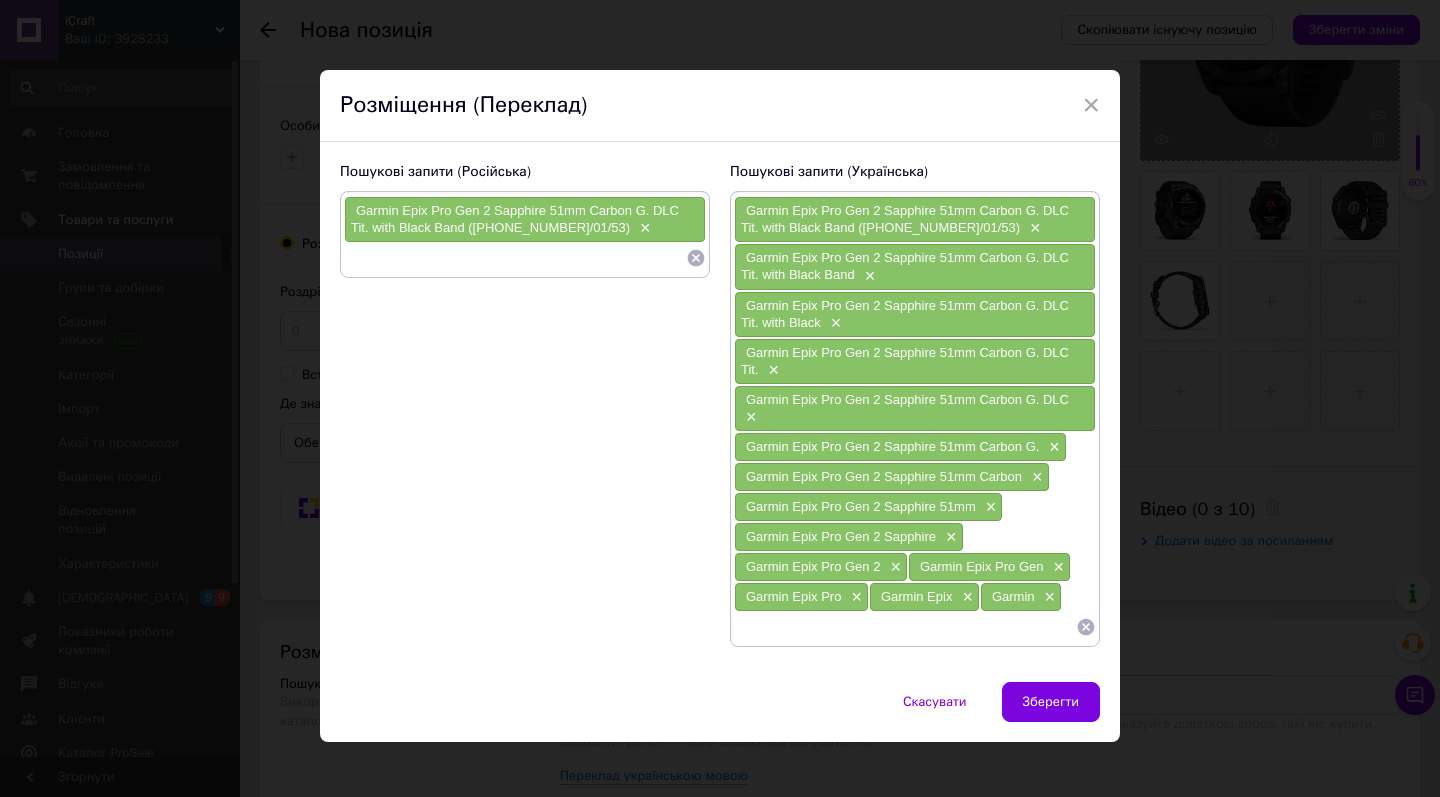 paste on "Garmin Epix Pro Gen 2 Sapphire 51mm Carbon G. DLC Tit. with Black Band ([PHONE_NUMBER]/01/53)" 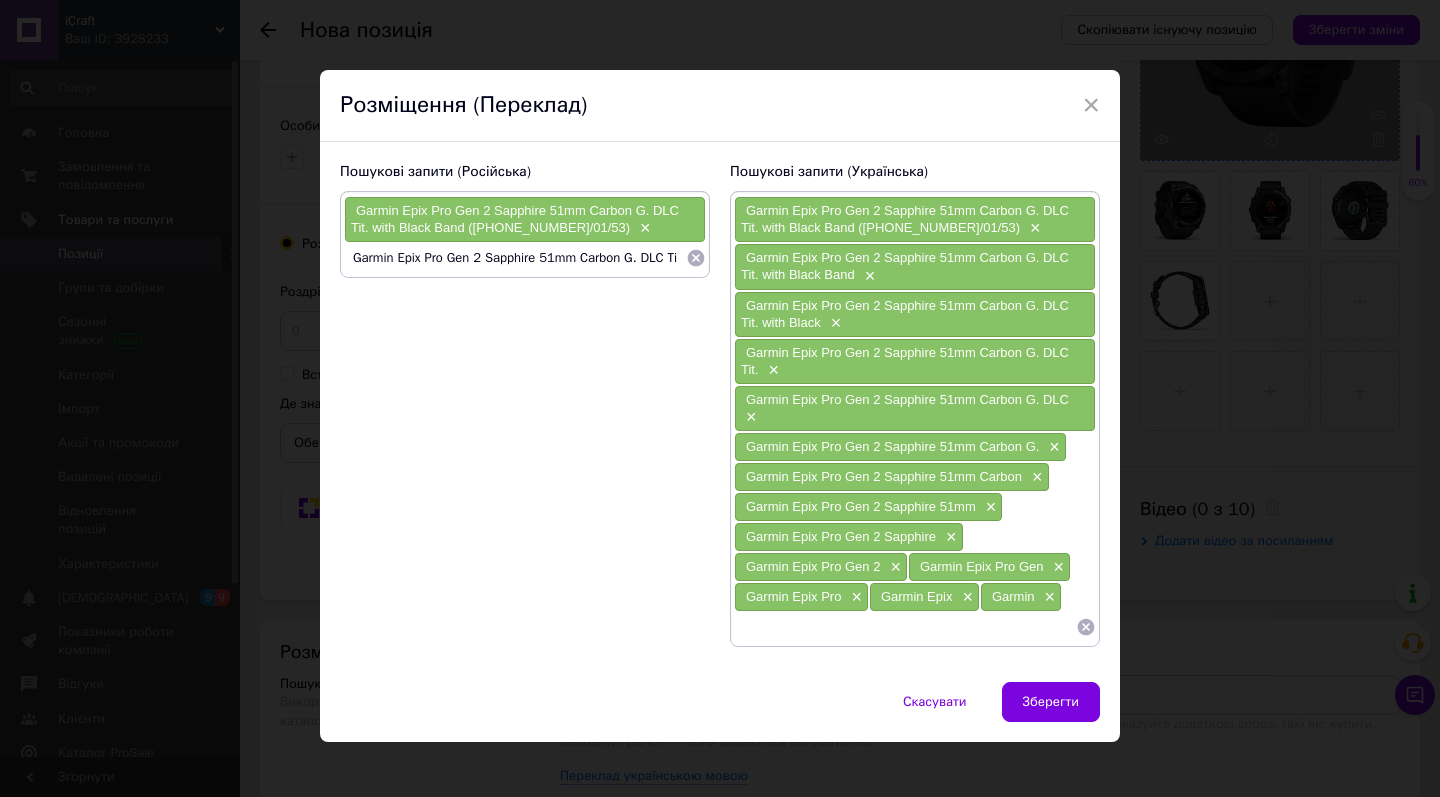 type on "Garmin Epix Pro Gen 2 Sapphire 51mm Carbon G. DLC Tit. with Black Band" 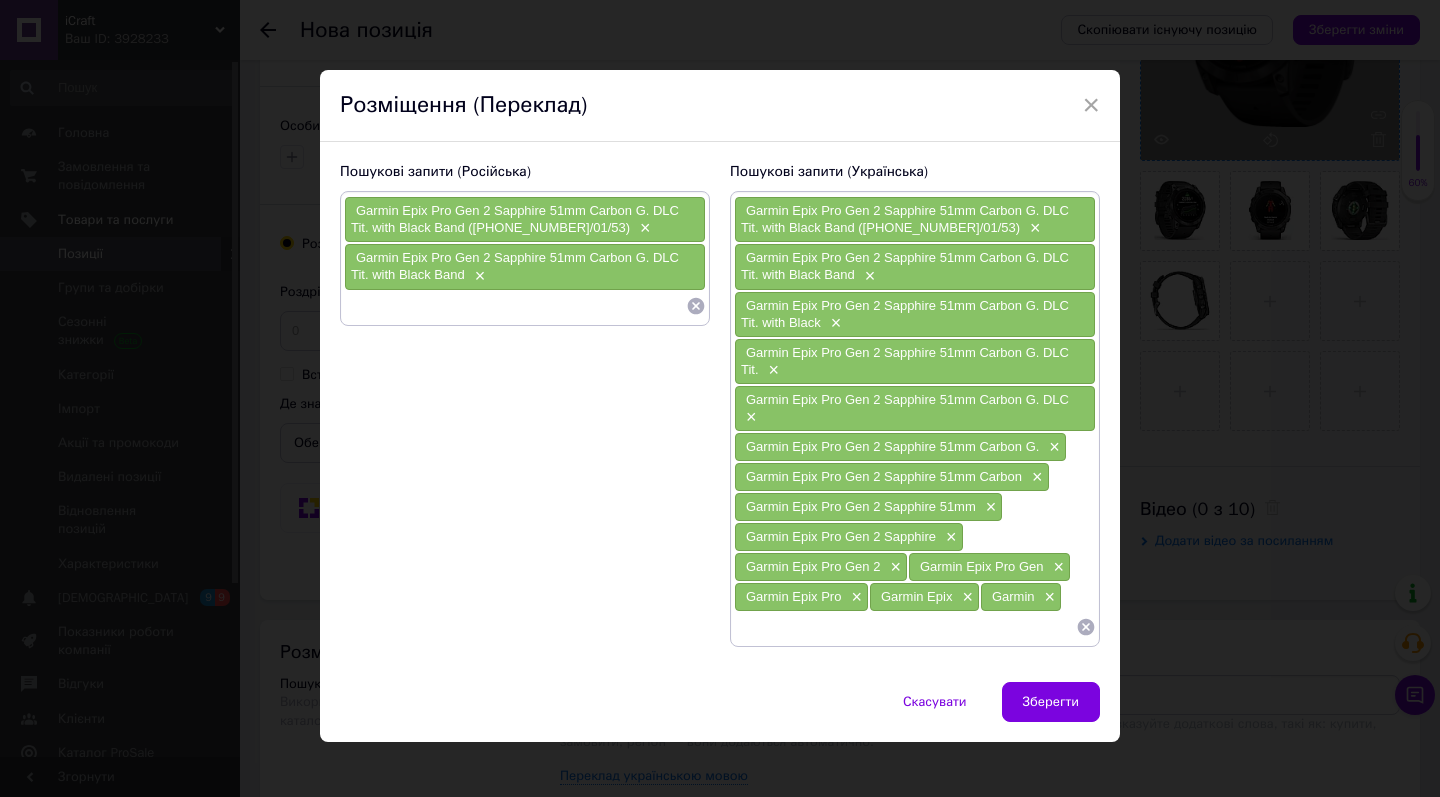 paste on "Garmin Epix Pro Gen 2 Sapphire 51mm Carbon G. DLC Tit. with Black Band ([PHONE_NUMBER]/01/53)" 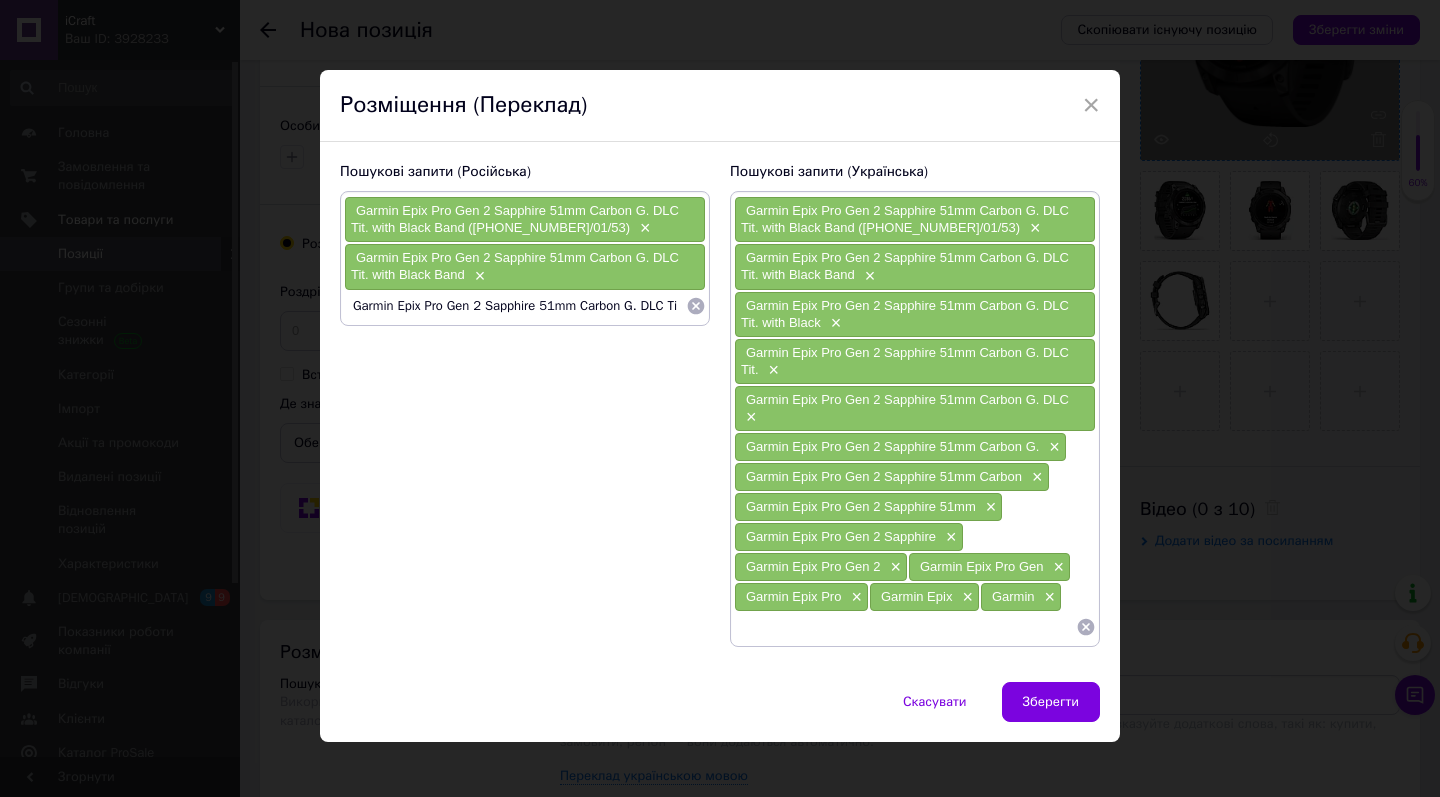 type on "Garmin Epix Pro Gen 2 Sapphire 51mm Carbon G. DLC Tit. with Black" 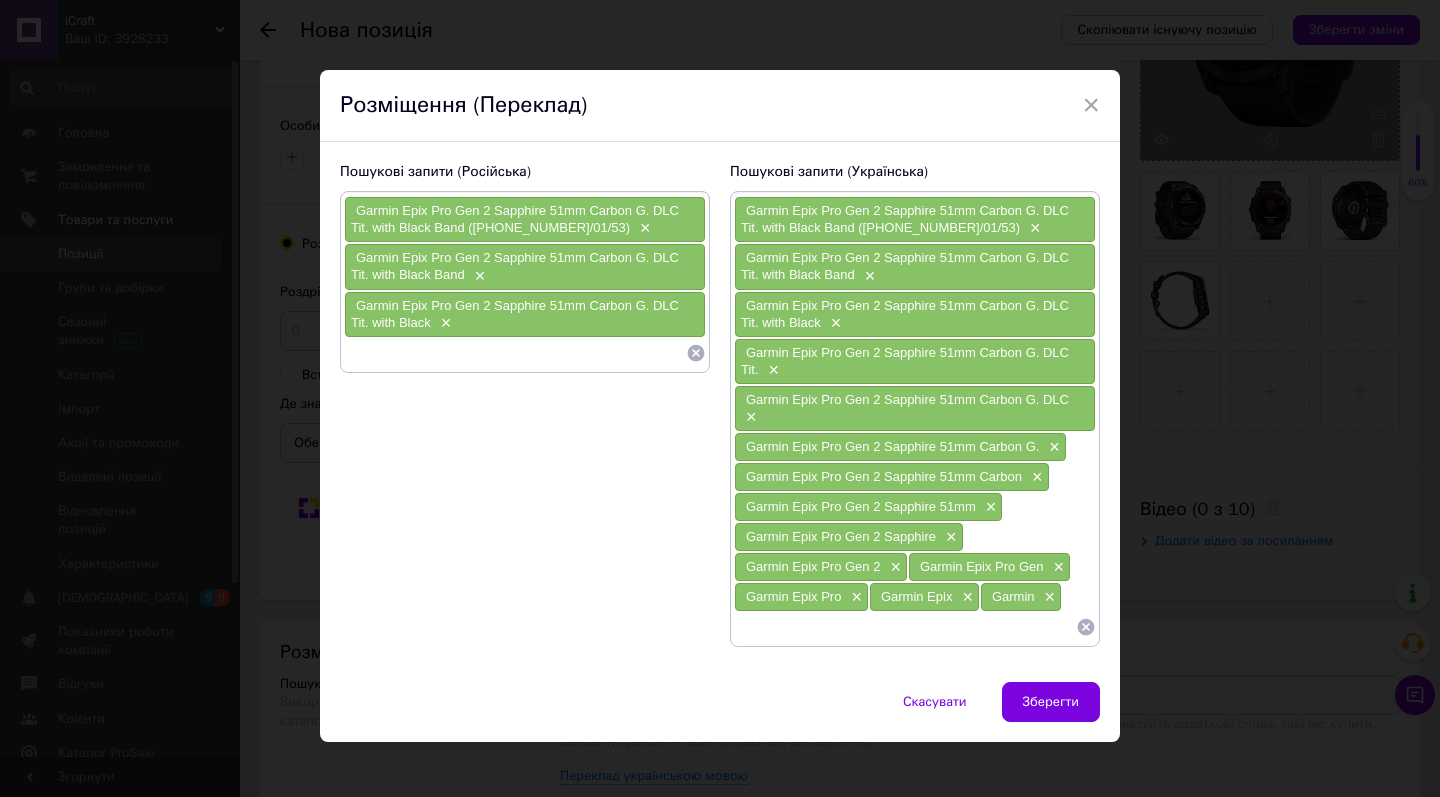 paste on "Garmin Epix Pro Gen 2 Sapphire 51mm Carbon G. DLC Tit. with Black Band ([PHONE_NUMBER]/01/53)" 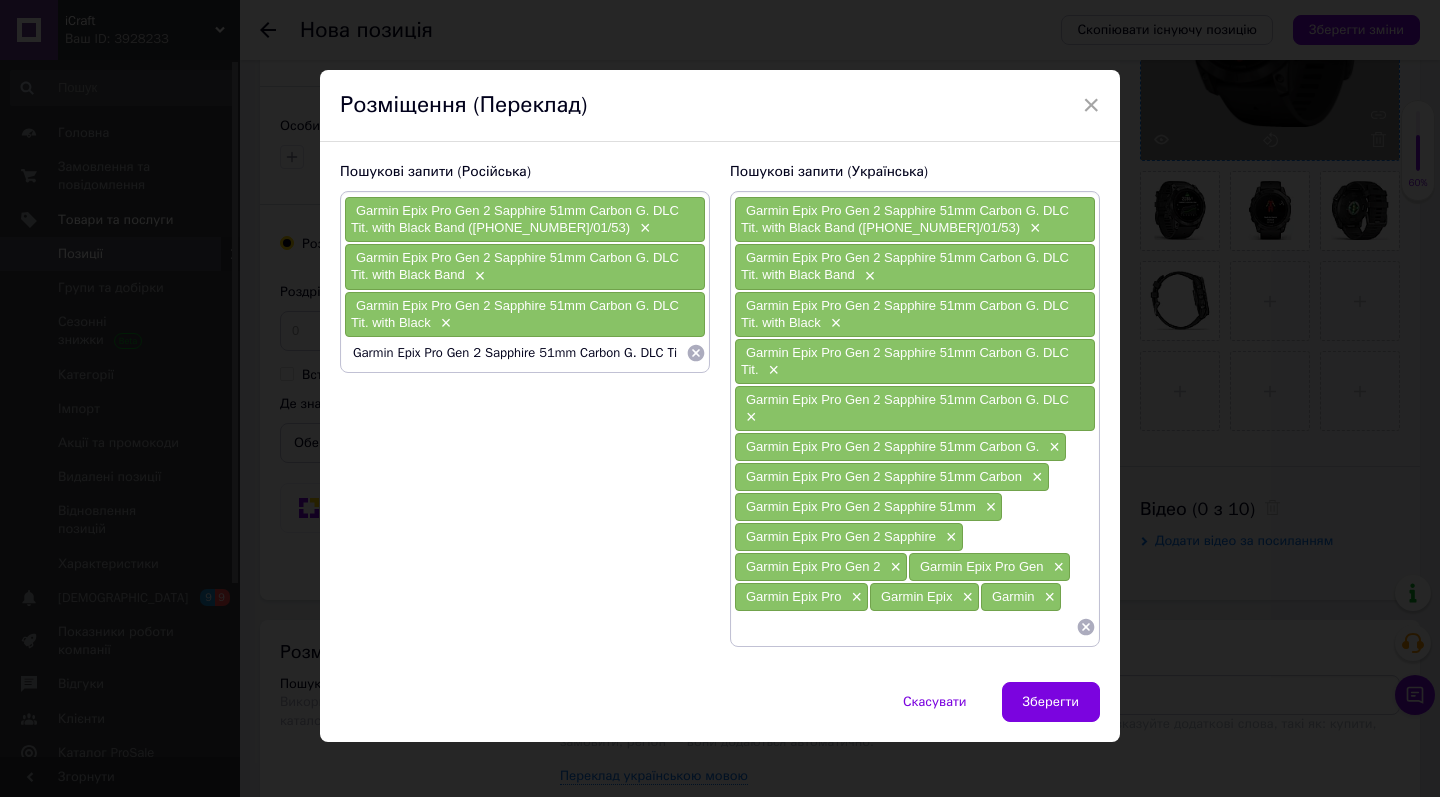 type on "Garmin Epix Pro Gen 2 Sapphire 51mm Carbon G. DLC Tit." 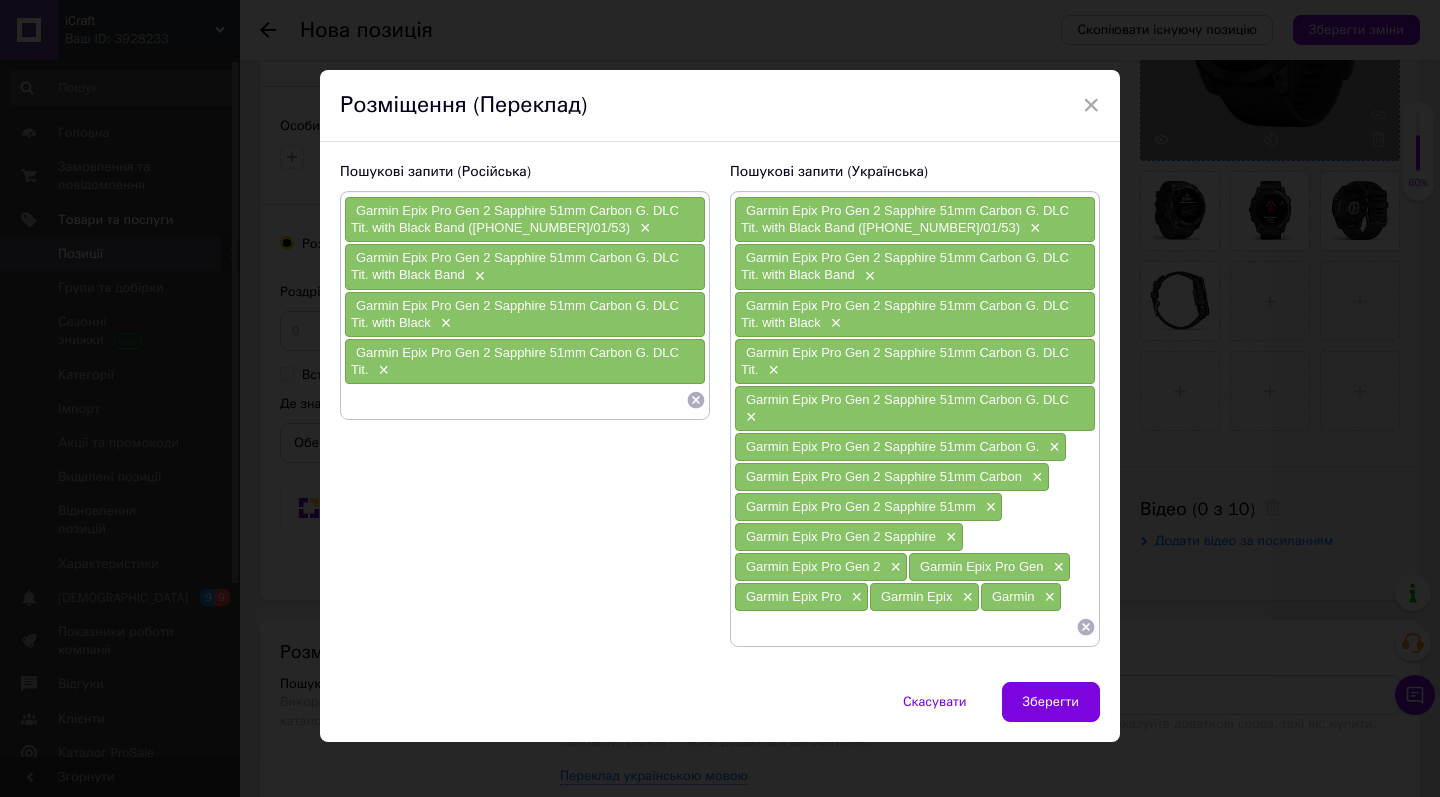 paste on "Garmin Epix Pro Gen 2 Sapphire 51mm Carbon G. DLC Tit. with Black Band ([PHONE_NUMBER]/01/53)" 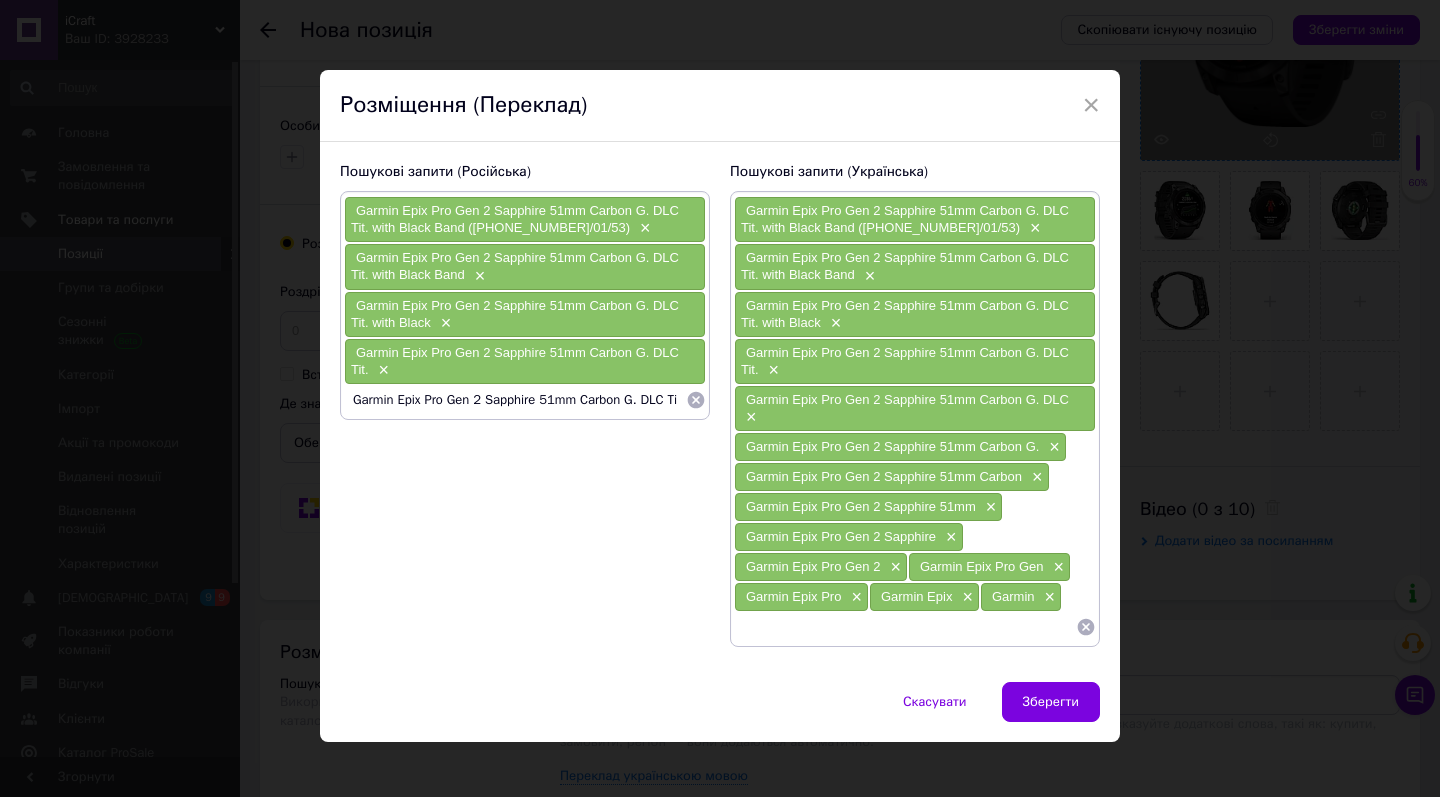 type on "Garmin Epix Pro Gen 2 Sapphire 51mm Carbon G. DLC" 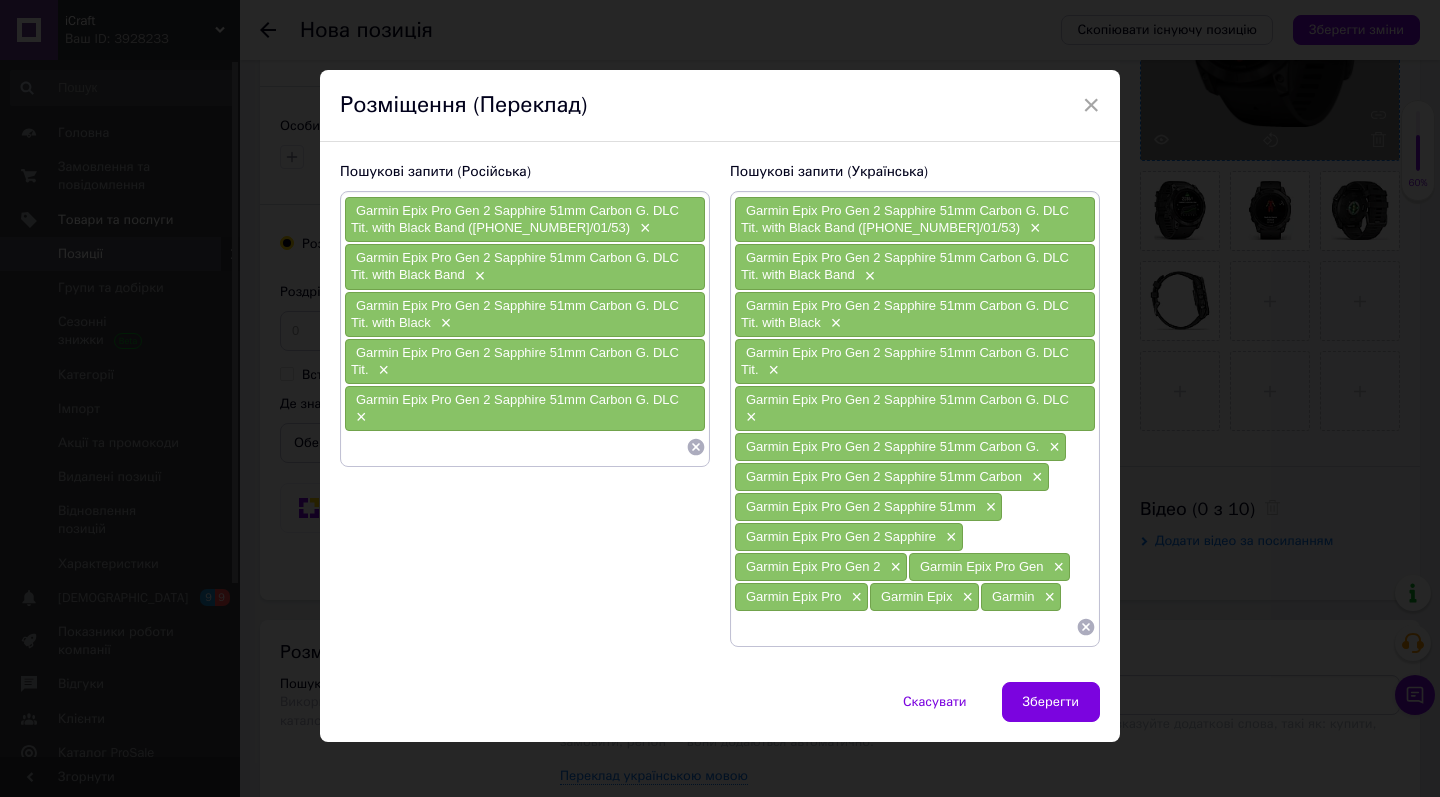 paste on "Garmin Epix Pro Gen 2 Sapphire 51mm Carbon G. DLC Tit. with Black Band ([PHONE_NUMBER]/01/53)" 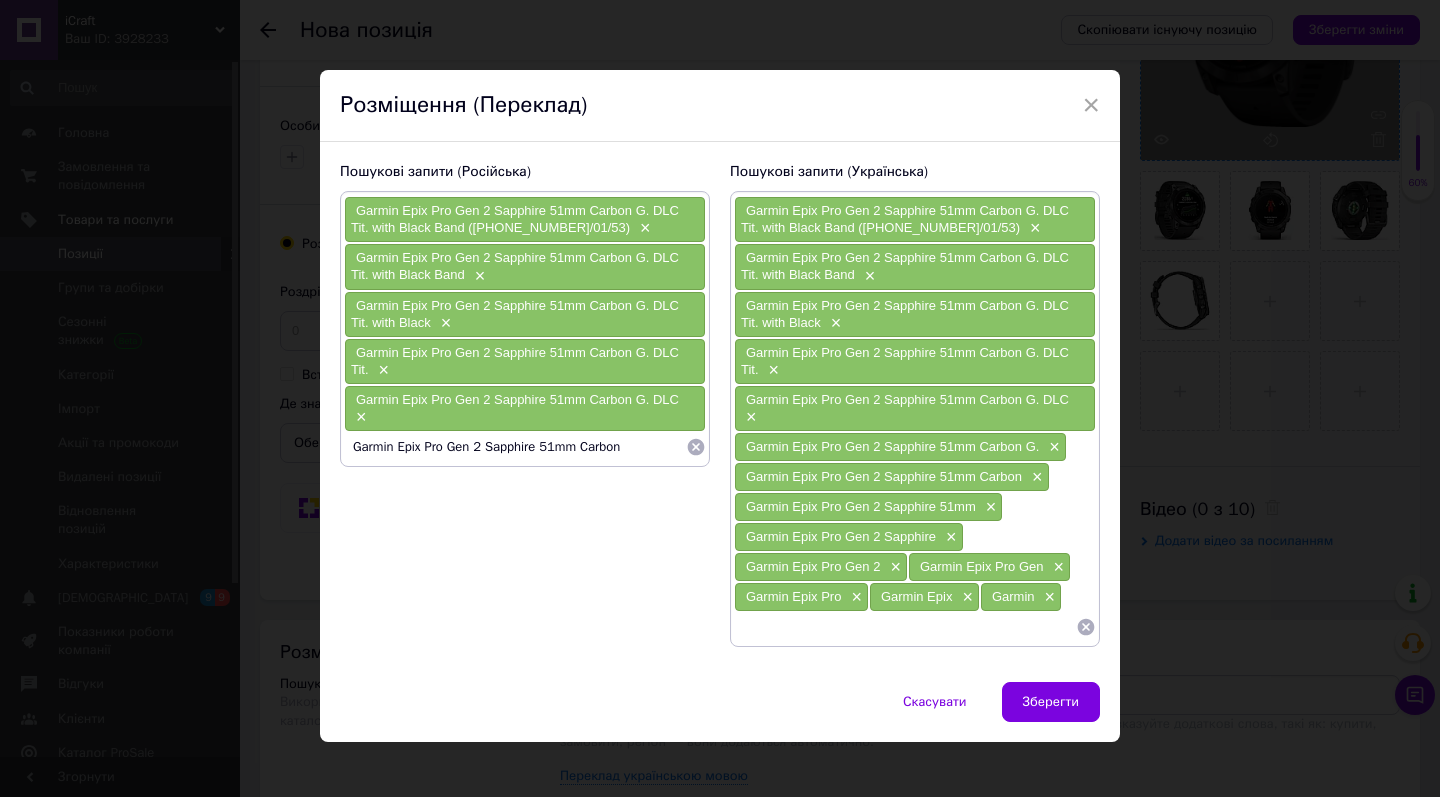 type on "Garmin Epix Pro Gen 2 Sapphire 51mm Carbon G." 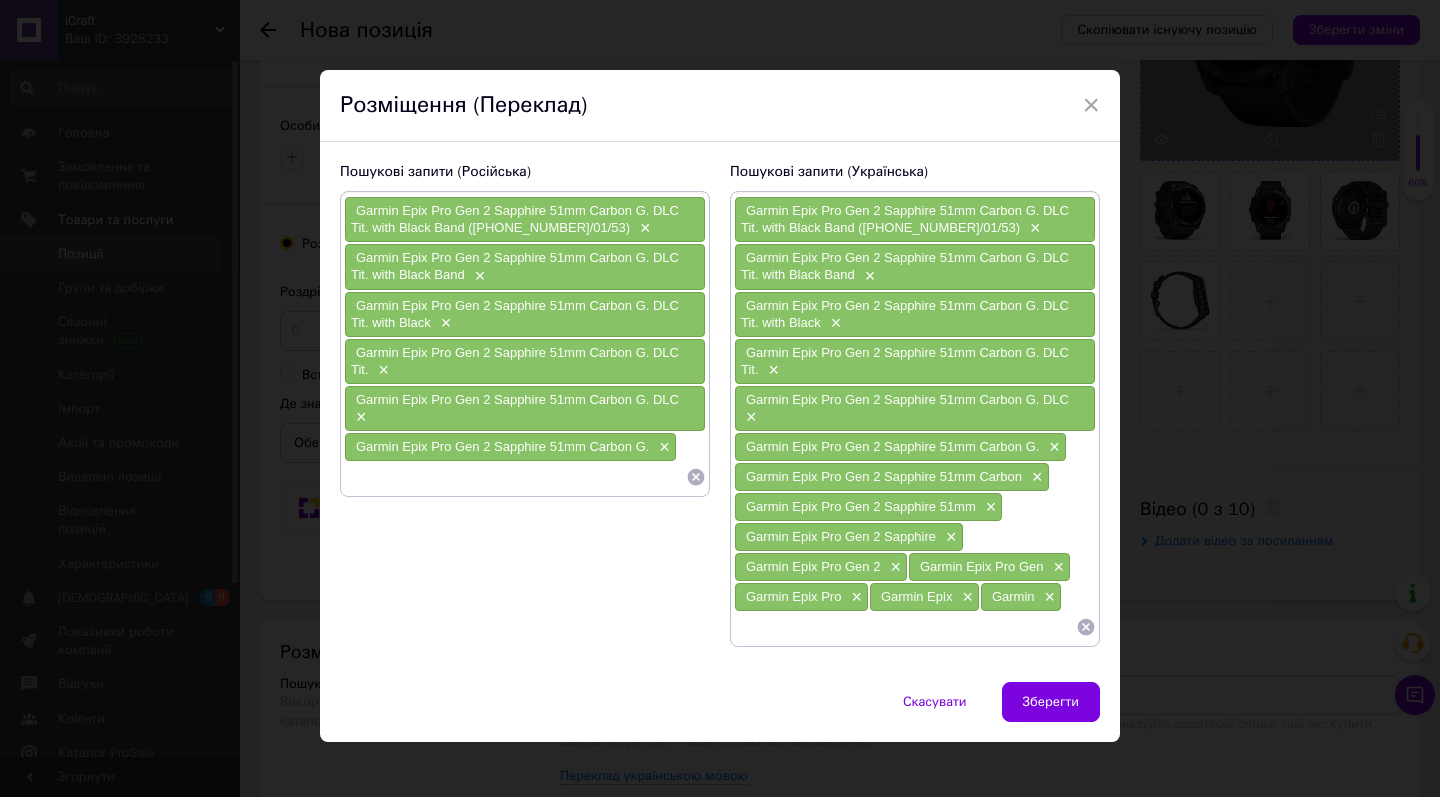 paste on "Garmin Epix Pro Gen 2 Sapphire 51mm Carbon G. DLC Tit. with Black Band ([PHONE_NUMBER]/01/53)" 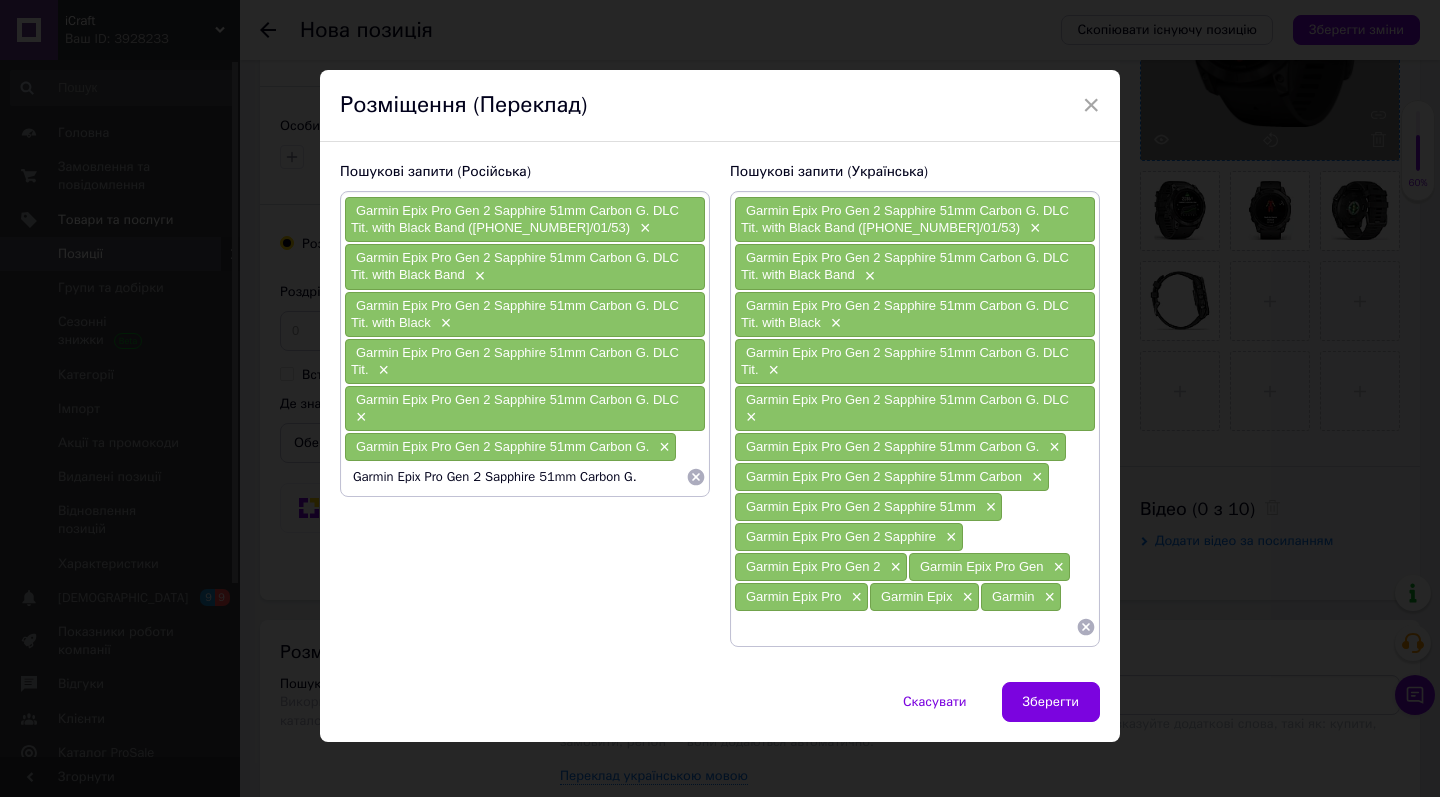 type on "Garmin Epix Pro Gen 2 Sapphire 51mm Carbon" 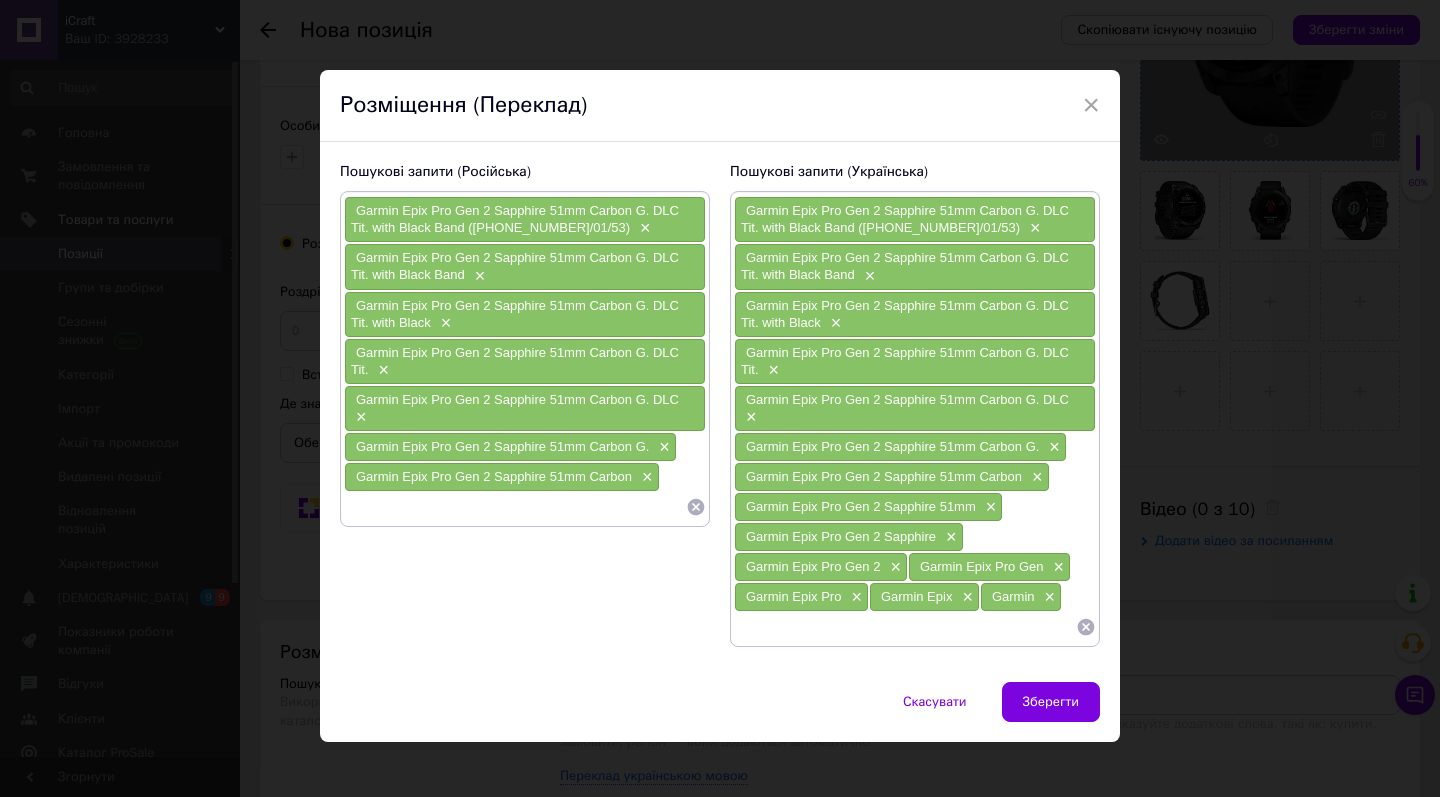 paste on "Garmin Epix Pro Gen 2 Sapphire 51mm Carbon G. DLC Tit. with Black Band ([PHONE_NUMBER]/01/53)" 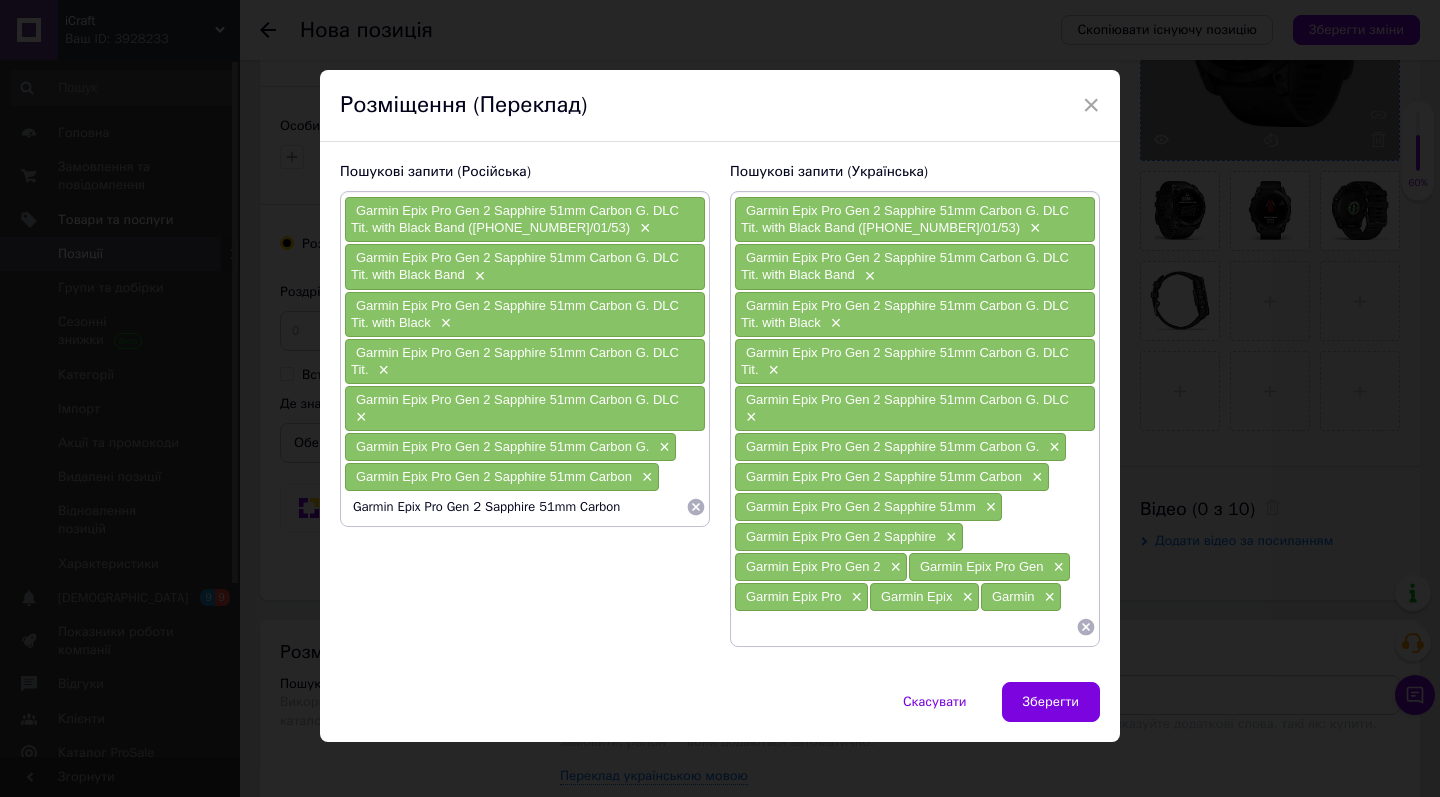 type on "Garmin Epix Pro Gen 2 Sapphire 51mm" 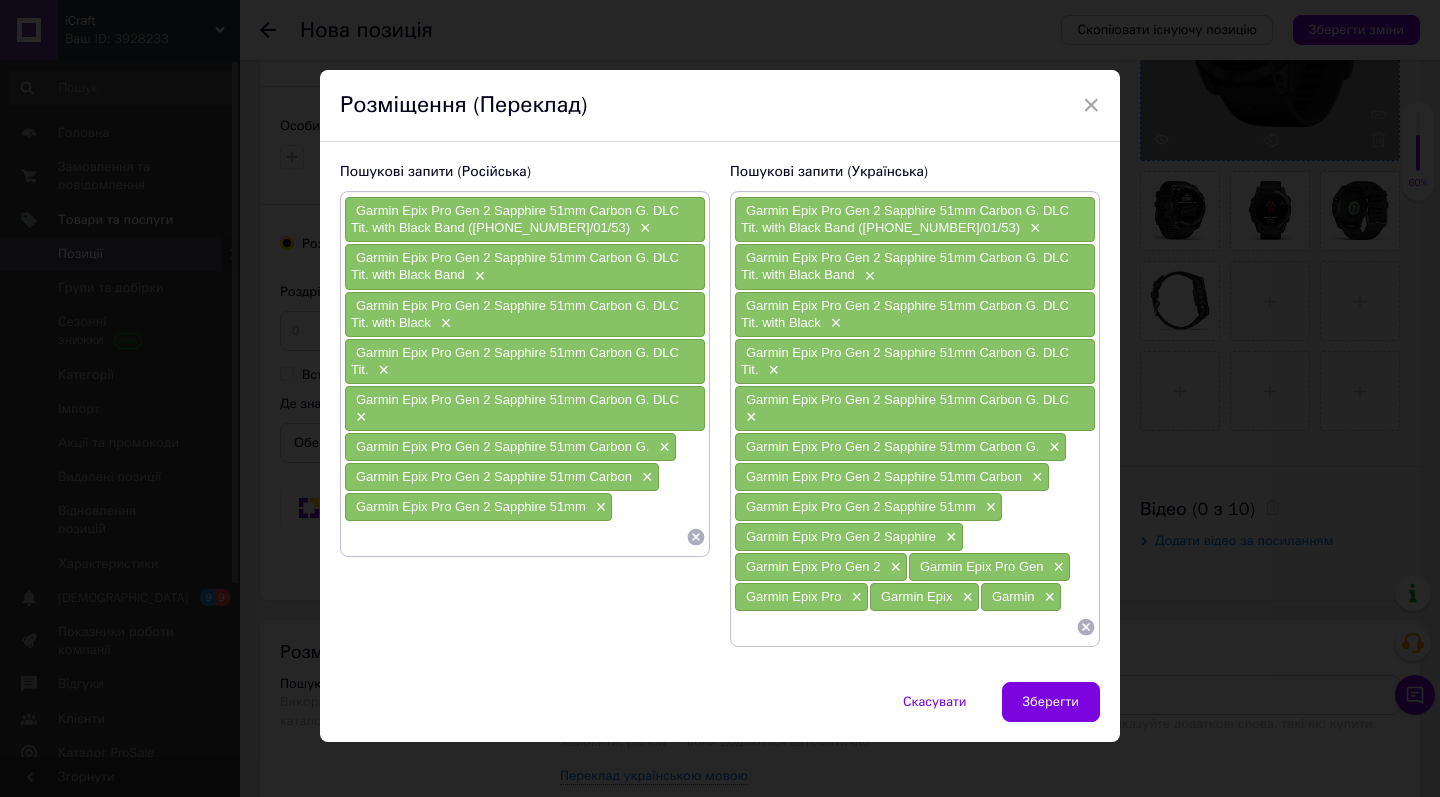 paste on "Garmin Epix Pro Gen 2 Sapphire 51mm Carbon G. DLC Tit. with Black Band ([PHONE_NUMBER]/01/53)" 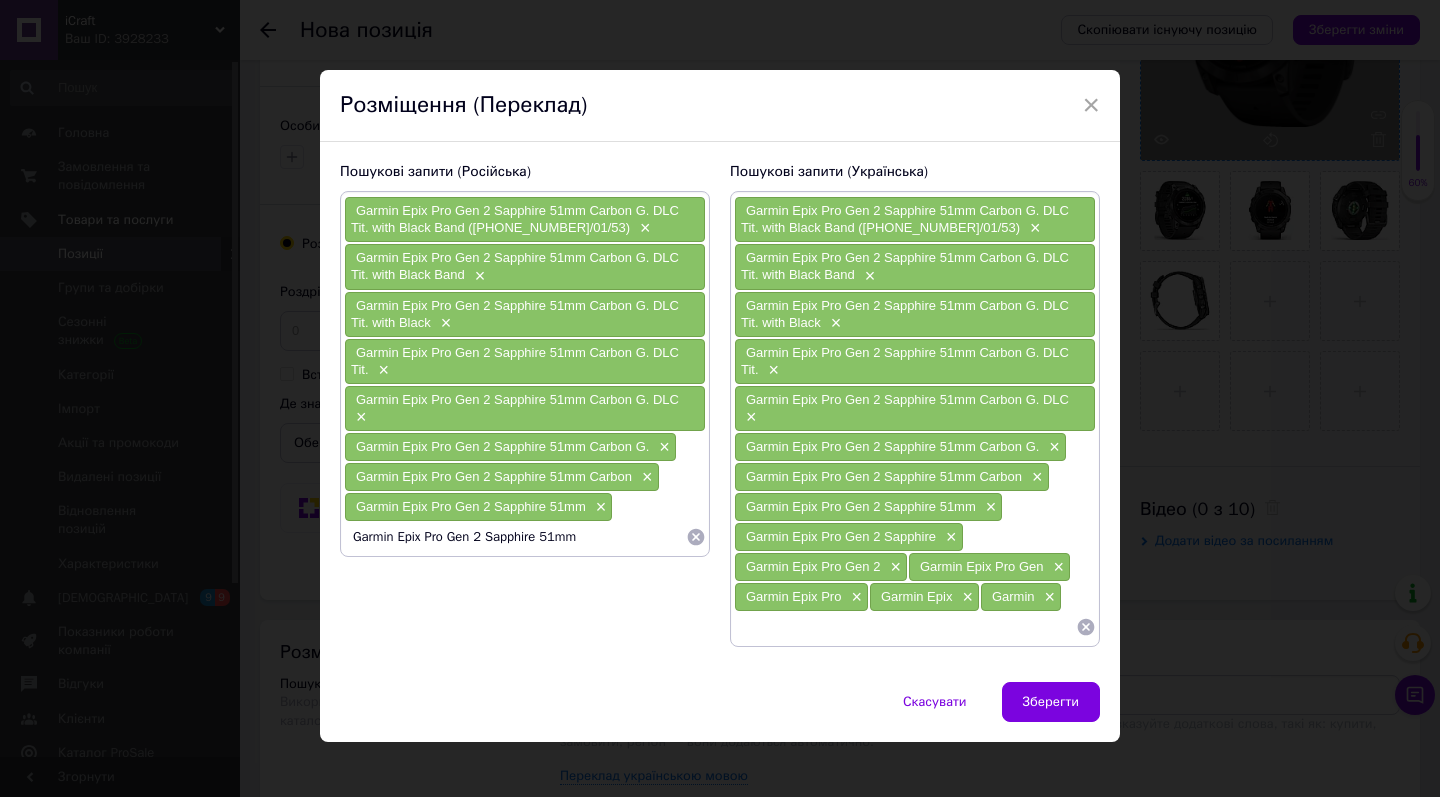 type on "Garmin Epix Pro Gen 2 Sapphire" 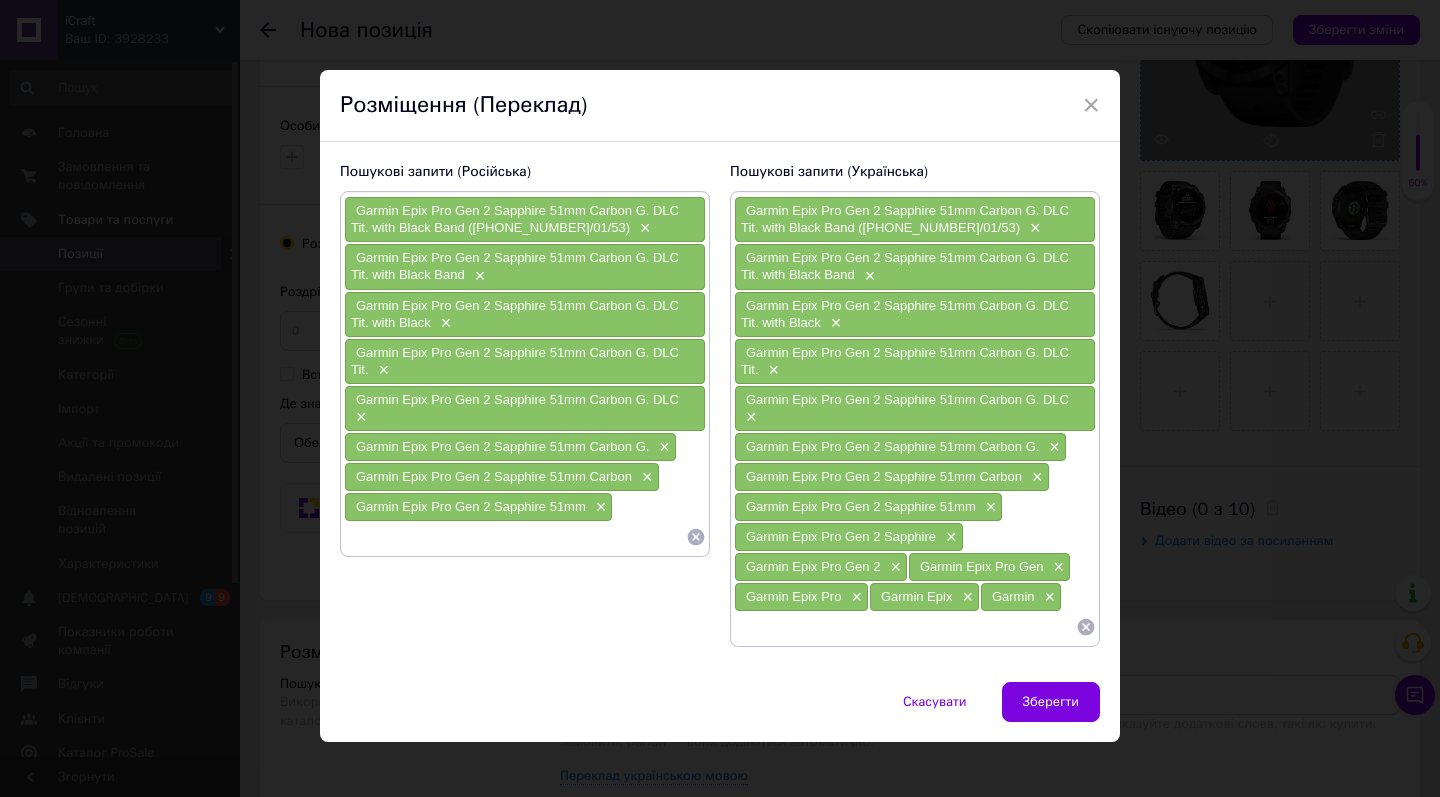 paste on "Garmin Epix Pro Gen 2 Sapphire 51mm Carbon G. DLC Tit. with Black Band ([PHONE_NUMBER]/01/53)" 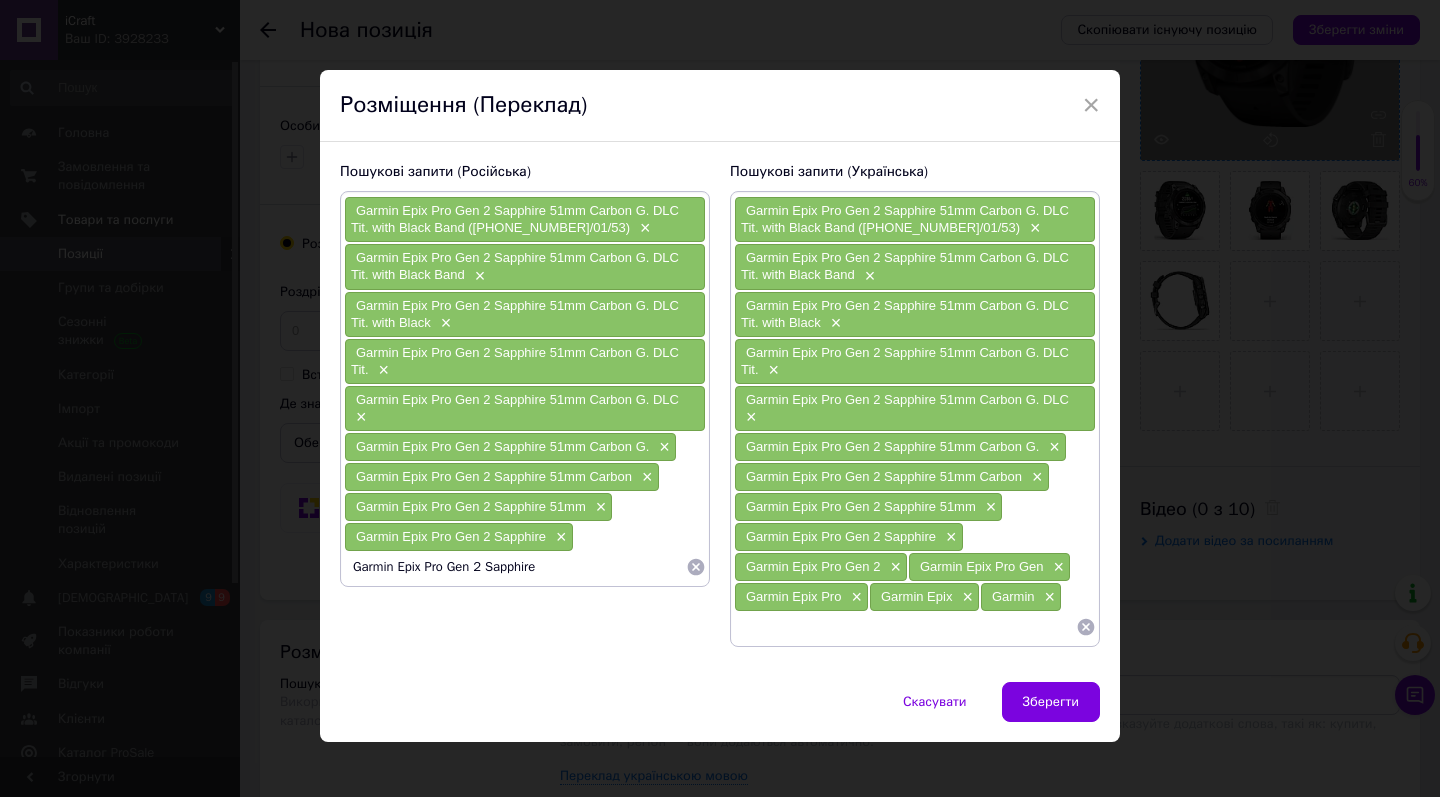 type on "Garmin Epix Pro Gen 2" 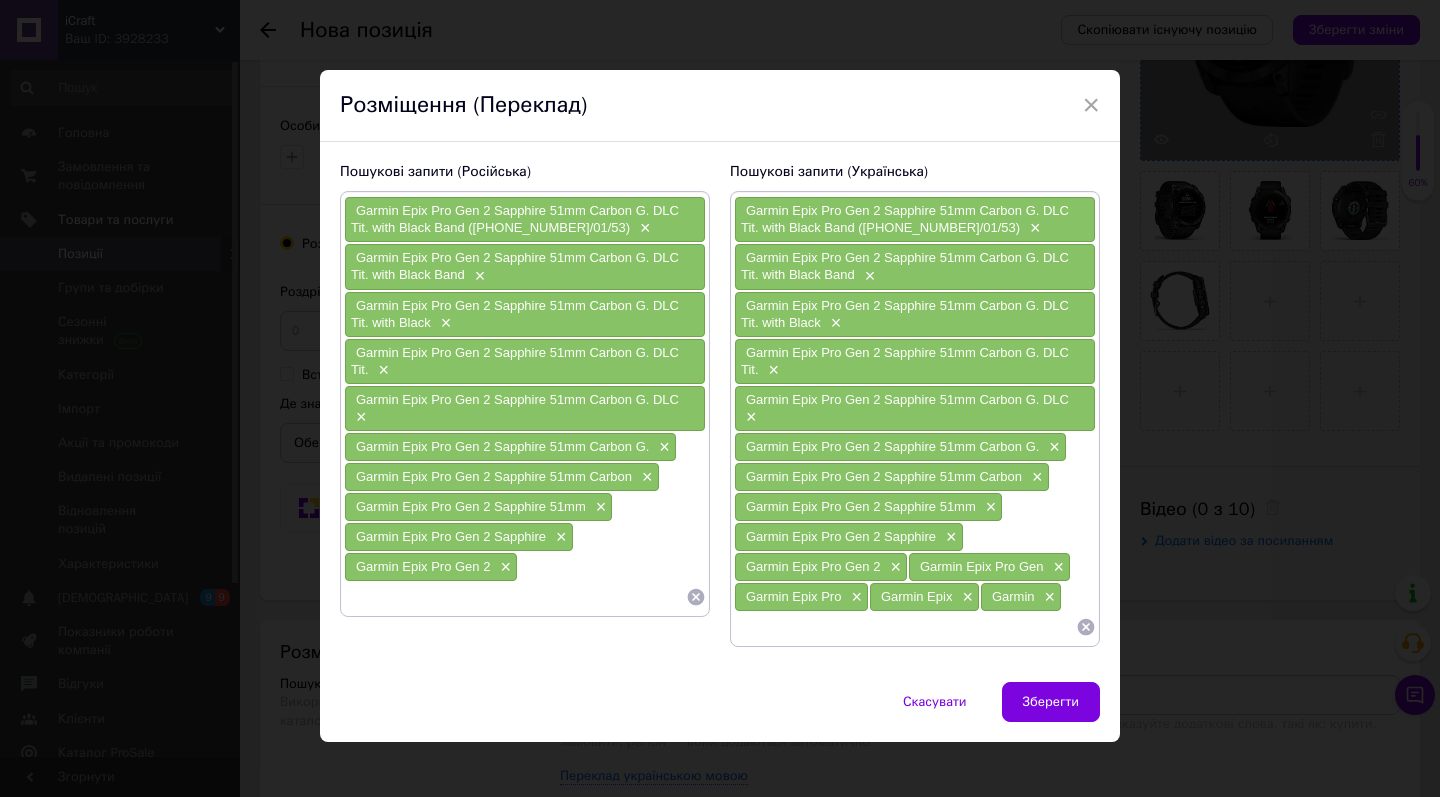 paste on "Garmin Epix Pro Gen 2 Sapphire 51mm Carbon G. DLC Tit. with Black Band ([PHONE_NUMBER]/01/53)" 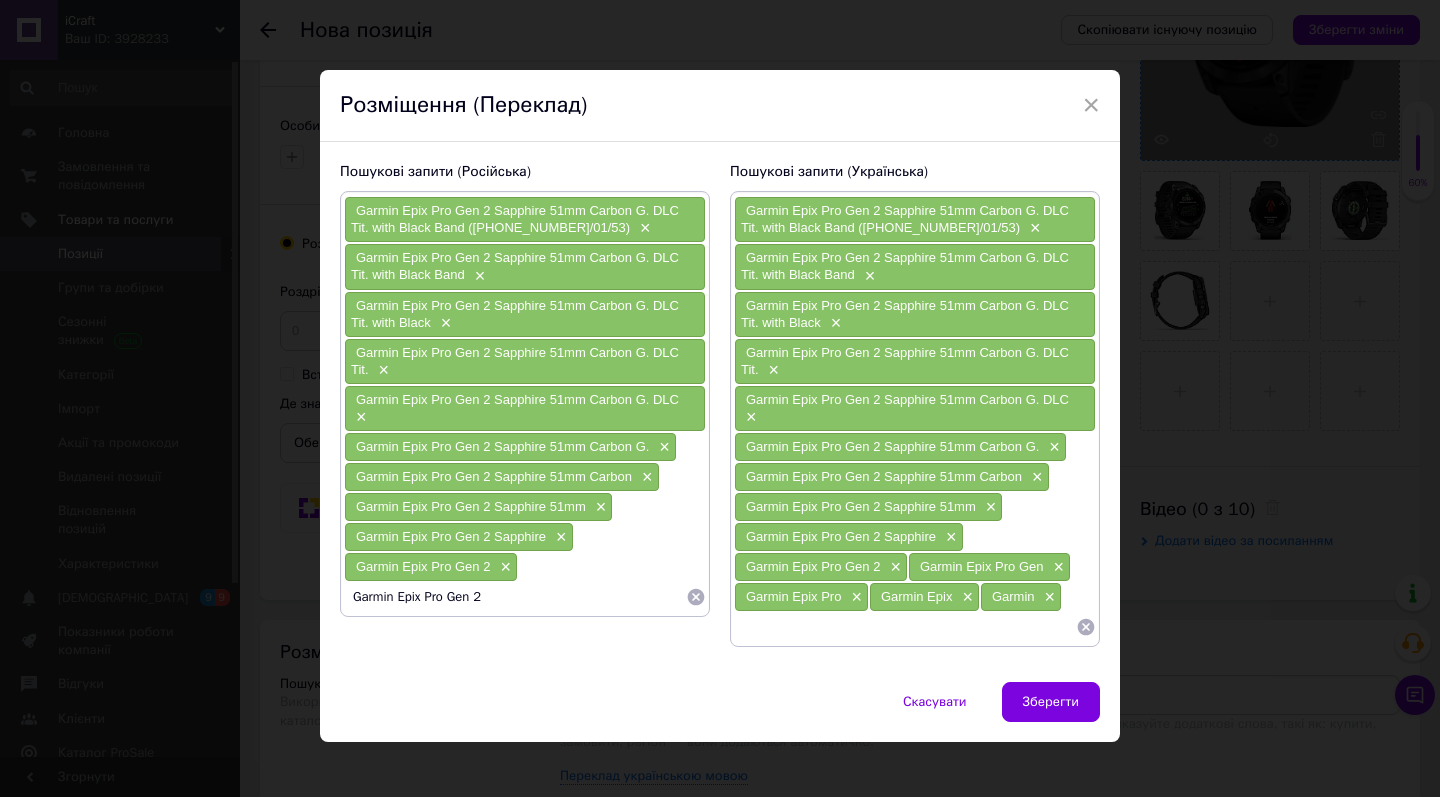 type on "Garmin Epix Pro Gen" 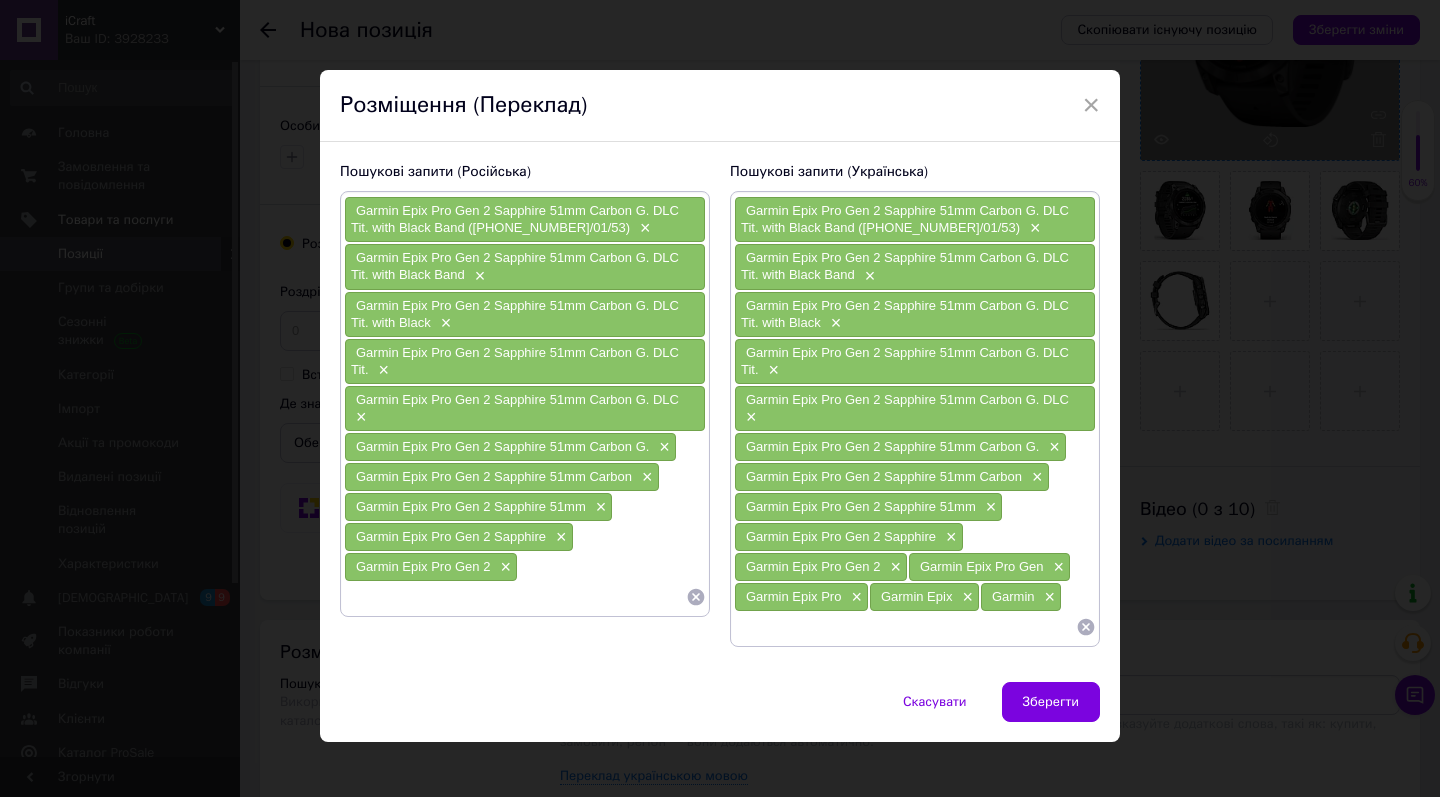 paste on "Garmin Epix Pro Gen 2 Sapphire 51mm Carbon G. DLC Tit. with Black Band ([PHONE_NUMBER]/01/53)" 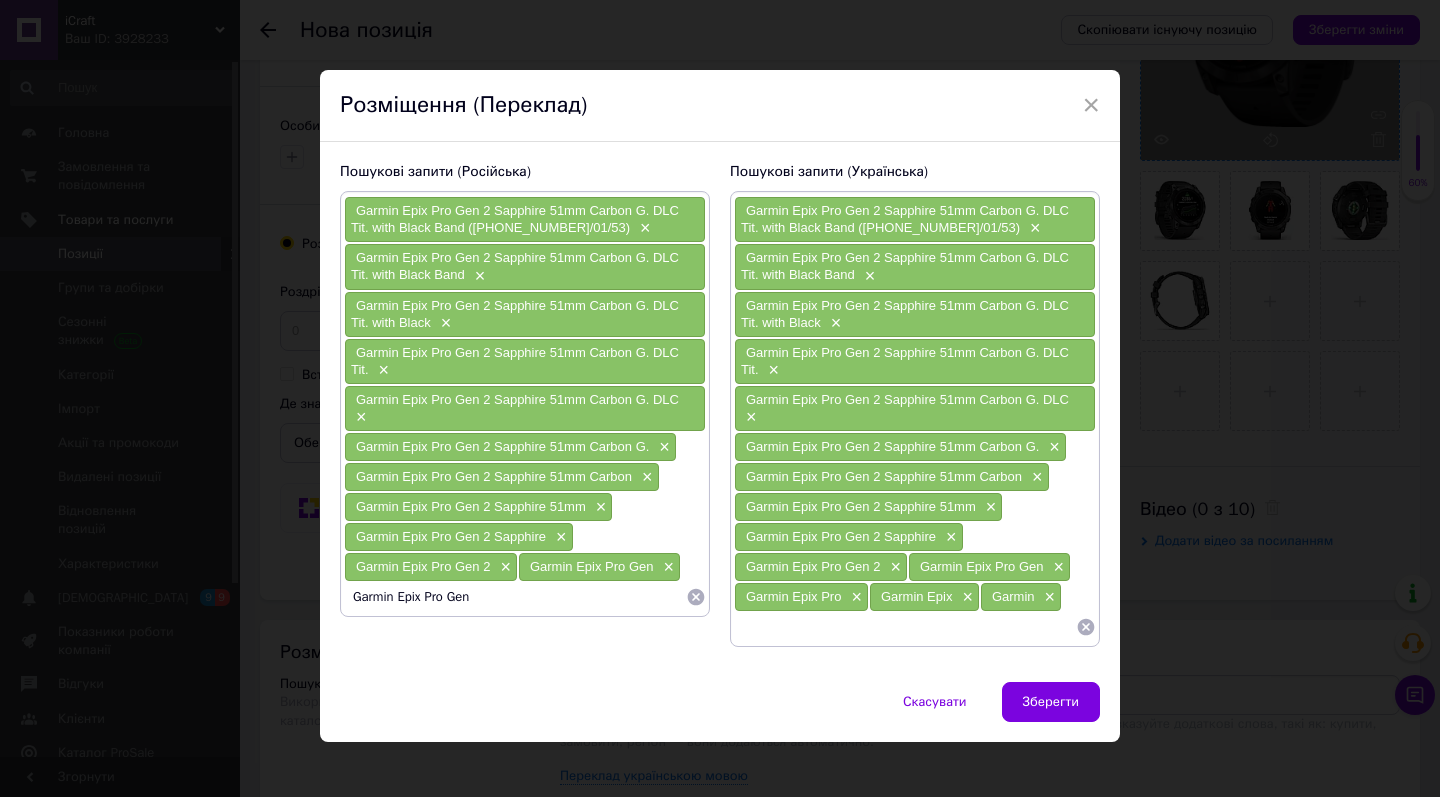 type on "Garmin Epix Pro" 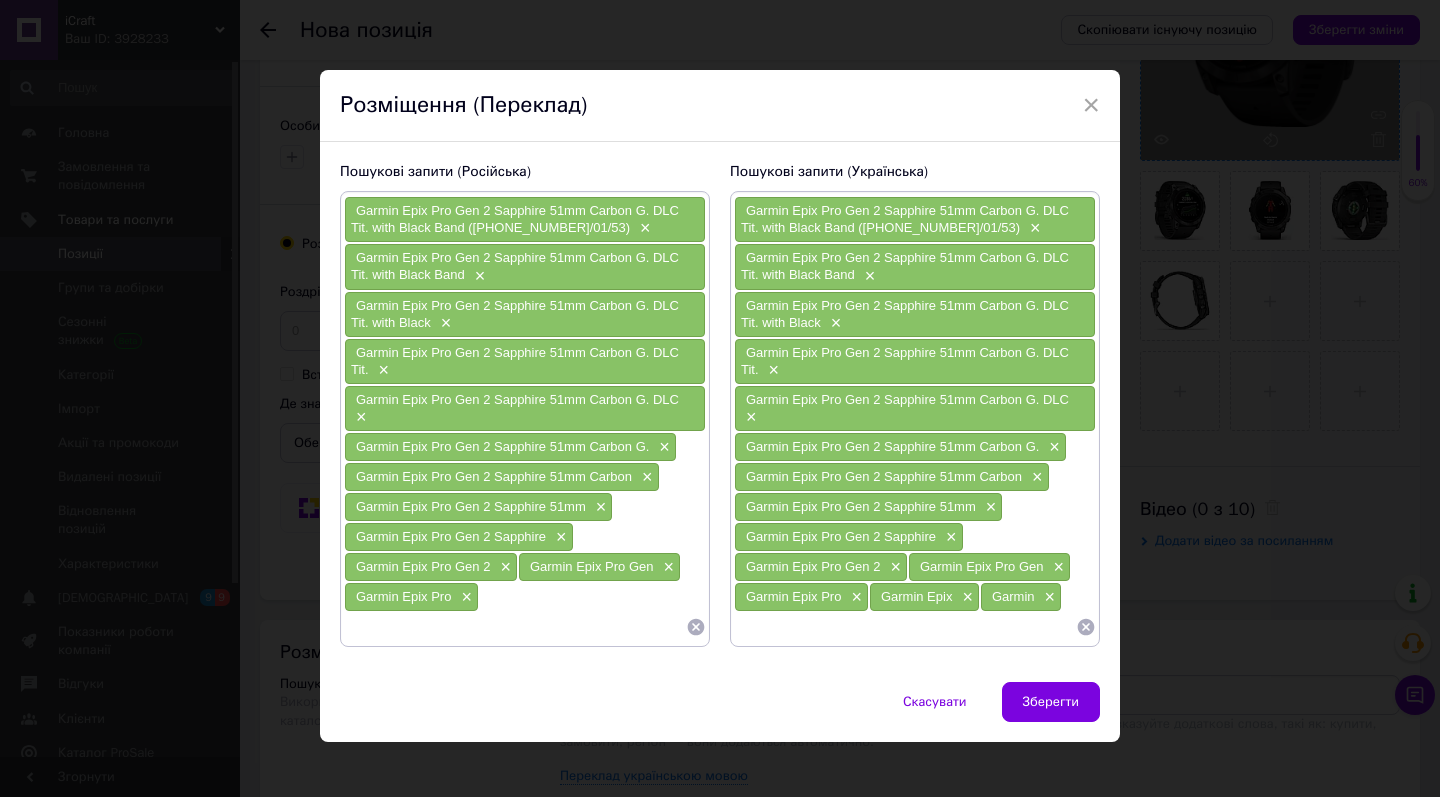 paste on "Garmin Epix Pro Gen 2 Sapphire 51mm Carbon G. DLC Tit. with Black Band ([PHONE_NUMBER]/01/53)" 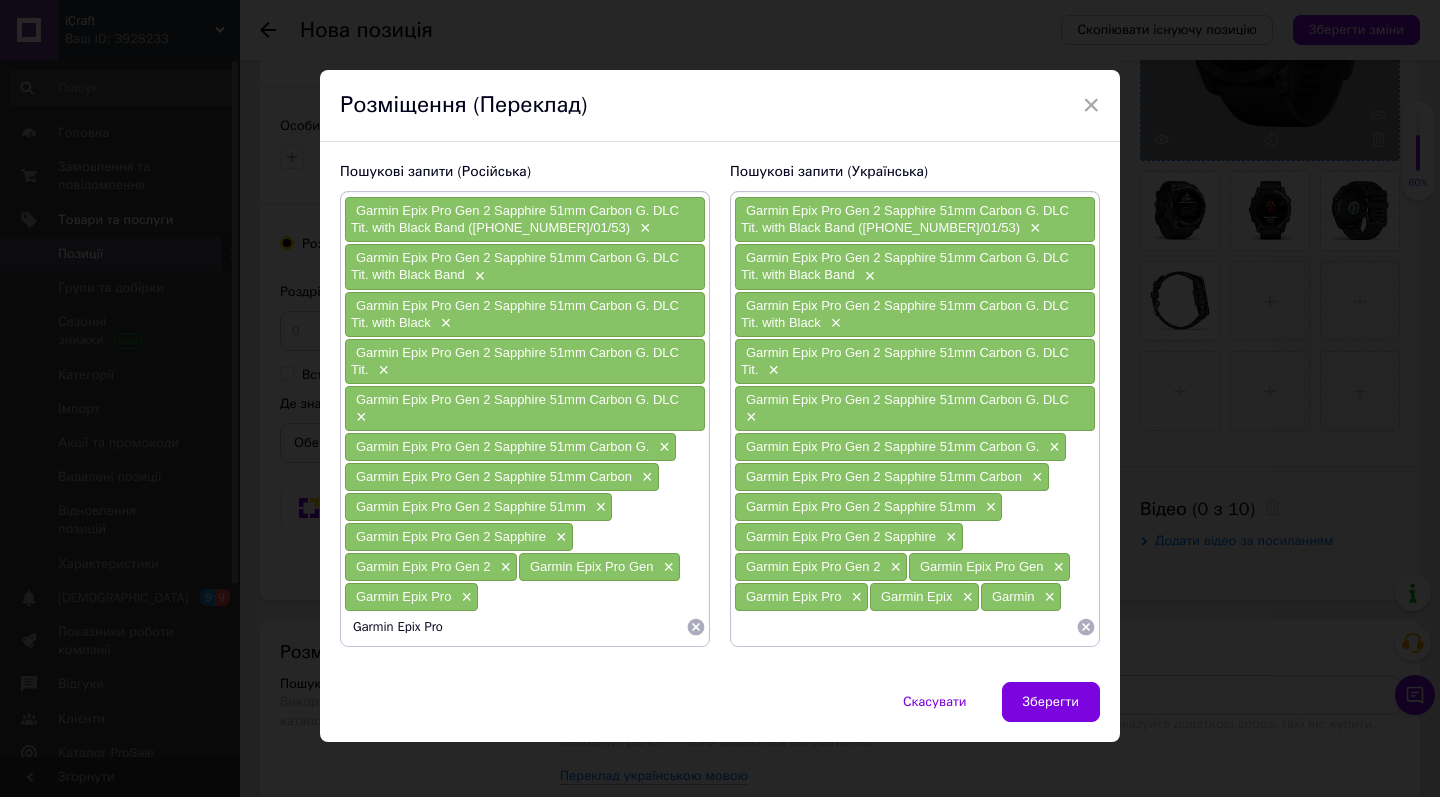 type on "Garmin Epix" 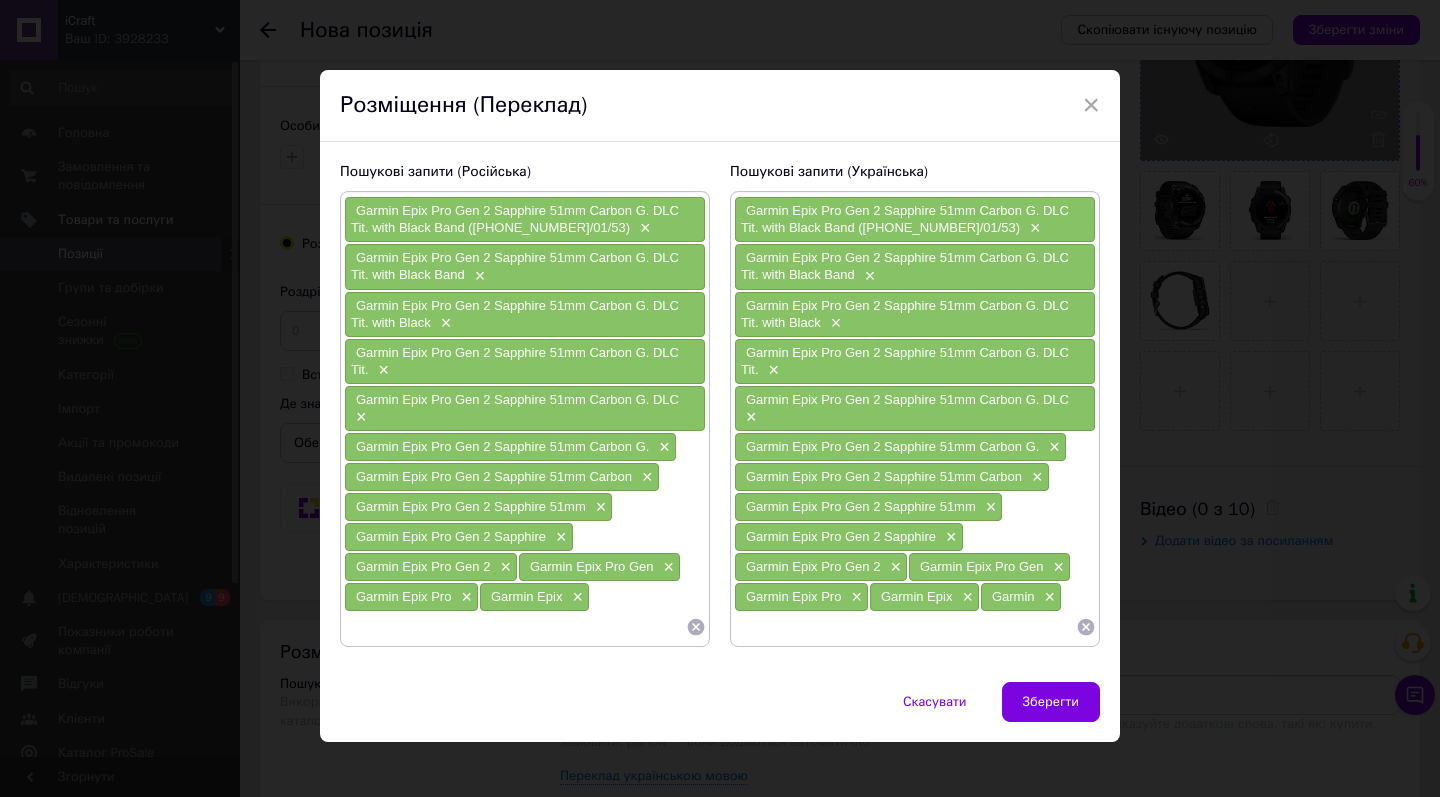 paste on "Garmin Epix Pro Gen 2 Sapphire 51mm Carbon G. DLC Tit. with Black Band ([PHONE_NUMBER]/01/53)" 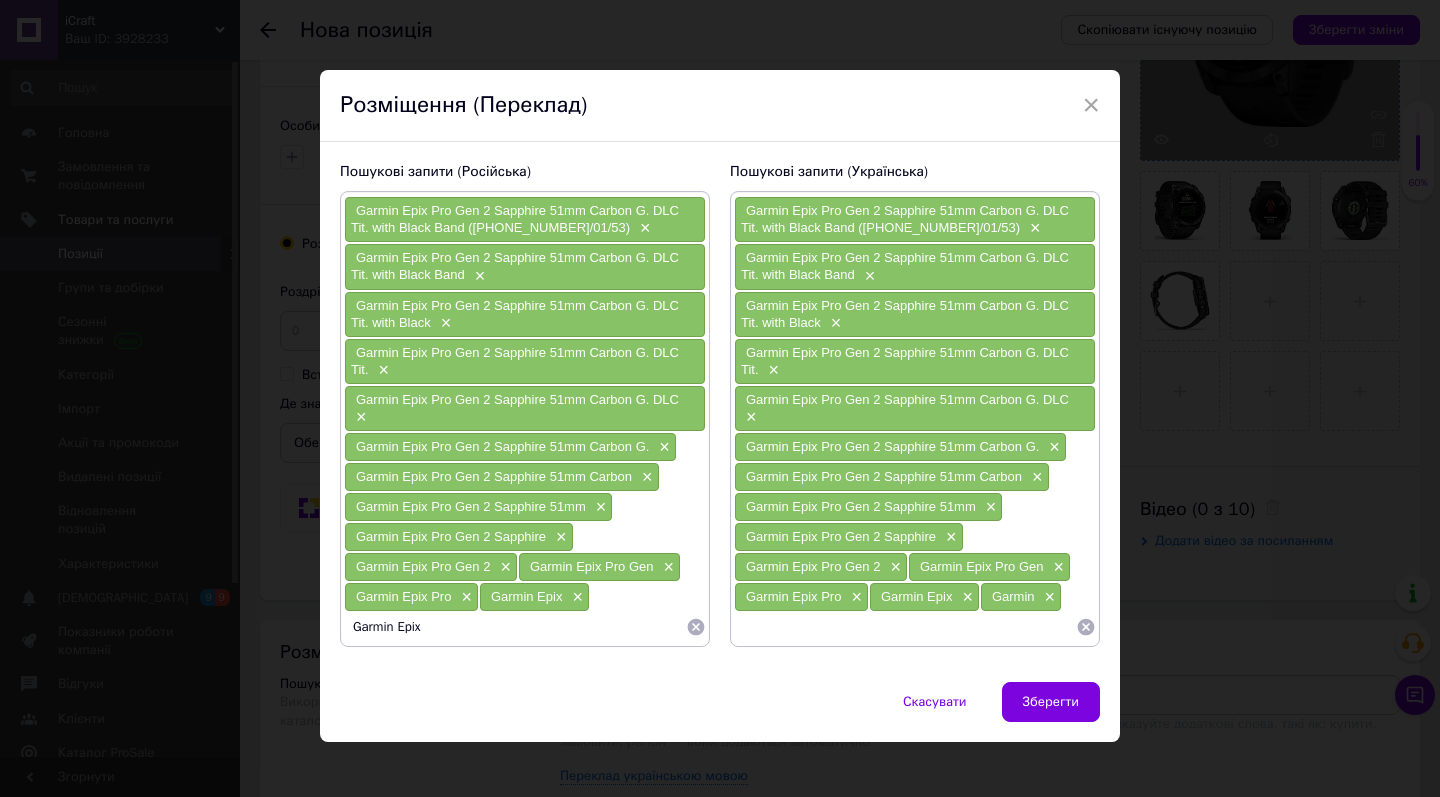 type on "Garmin" 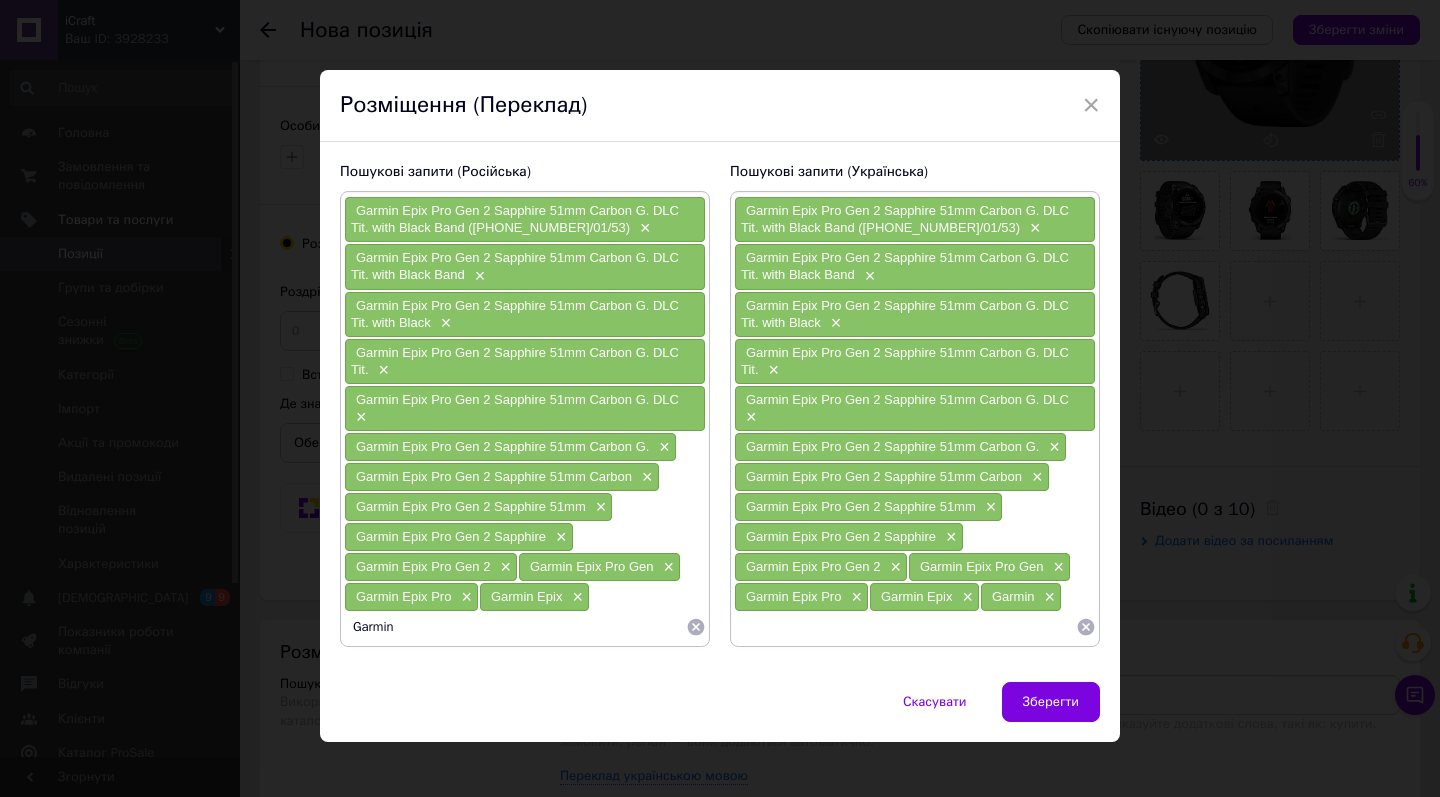 type 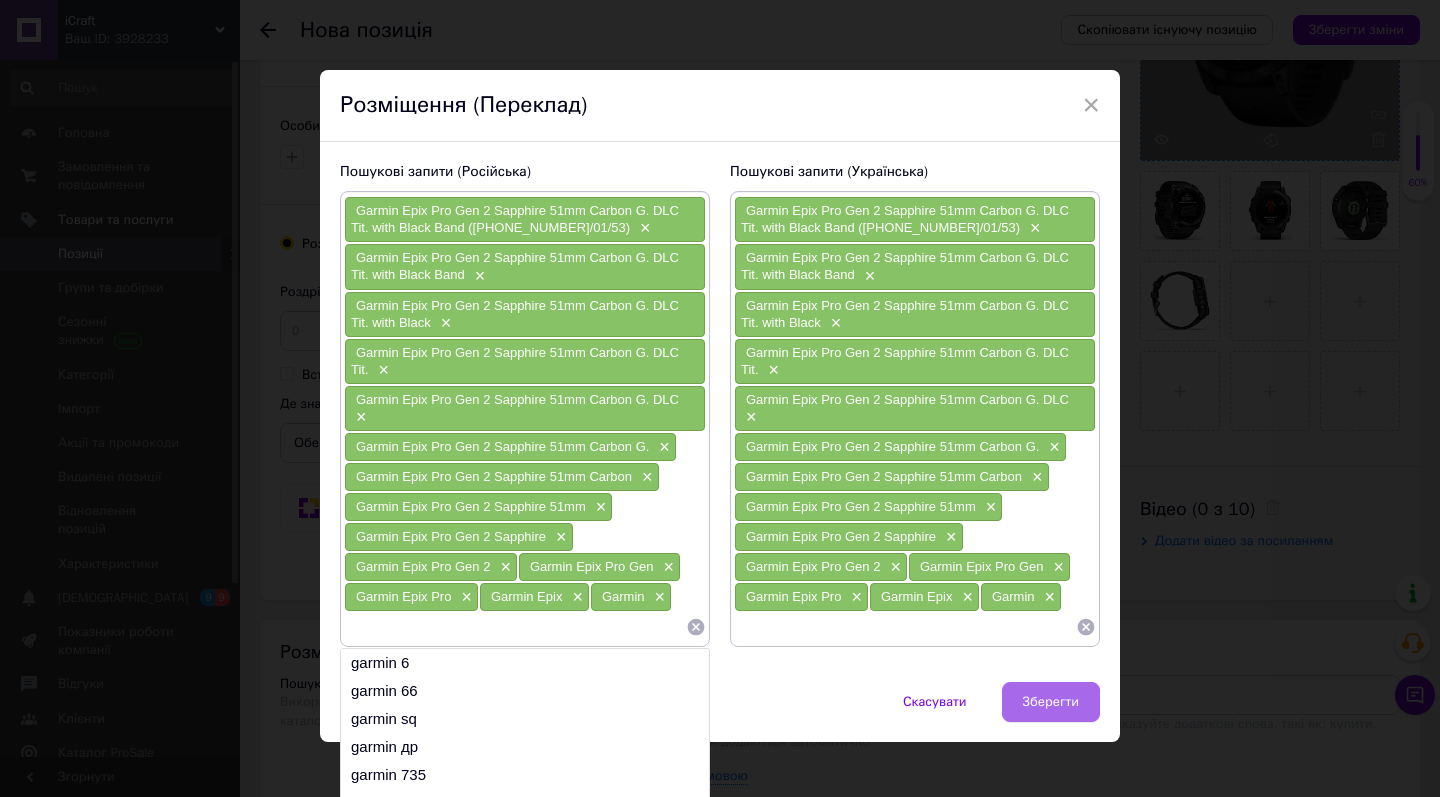click on "Зберегти" at bounding box center (1051, 702) 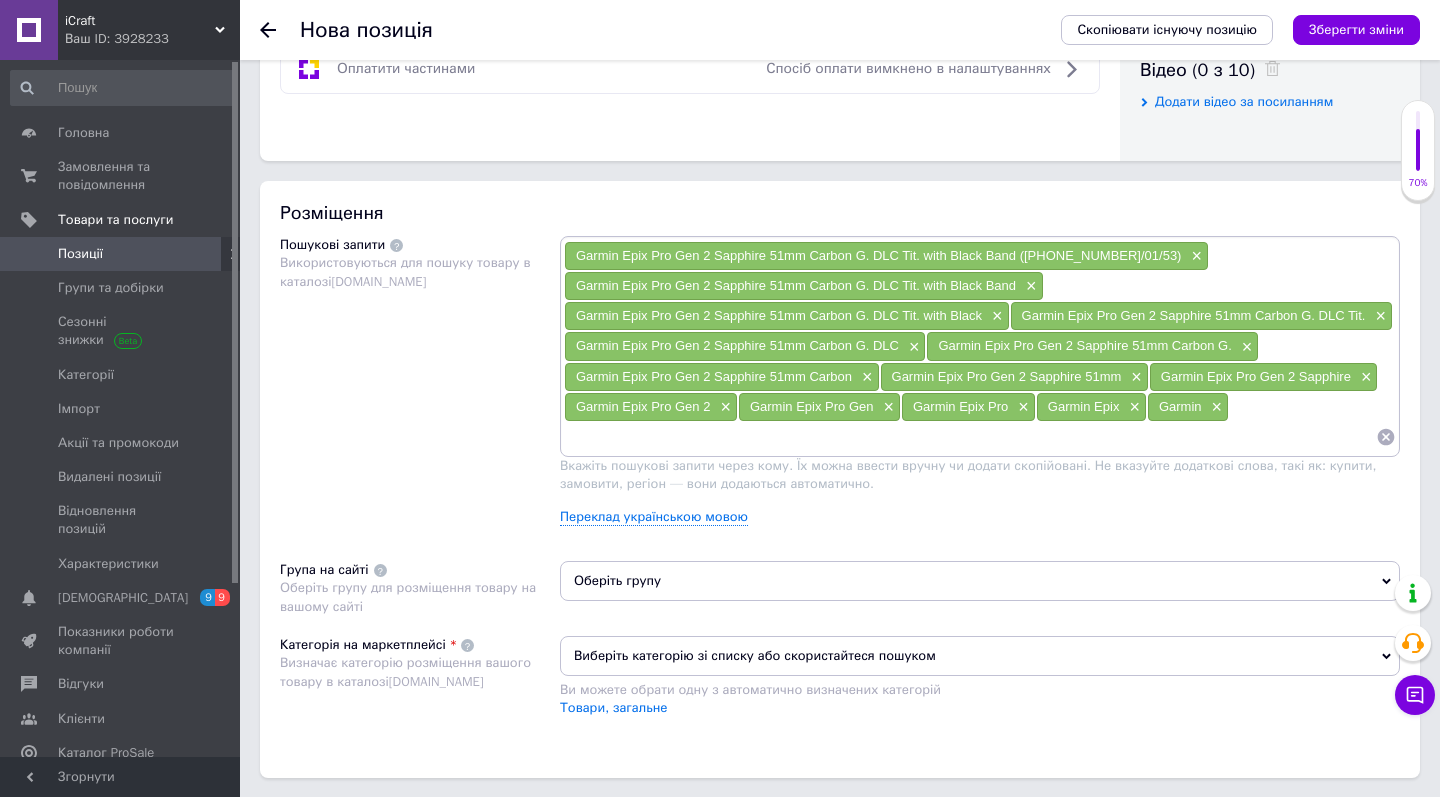 click on "Оберіть групу" at bounding box center (980, 581) 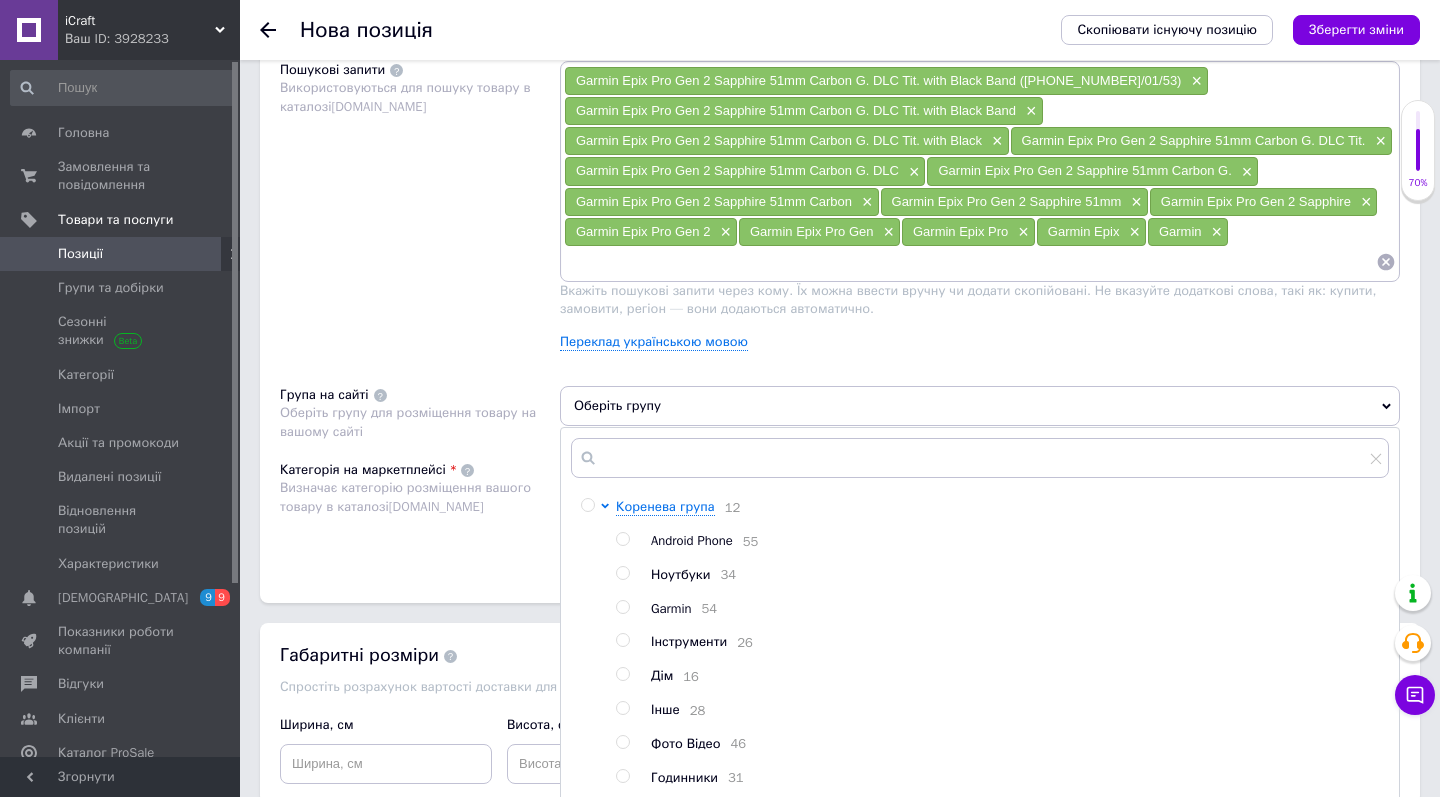 scroll, scrollTop: 1211, scrollLeft: 0, axis: vertical 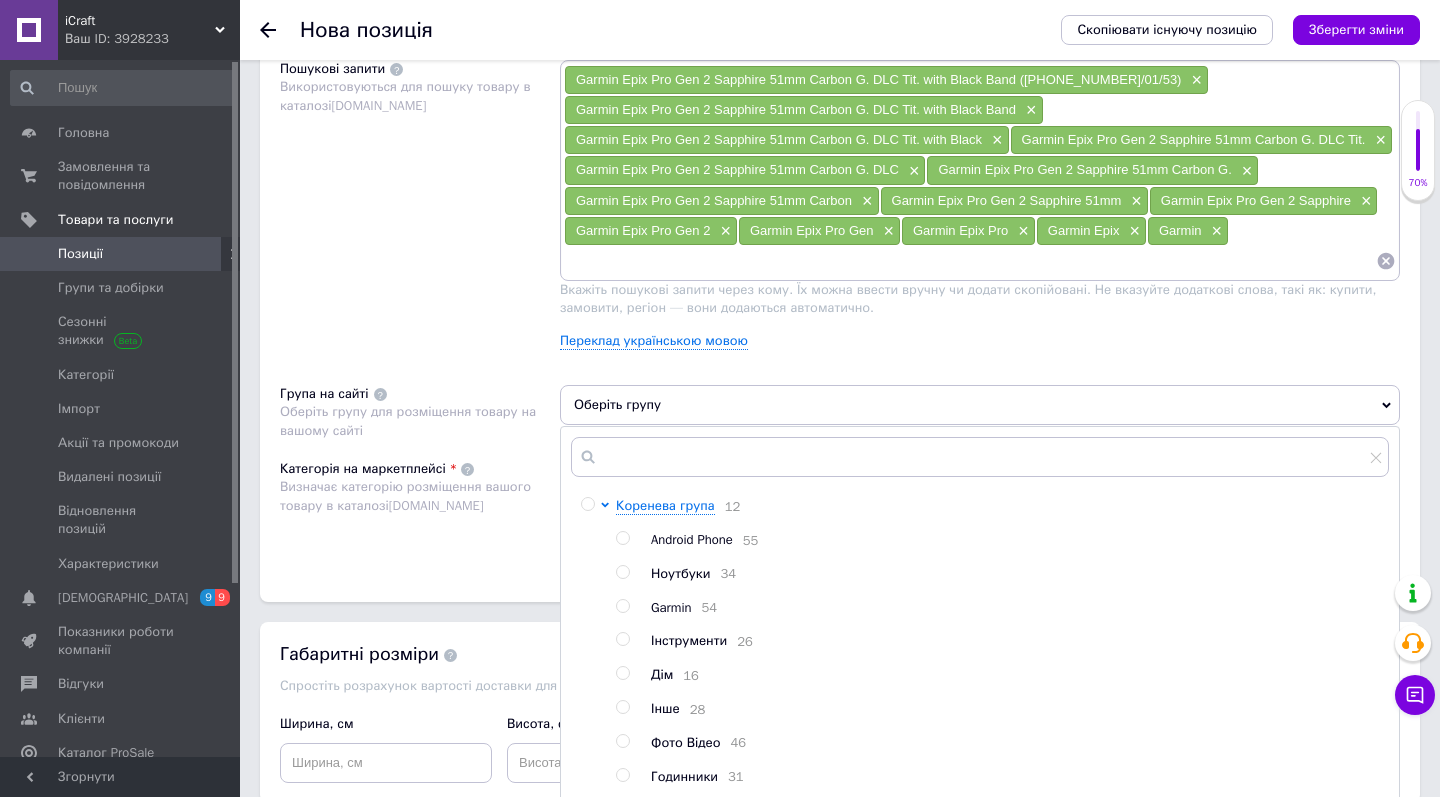 click at bounding box center [626, 608] 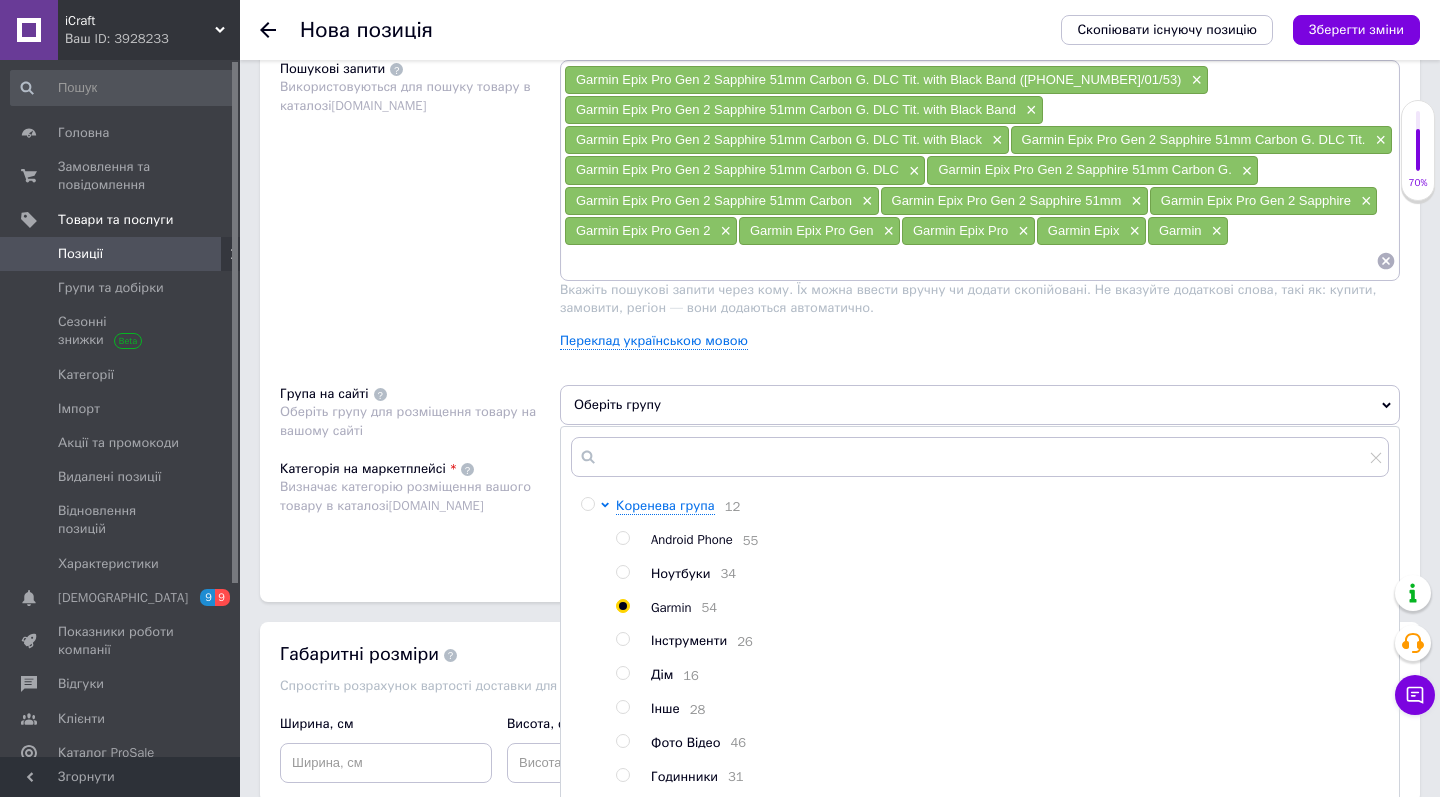 radio on "true" 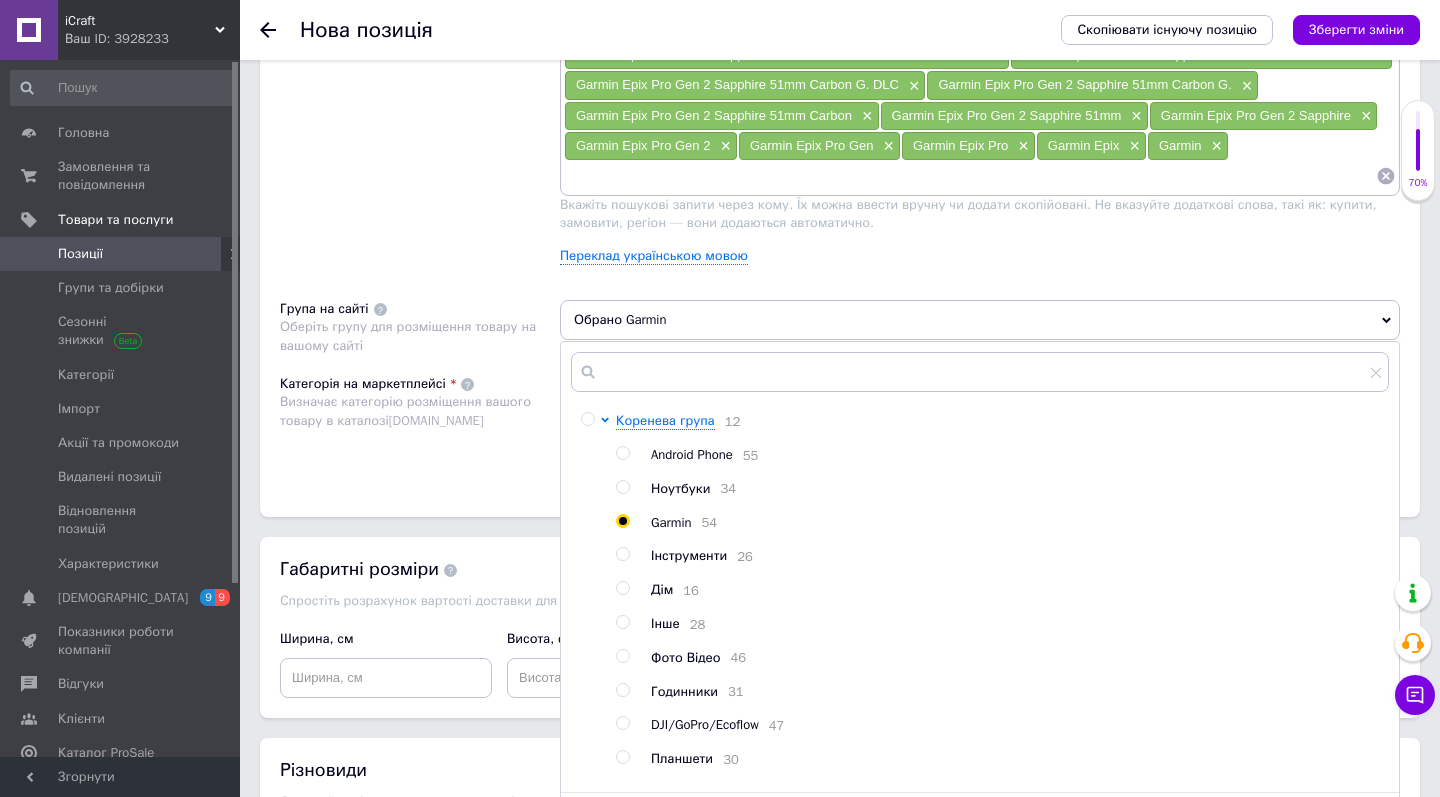scroll, scrollTop: 1308, scrollLeft: 0, axis: vertical 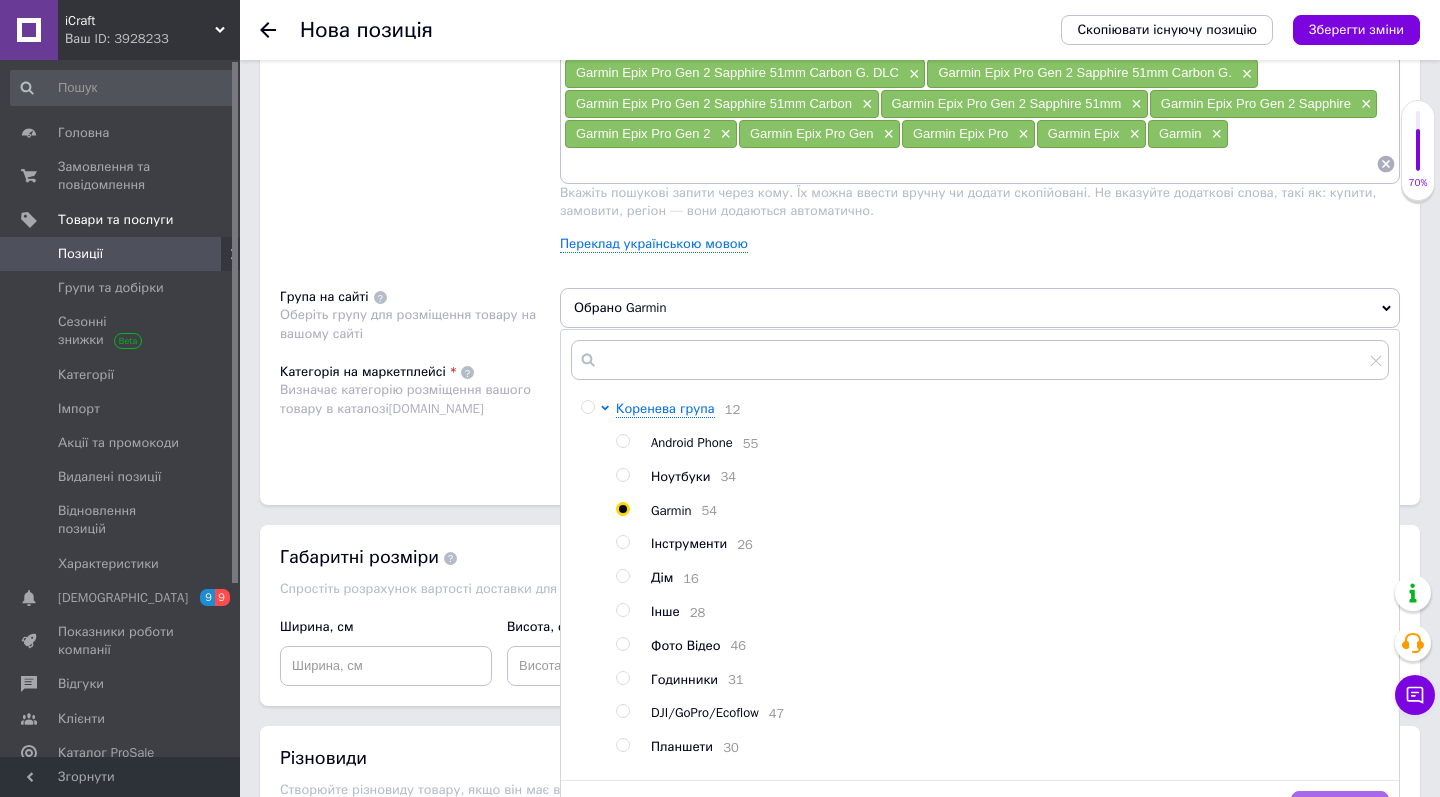 click on "Зберегти" at bounding box center [1340, 811] 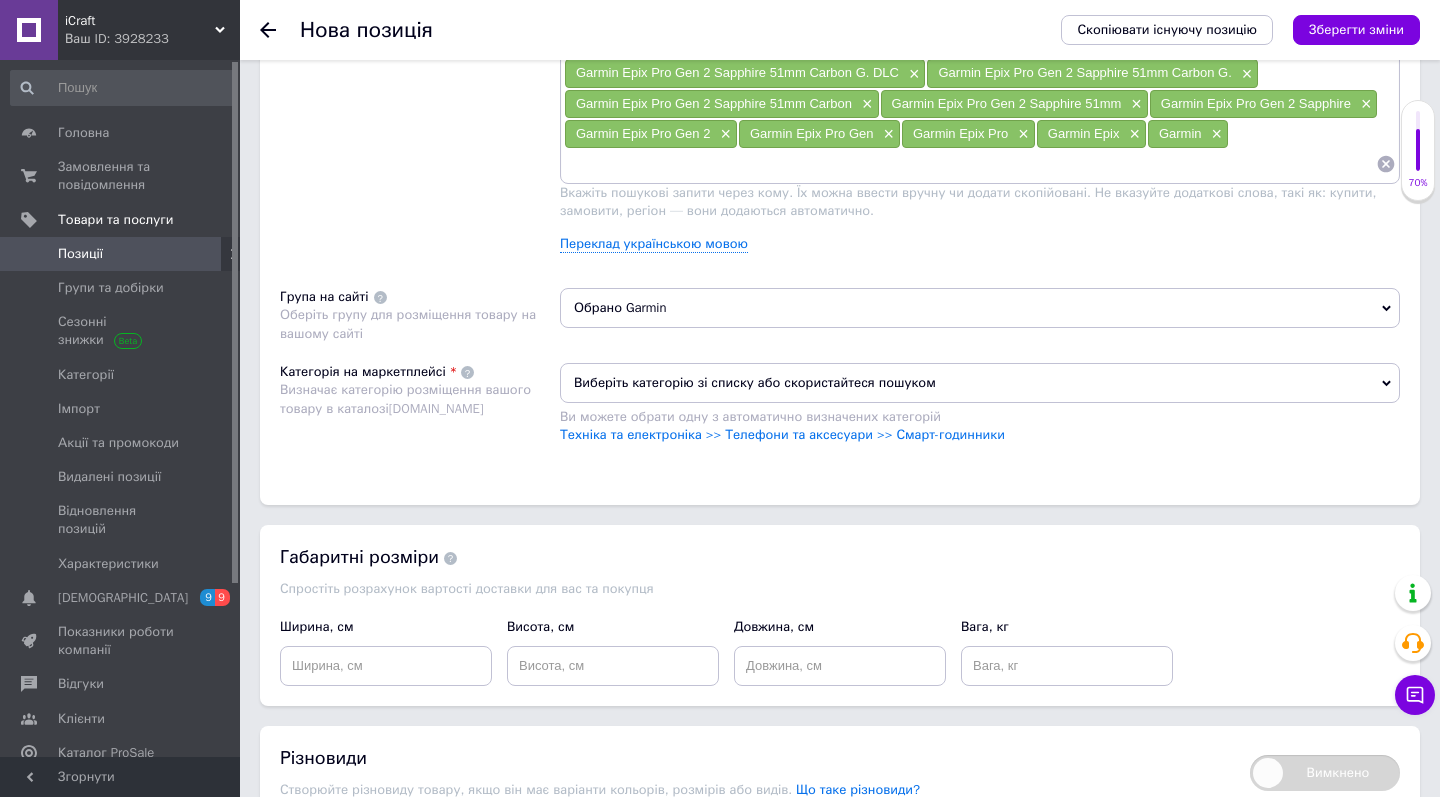 click on "Виберіть категорію зі списку або скористайтеся пошуком" at bounding box center (980, 383) 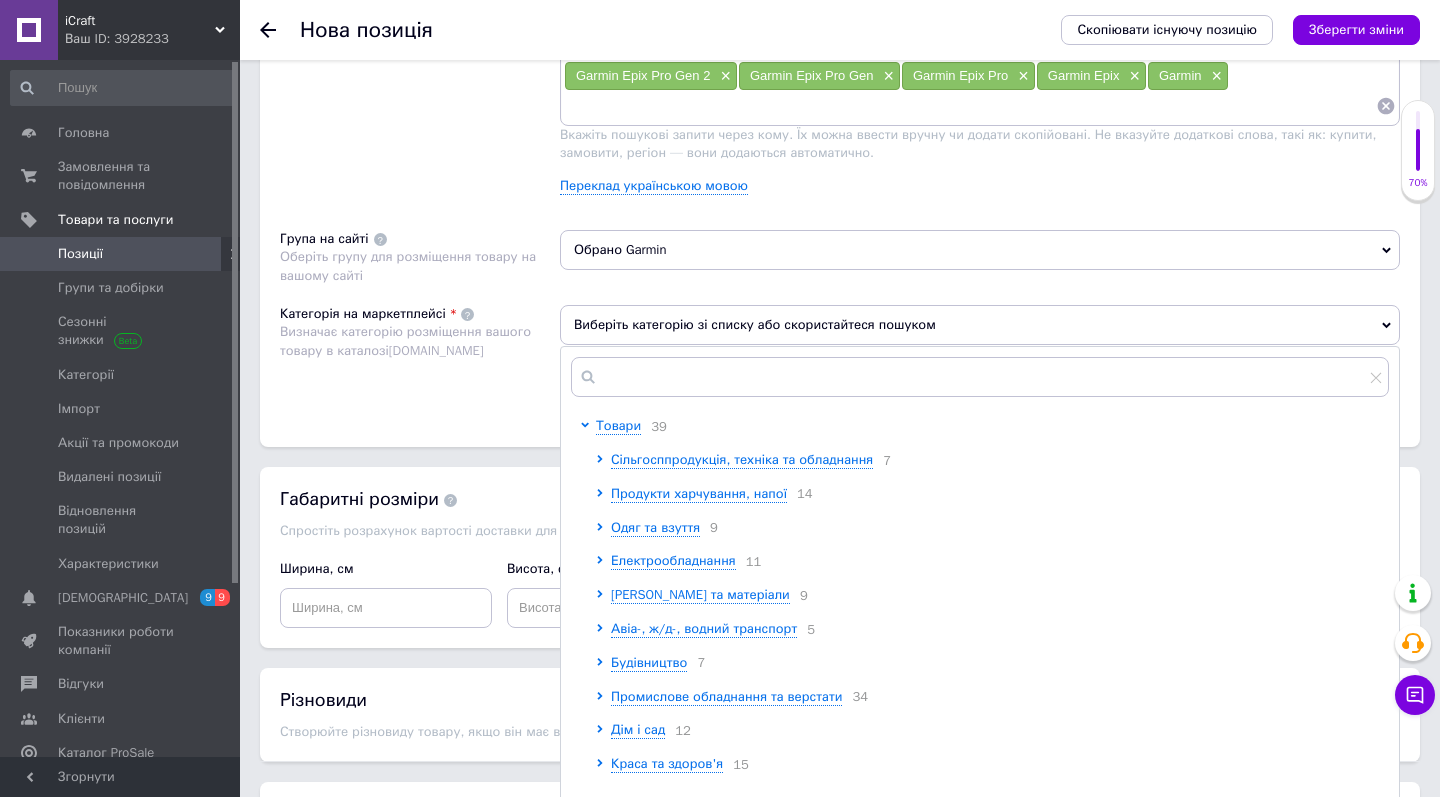 scroll, scrollTop: 1370, scrollLeft: 0, axis: vertical 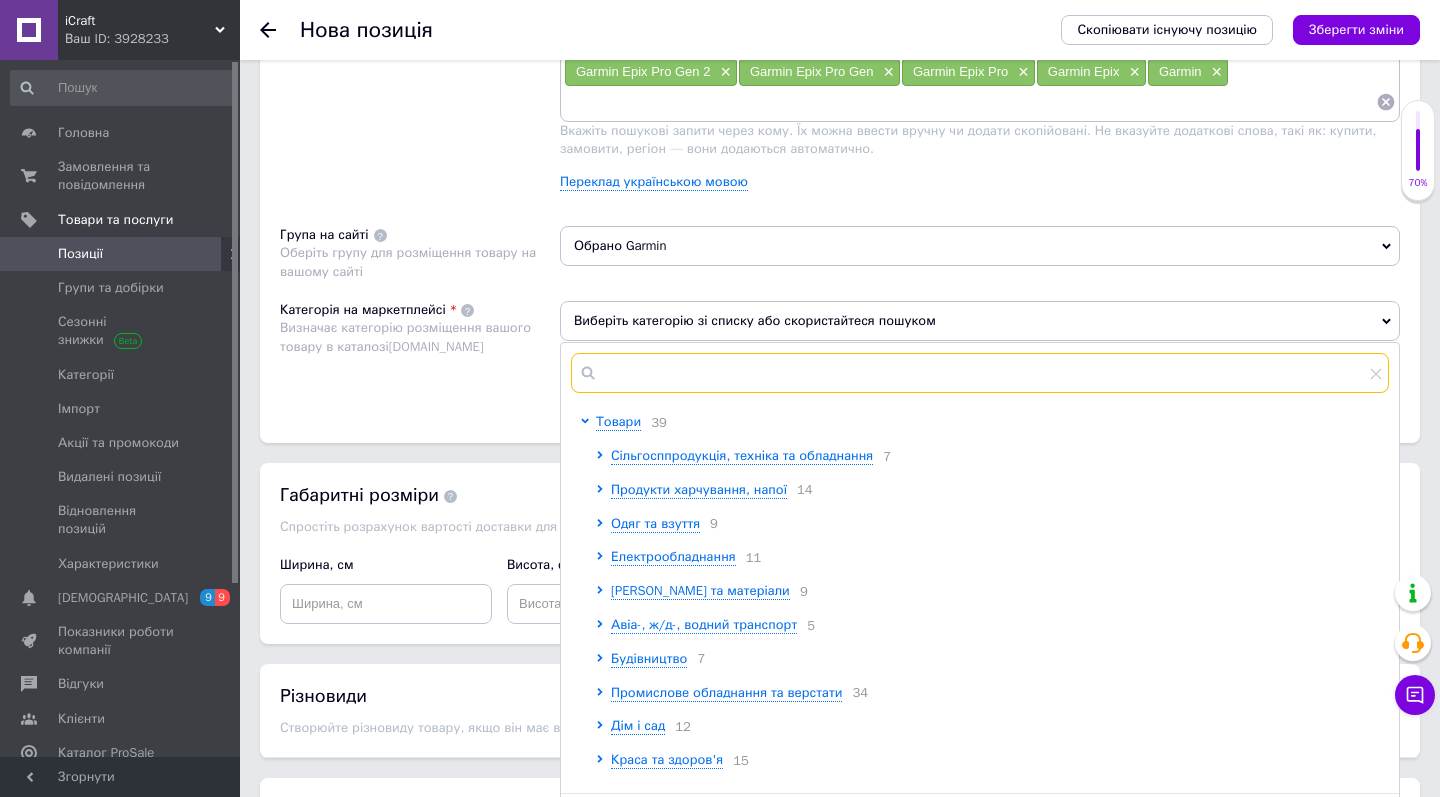 click at bounding box center (980, 373) 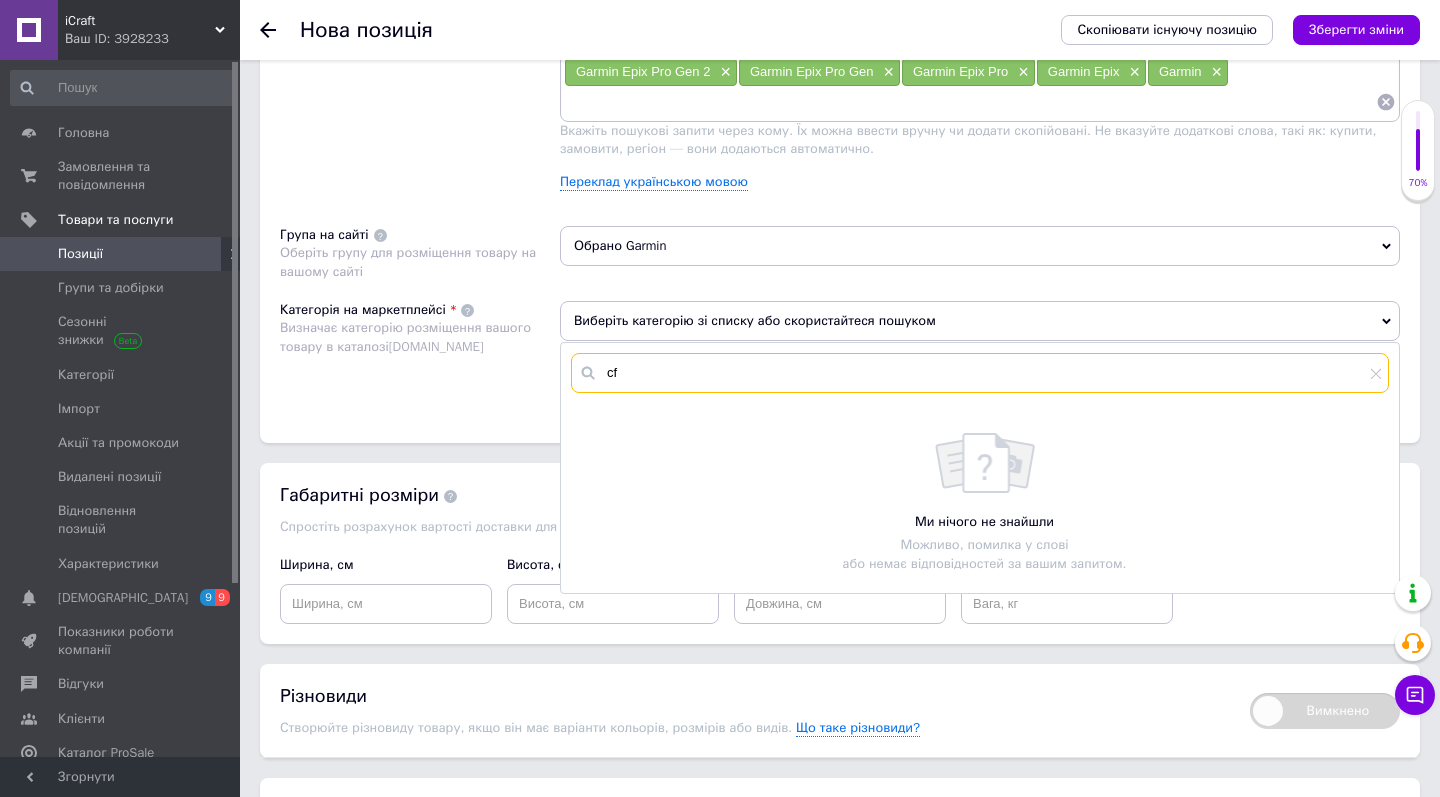 type on "c" 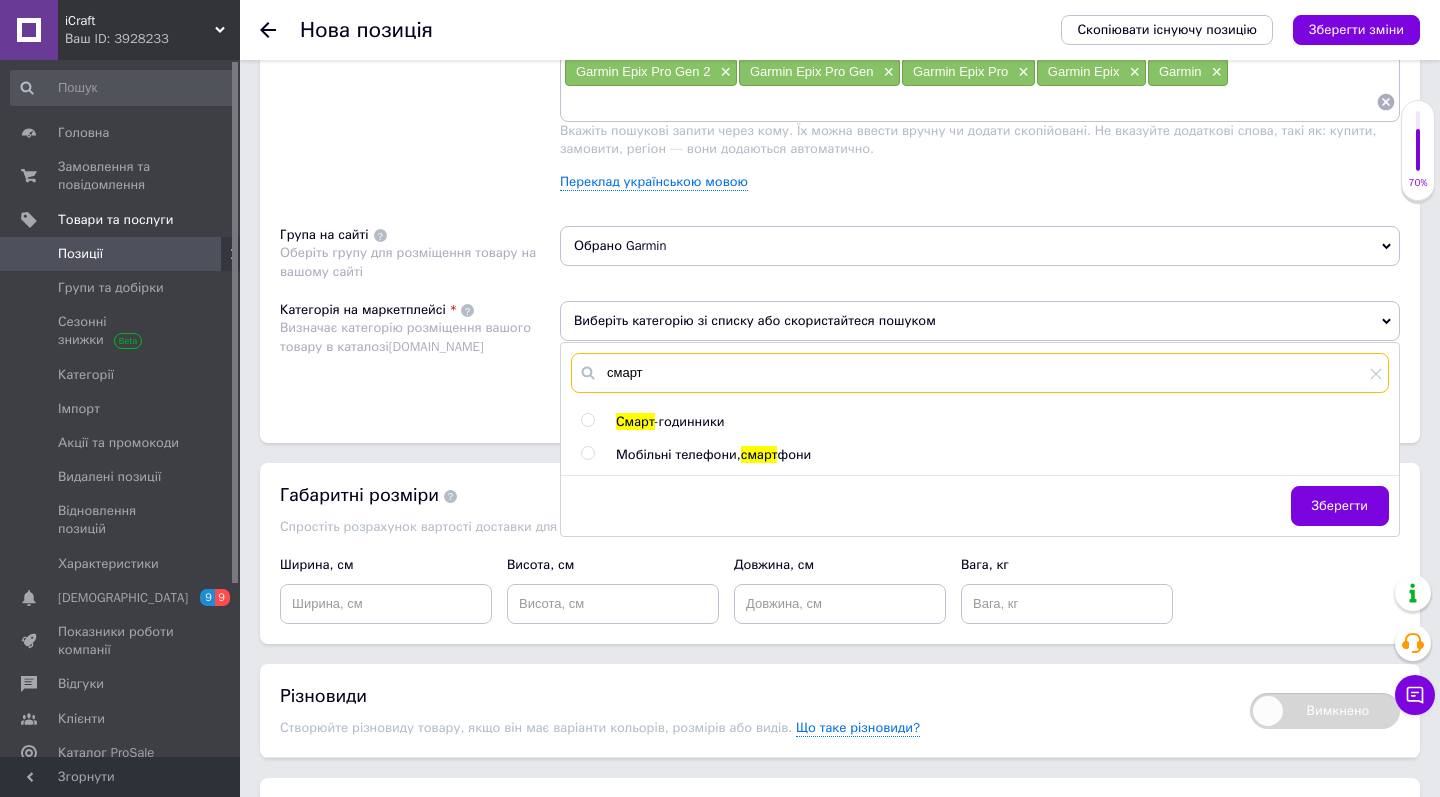 type on "смарт" 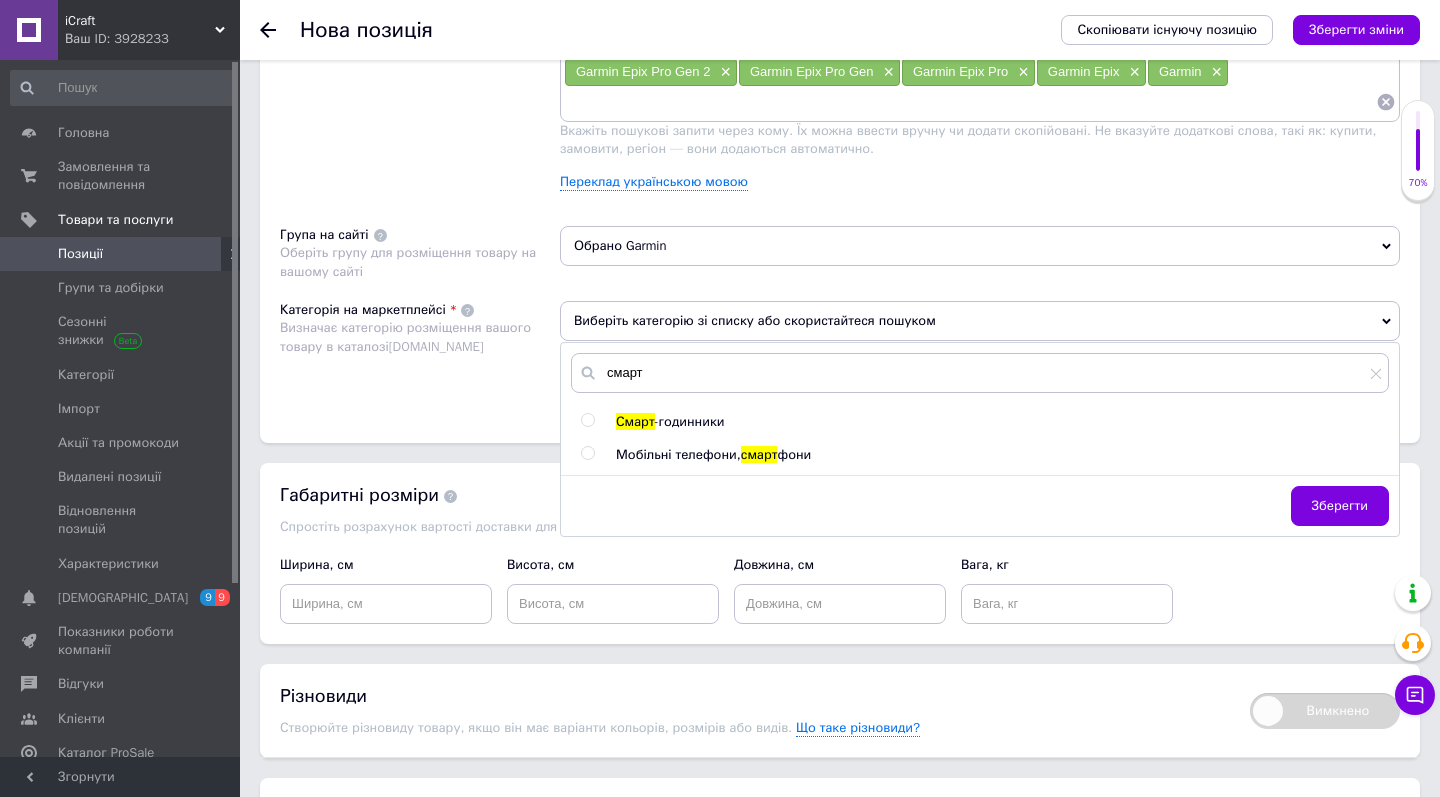 click at bounding box center (588, 420) 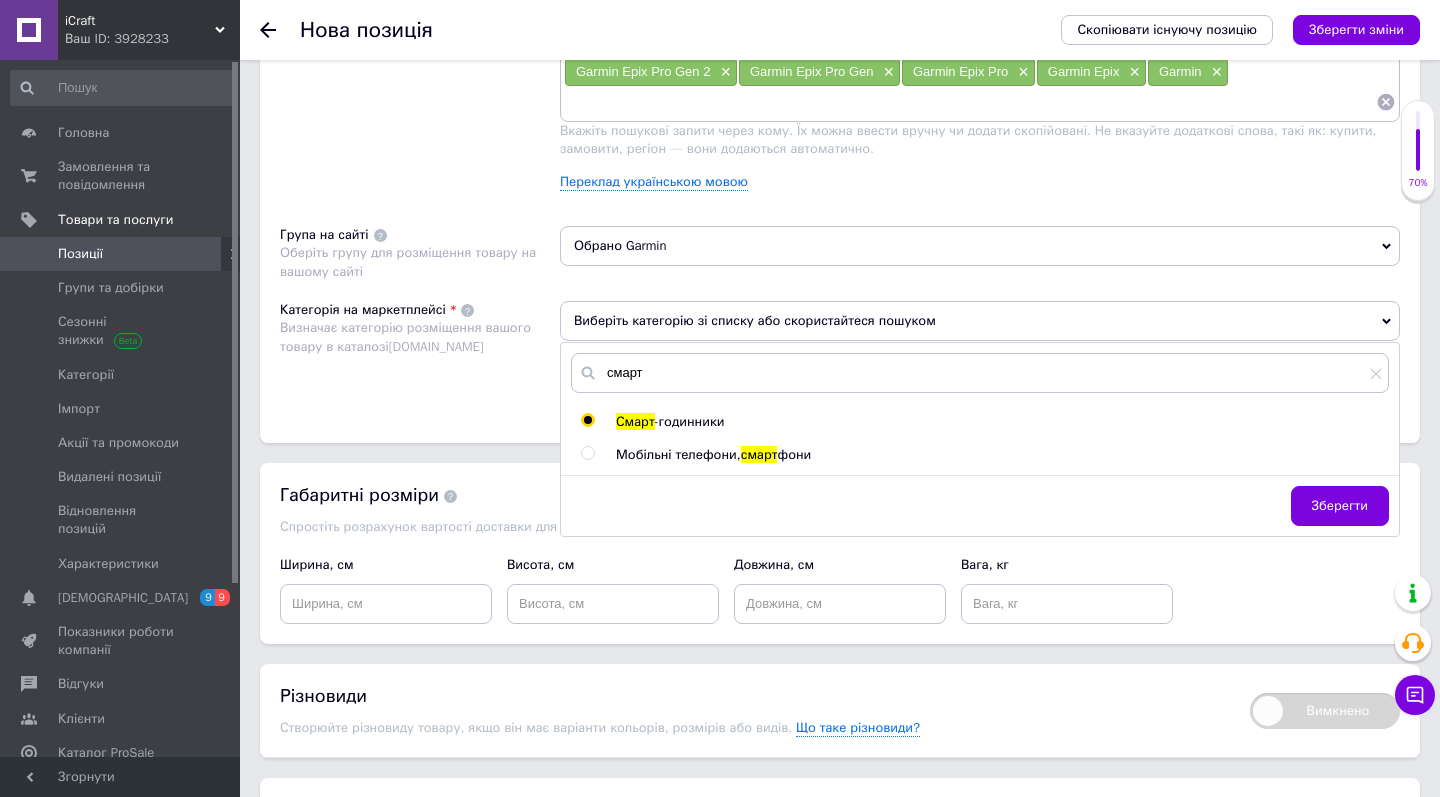 radio on "true" 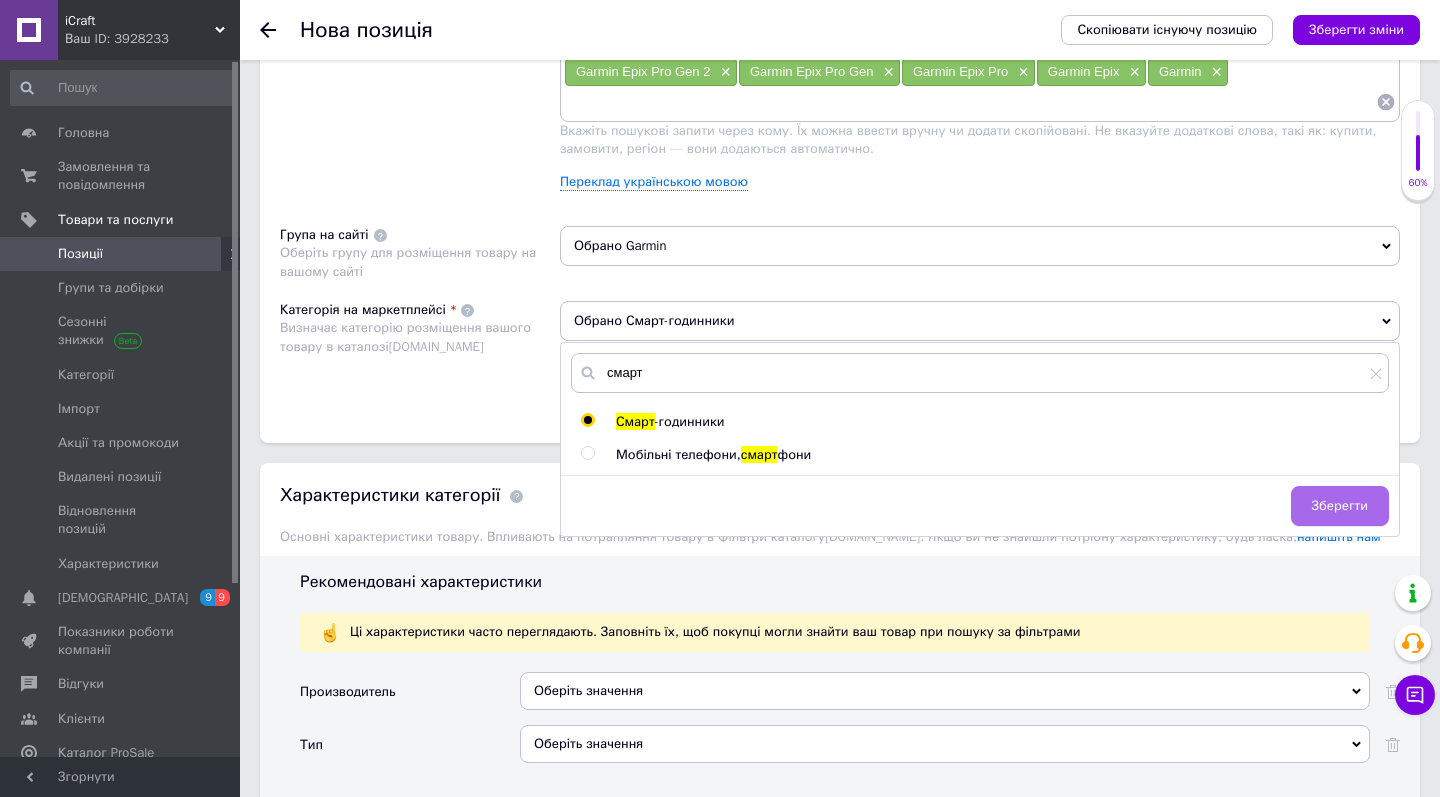 click on "Зберегти" at bounding box center (1340, 506) 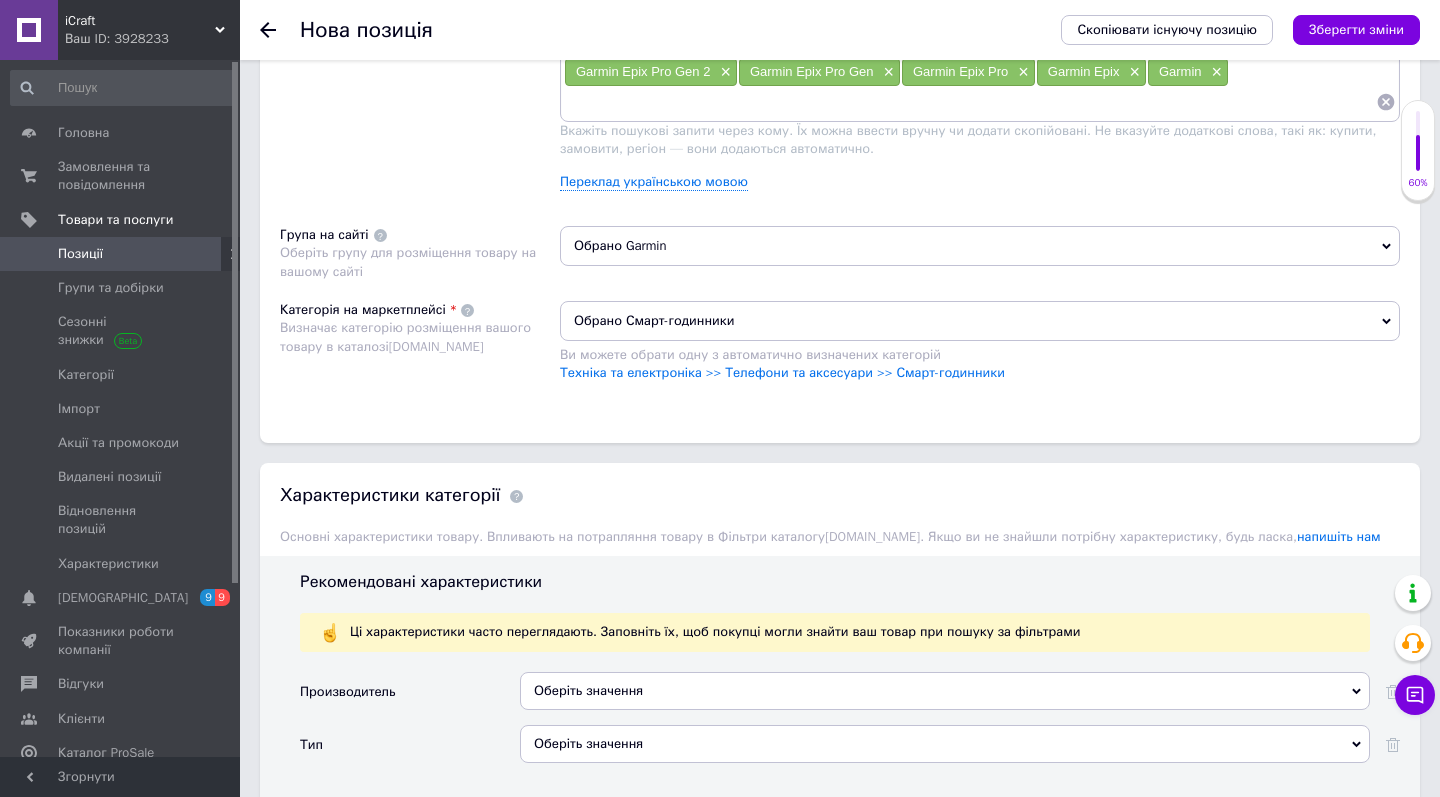 scroll, scrollTop: 1435, scrollLeft: 0, axis: vertical 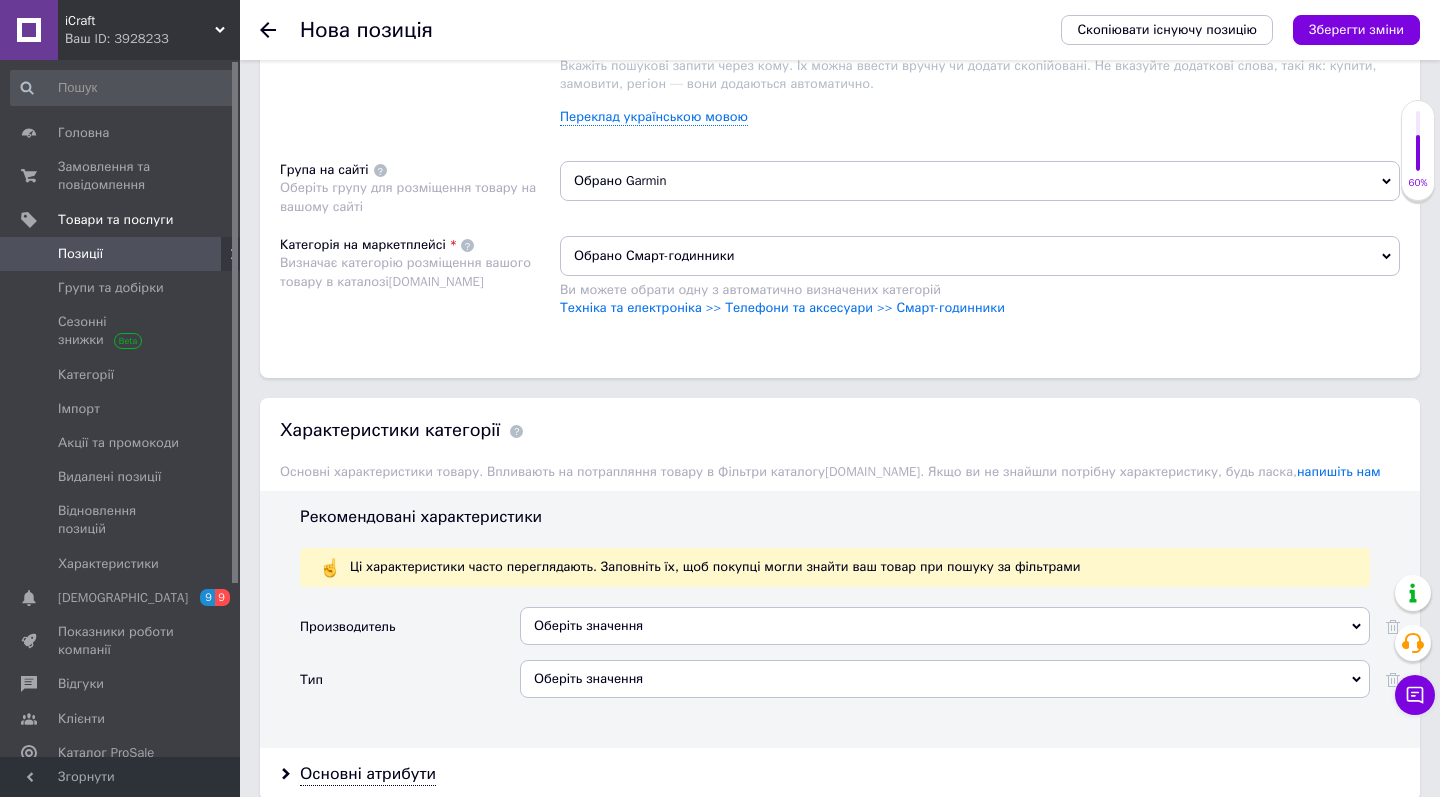click on "Оберіть значення" at bounding box center [945, 626] 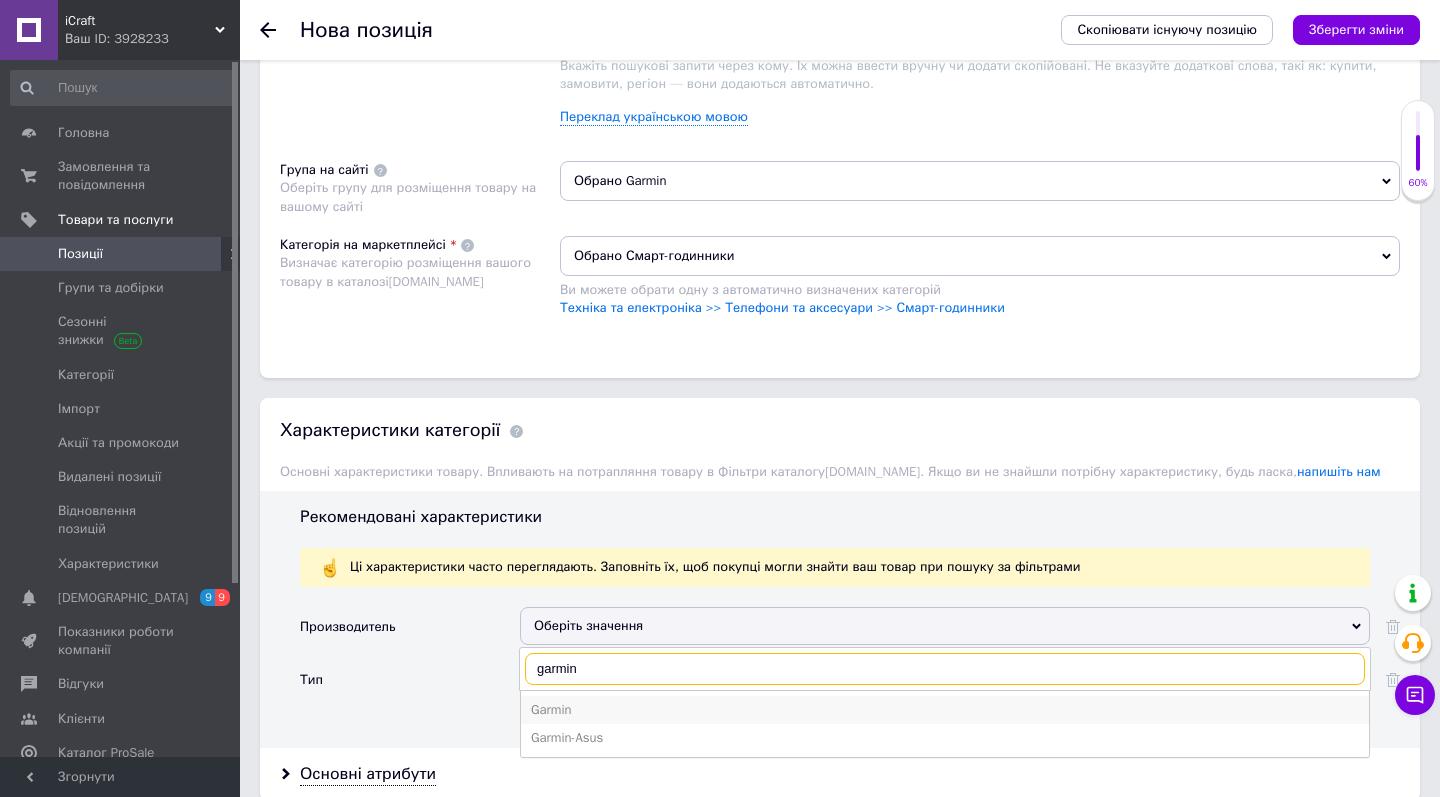 type on "garmin" 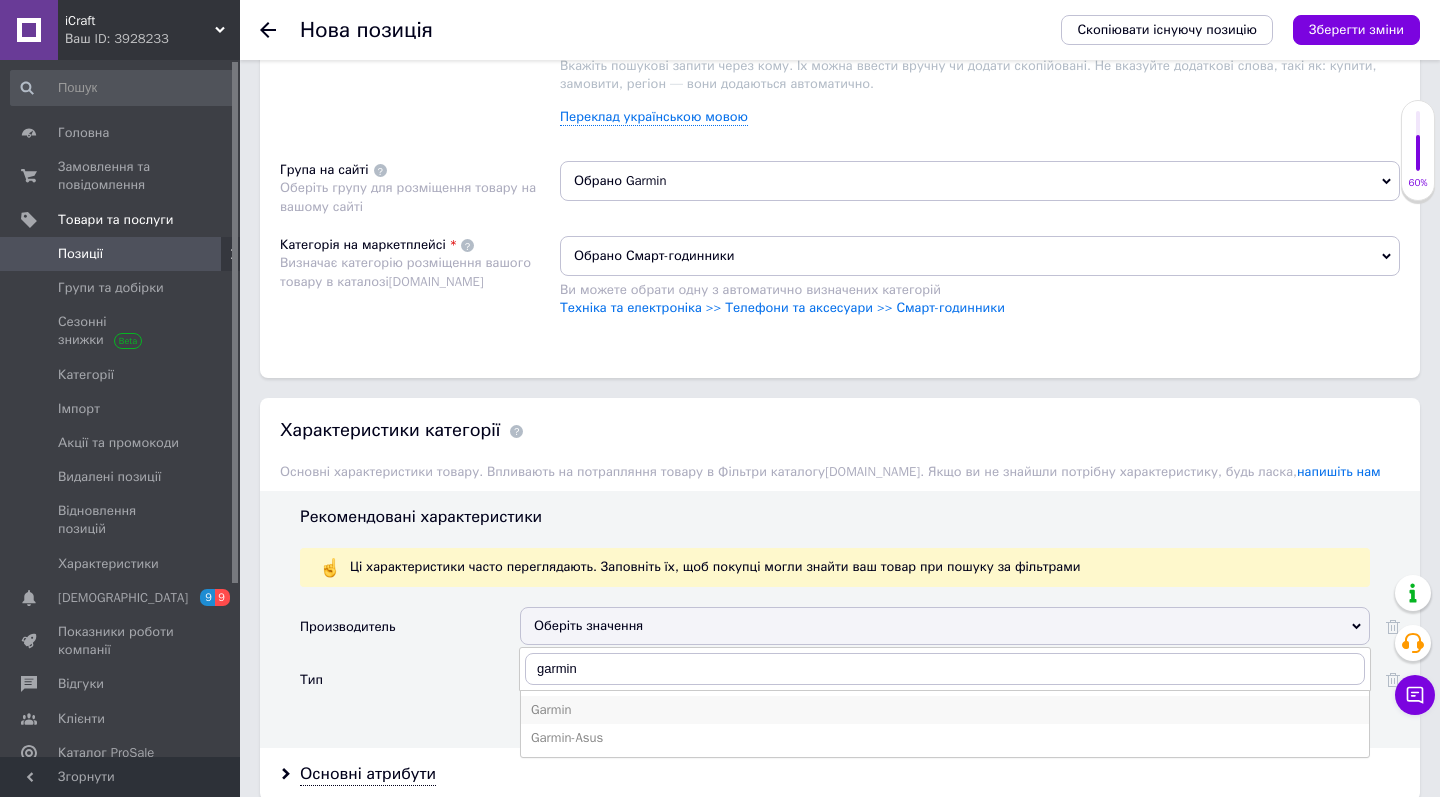 click on "Garmin" at bounding box center [945, 710] 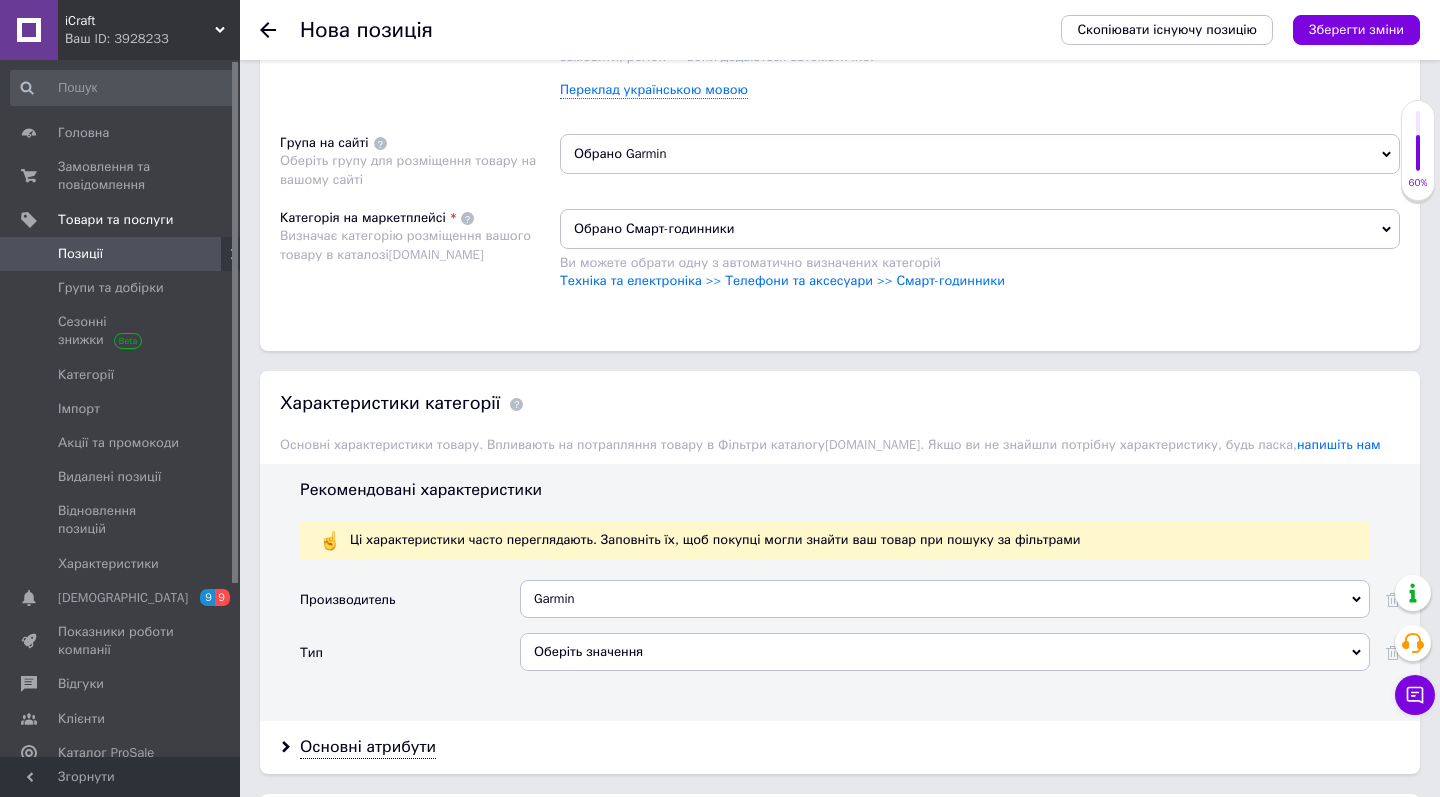 click on "Оберіть значення" at bounding box center [945, 652] 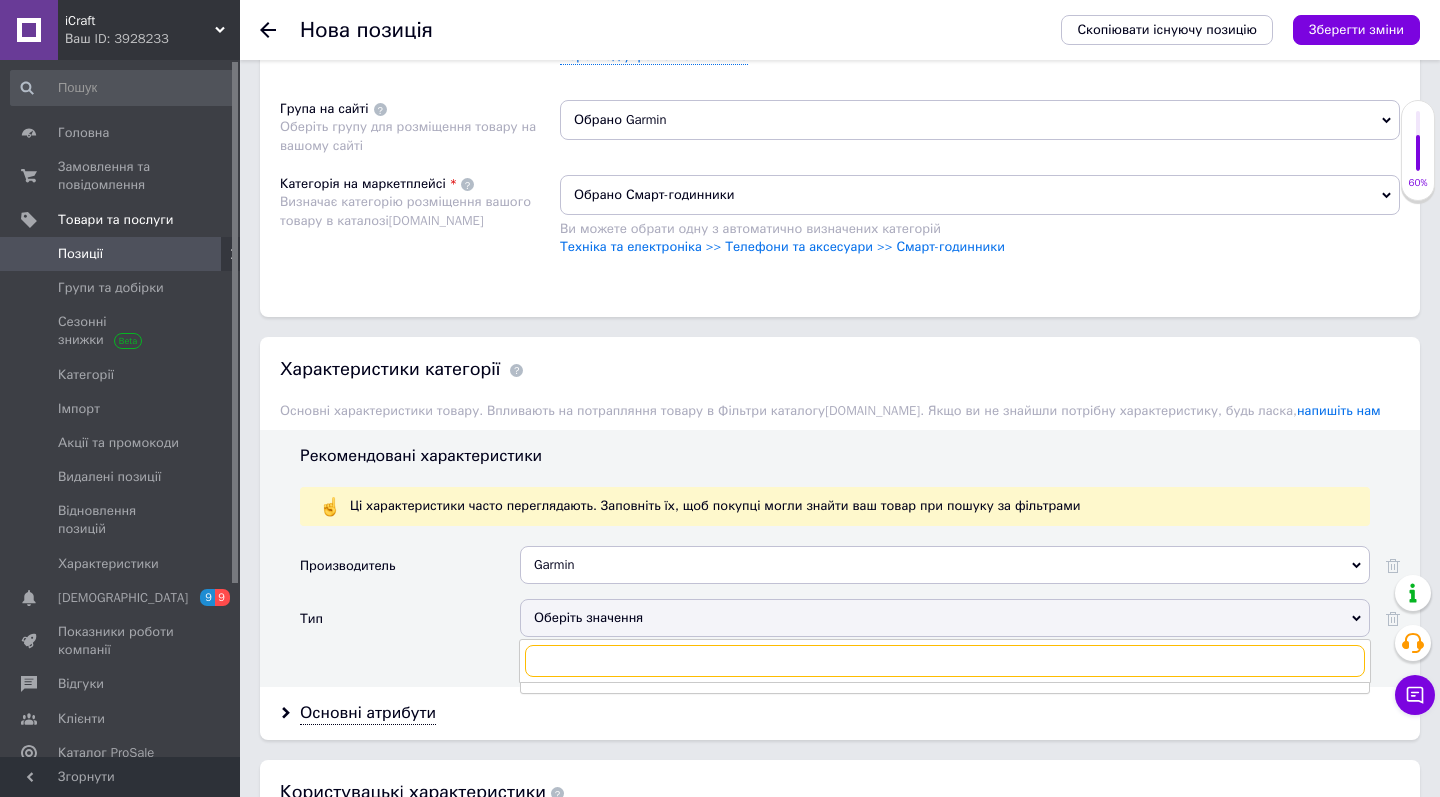 scroll, scrollTop: 1530, scrollLeft: 0, axis: vertical 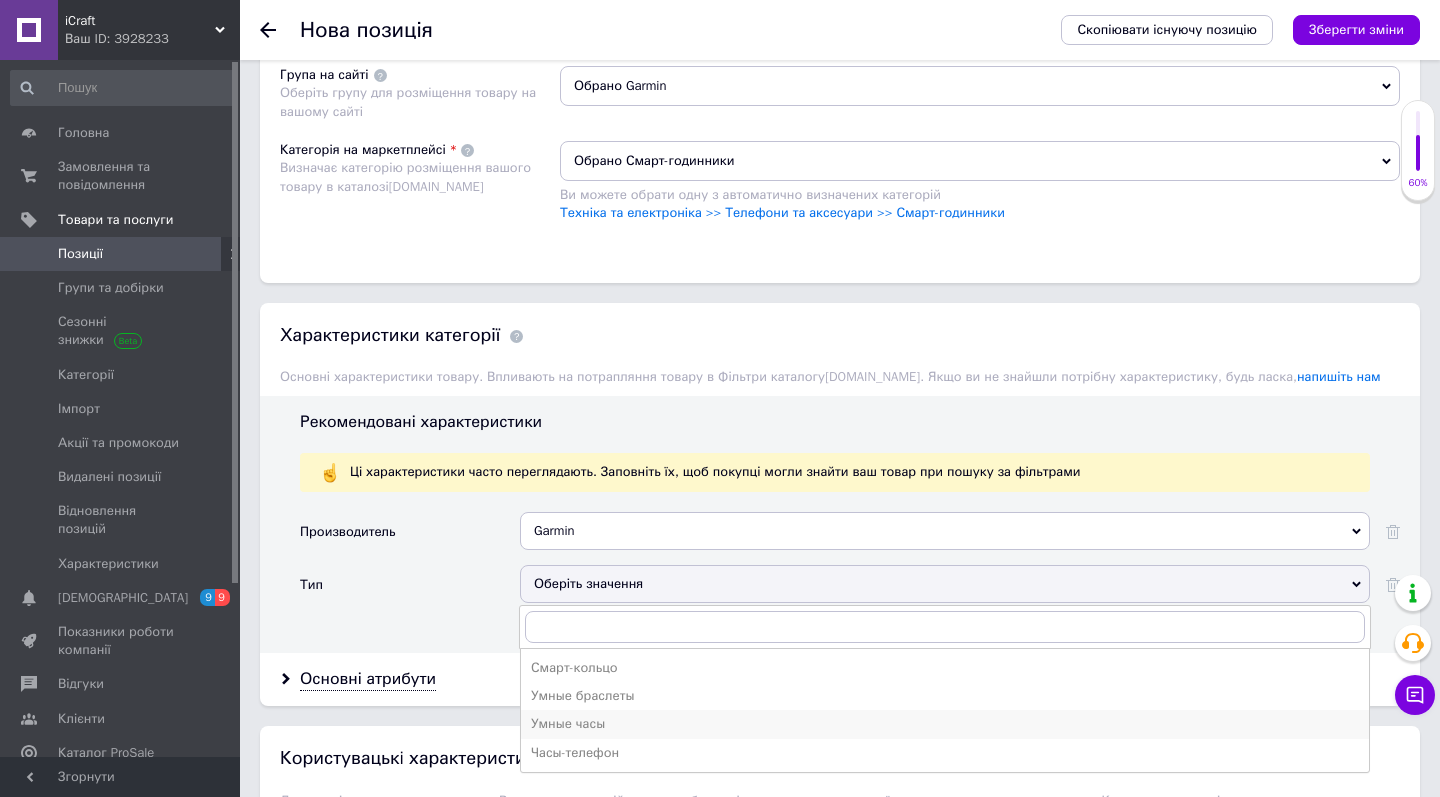 click on "Умные часы" at bounding box center (945, 724) 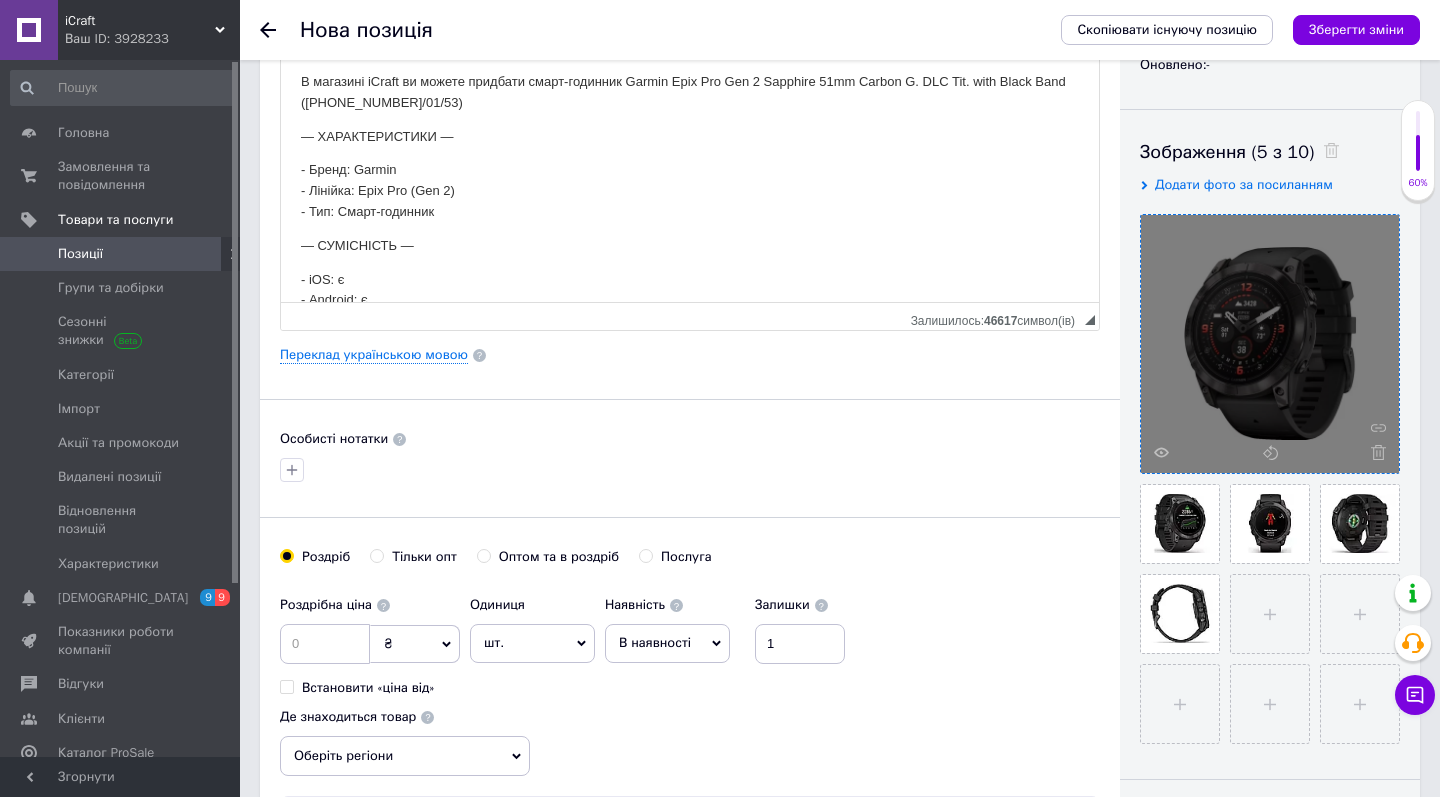 scroll, scrollTop: 281, scrollLeft: 0, axis: vertical 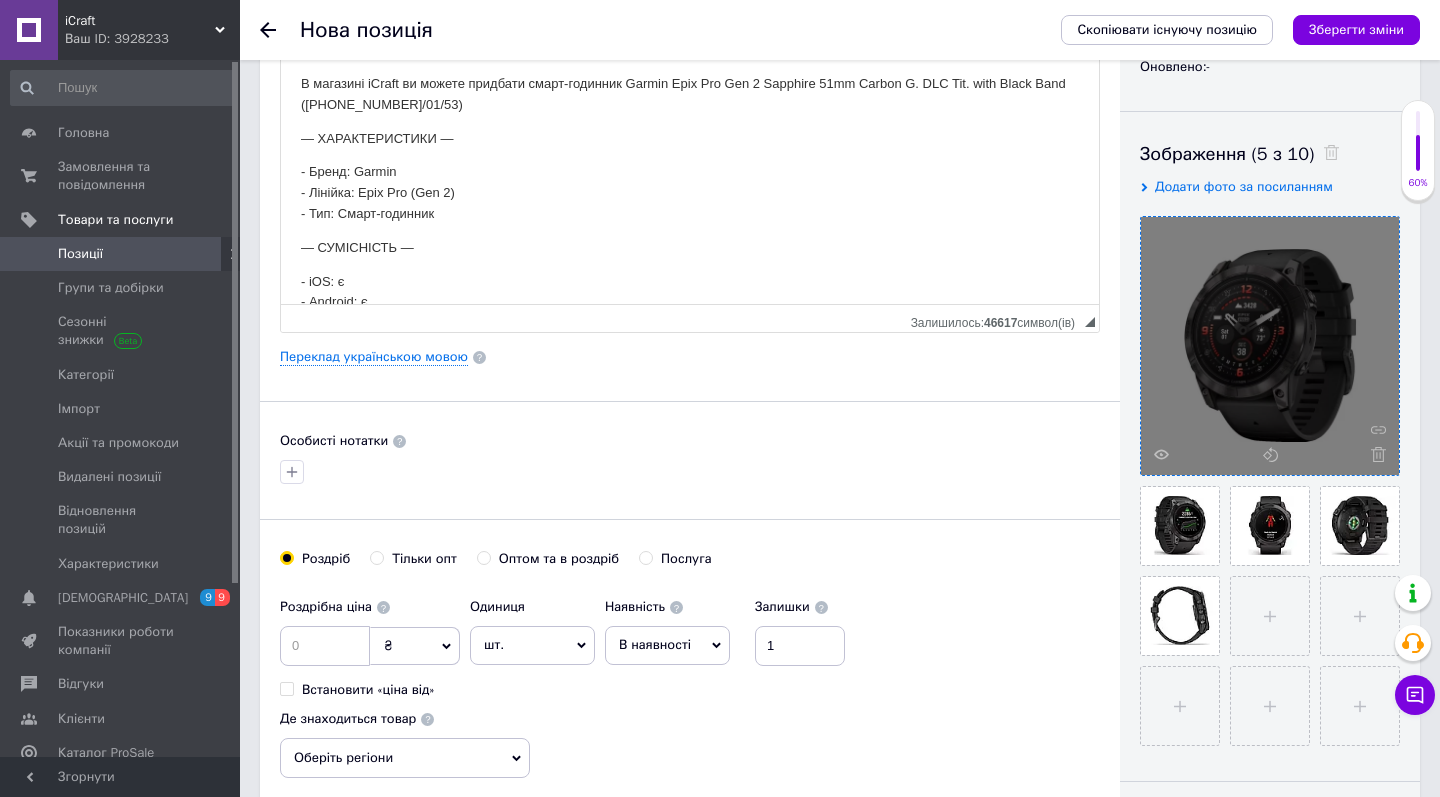 click at bounding box center (690, 472) 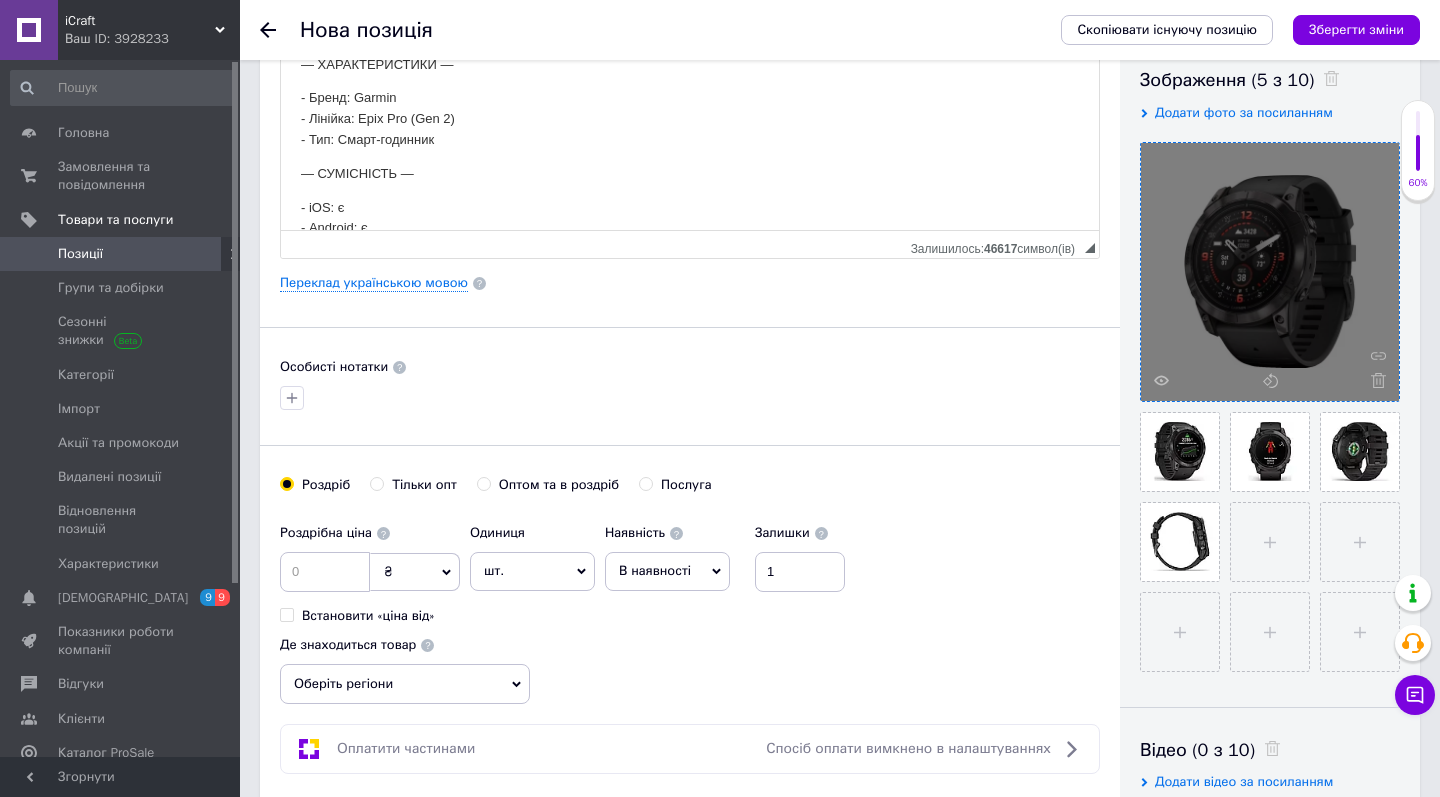 scroll, scrollTop: 364, scrollLeft: 0, axis: vertical 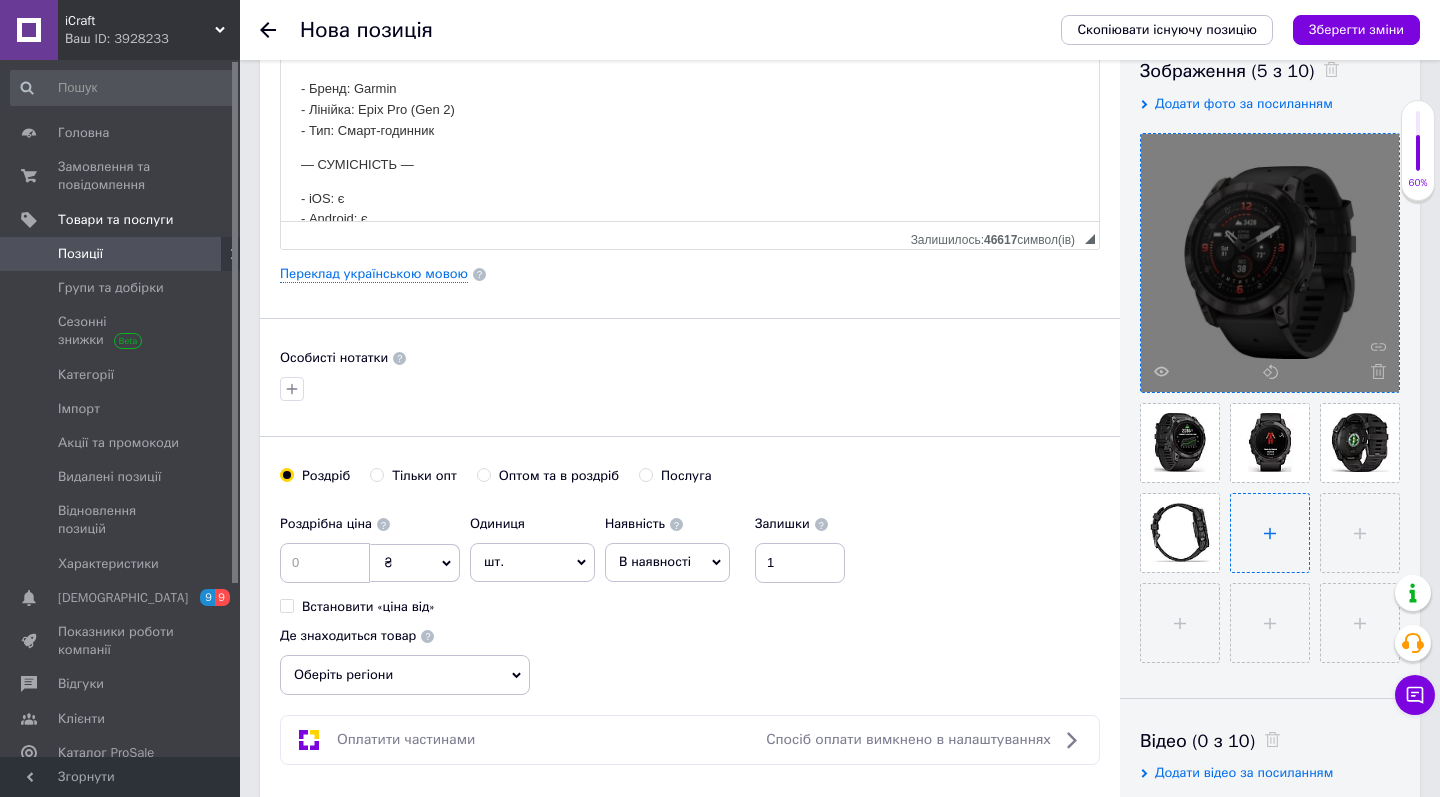 click at bounding box center [1270, 533] 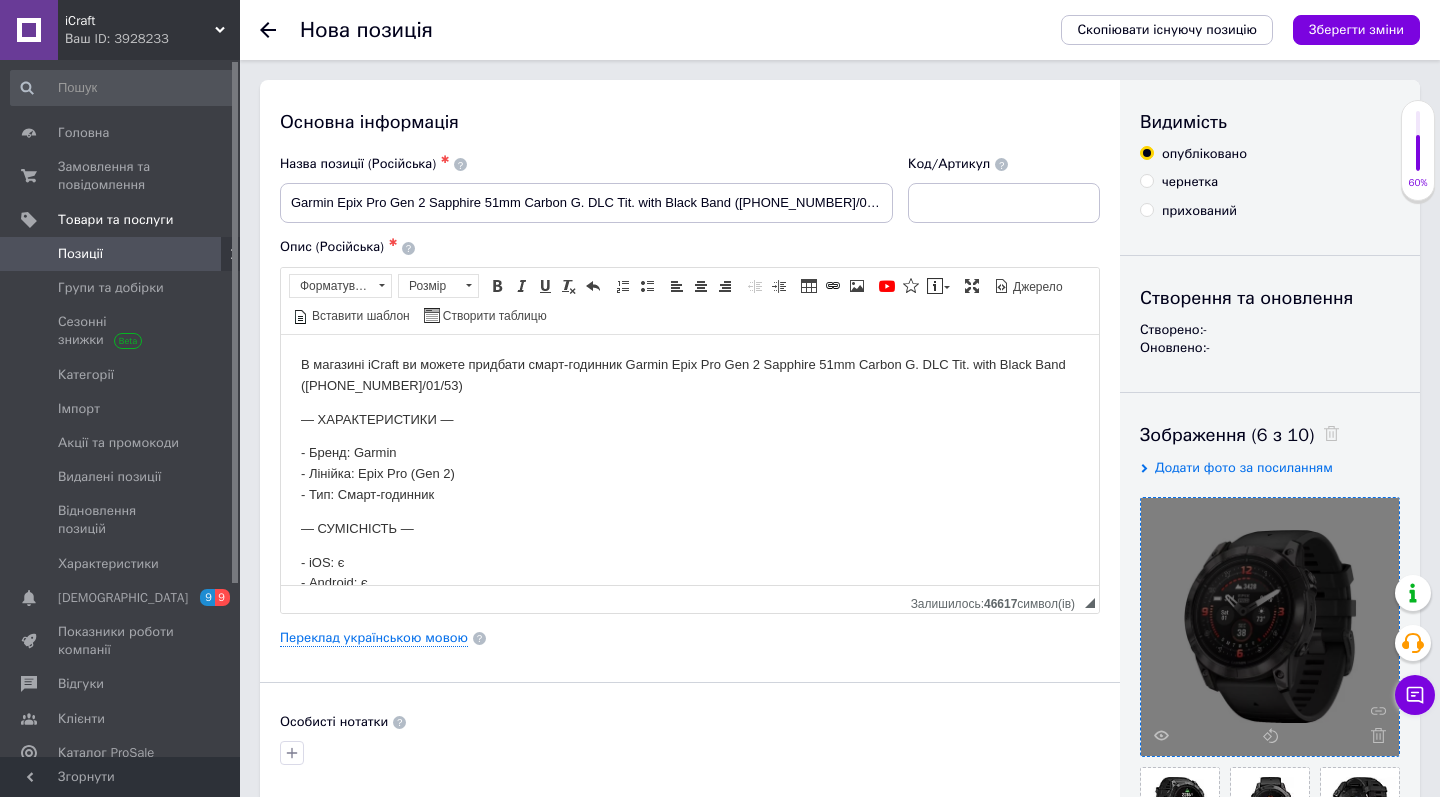 scroll, scrollTop: 0, scrollLeft: 0, axis: both 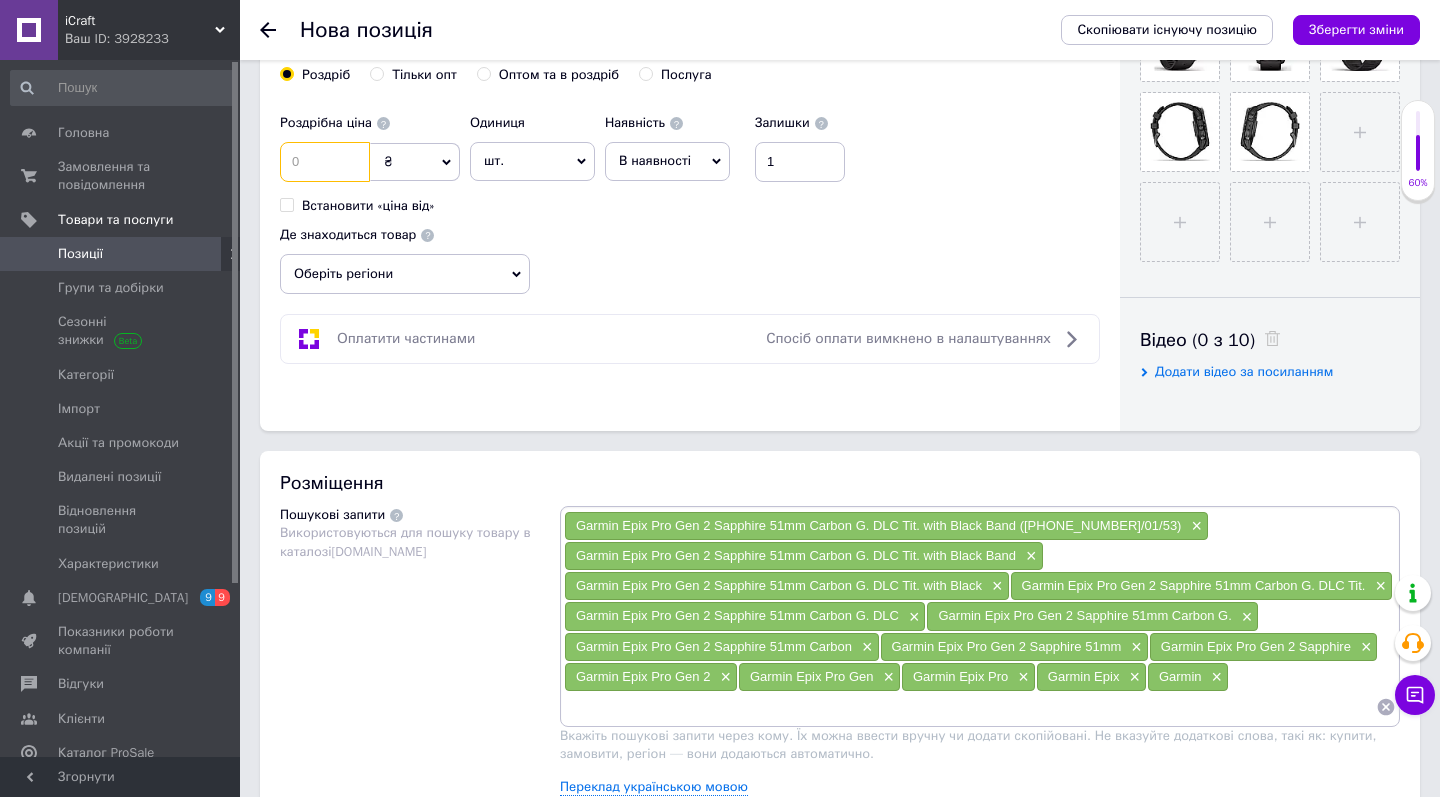 click at bounding box center (325, 162) 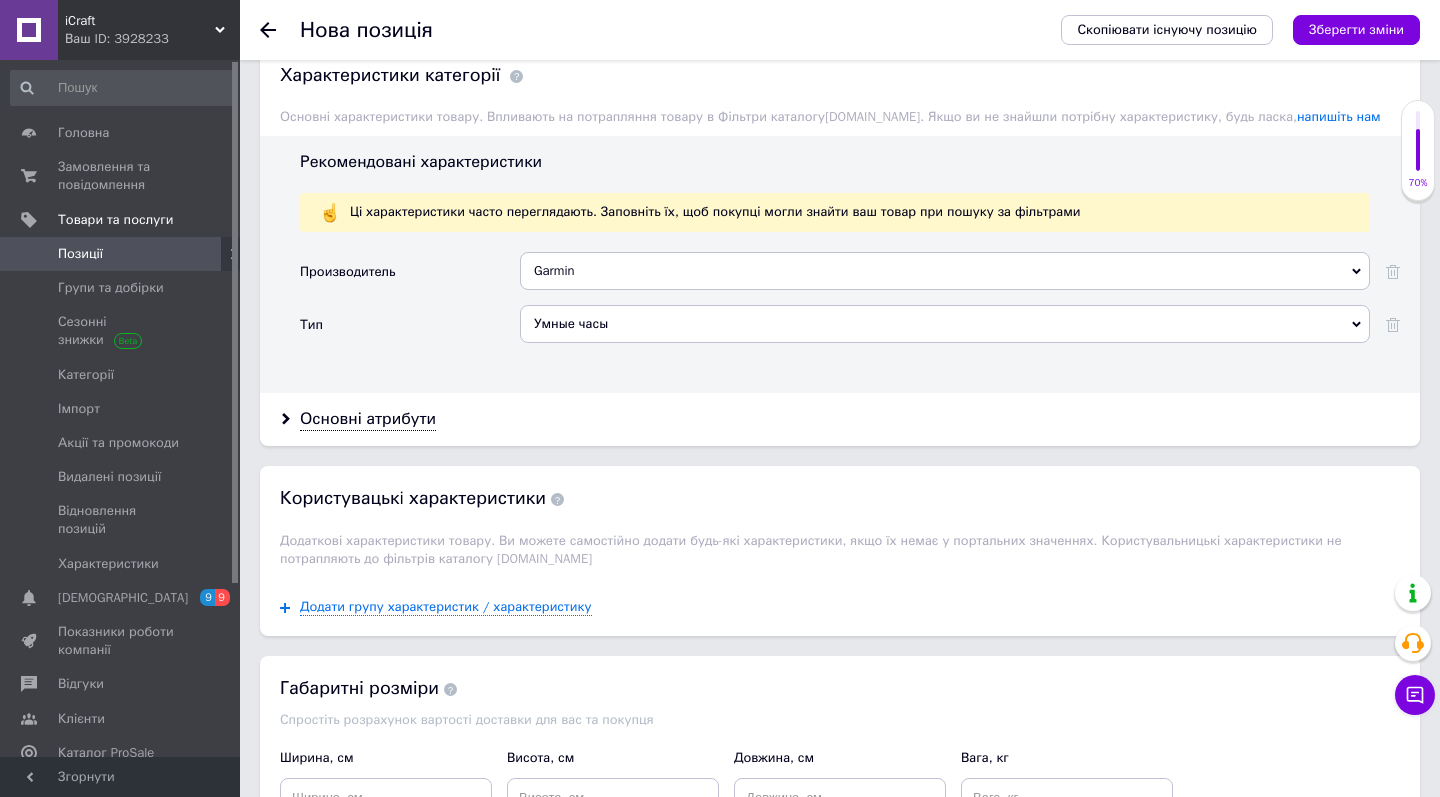 scroll, scrollTop: 1972, scrollLeft: 0, axis: vertical 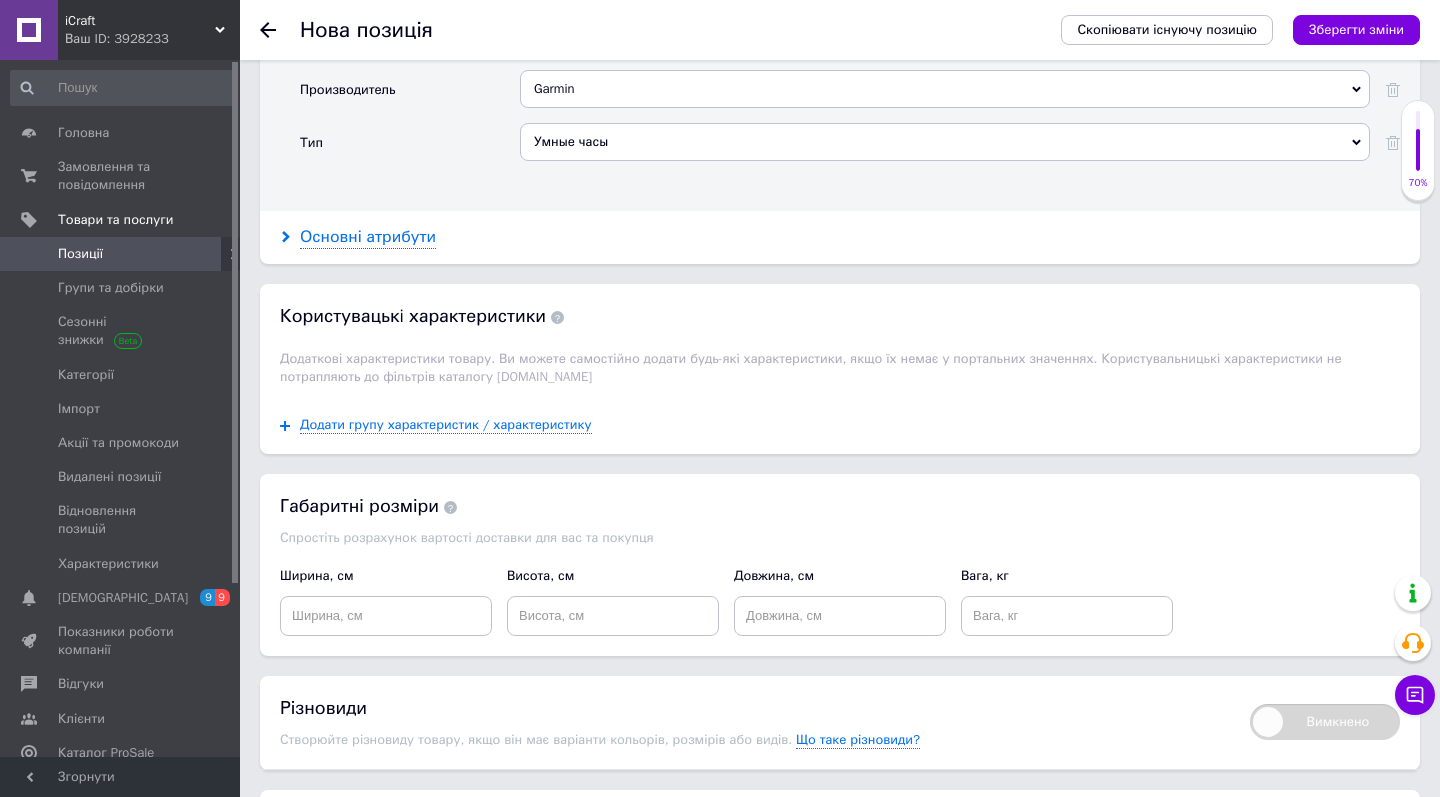 type on "34199" 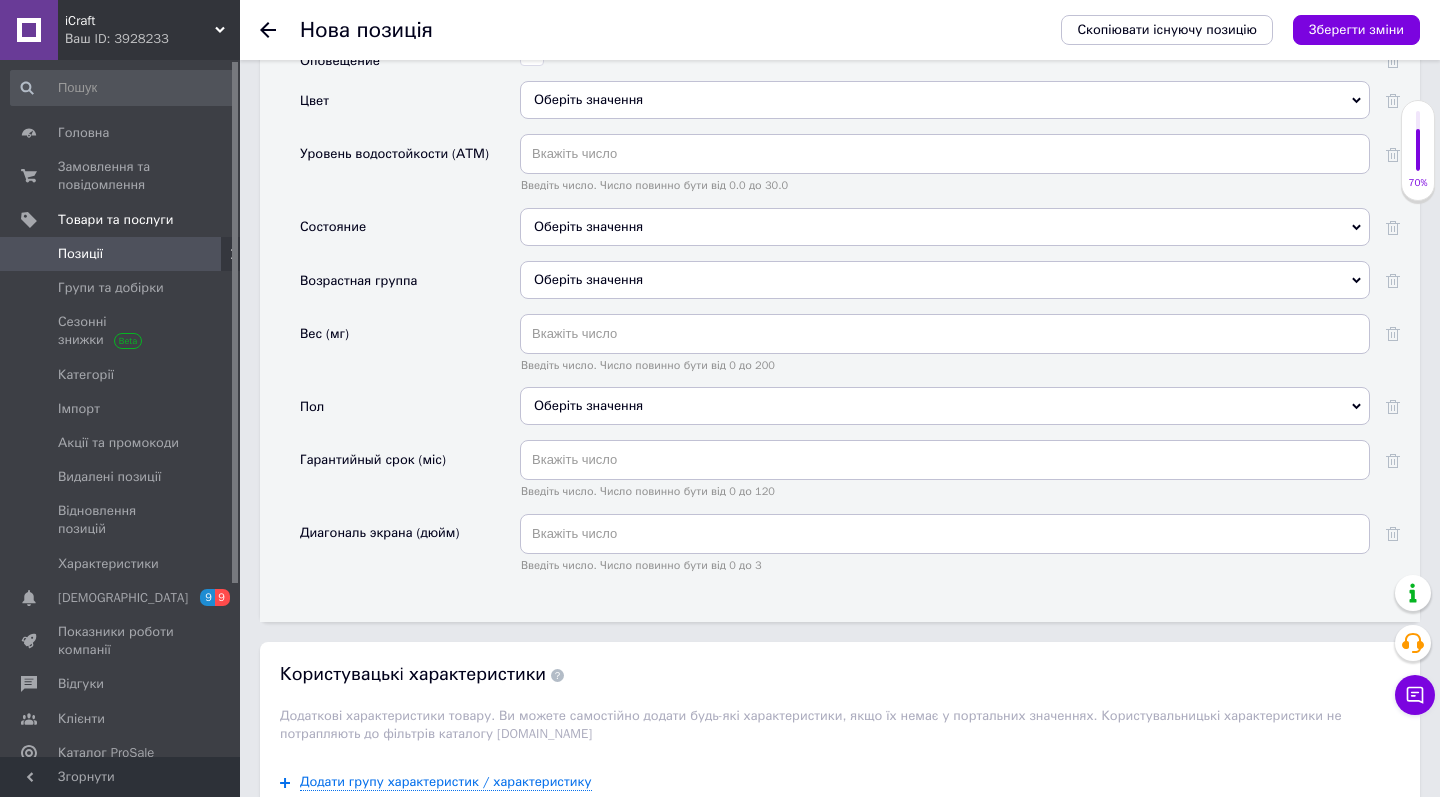 scroll, scrollTop: 2538, scrollLeft: 0, axis: vertical 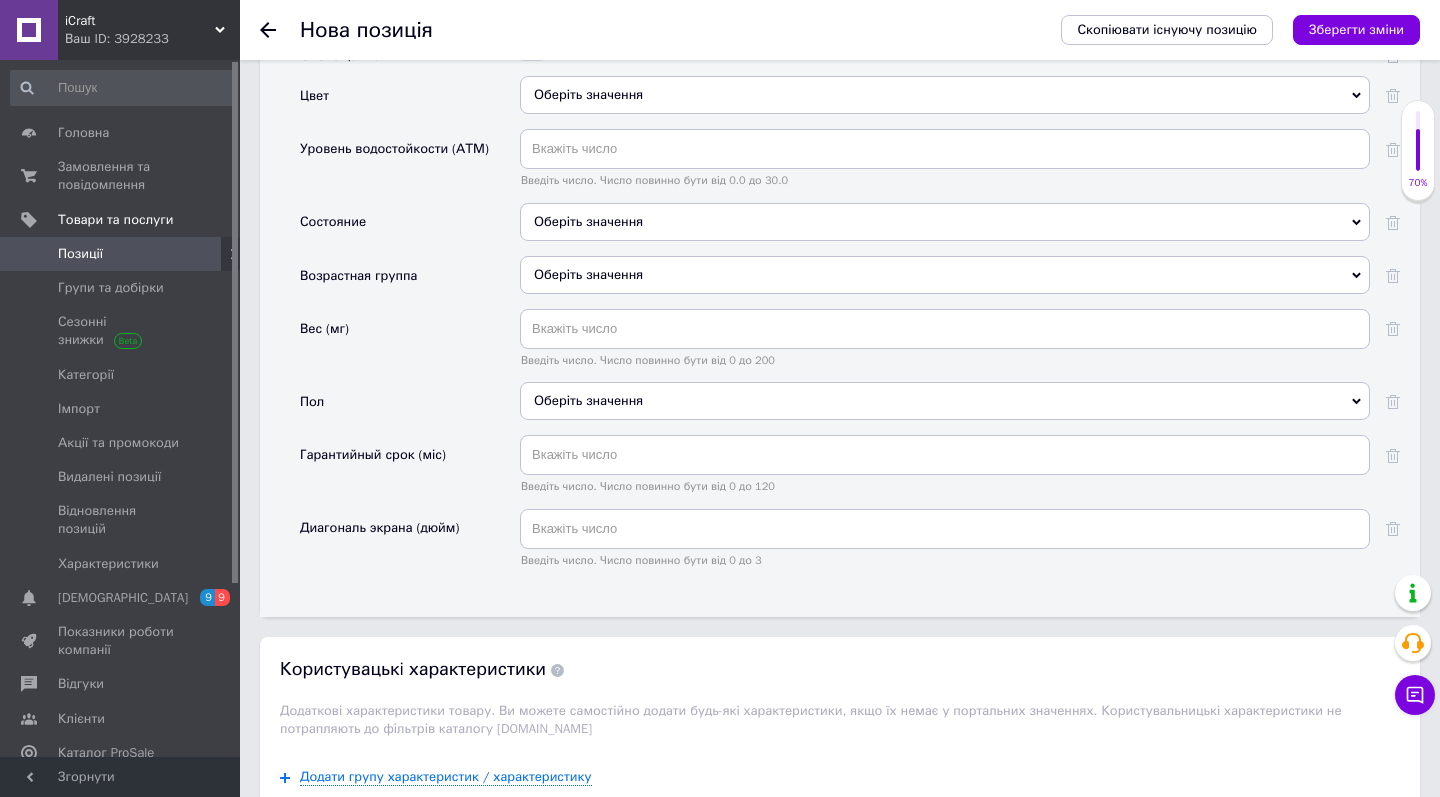 click on "Оберіть значення" at bounding box center (945, 222) 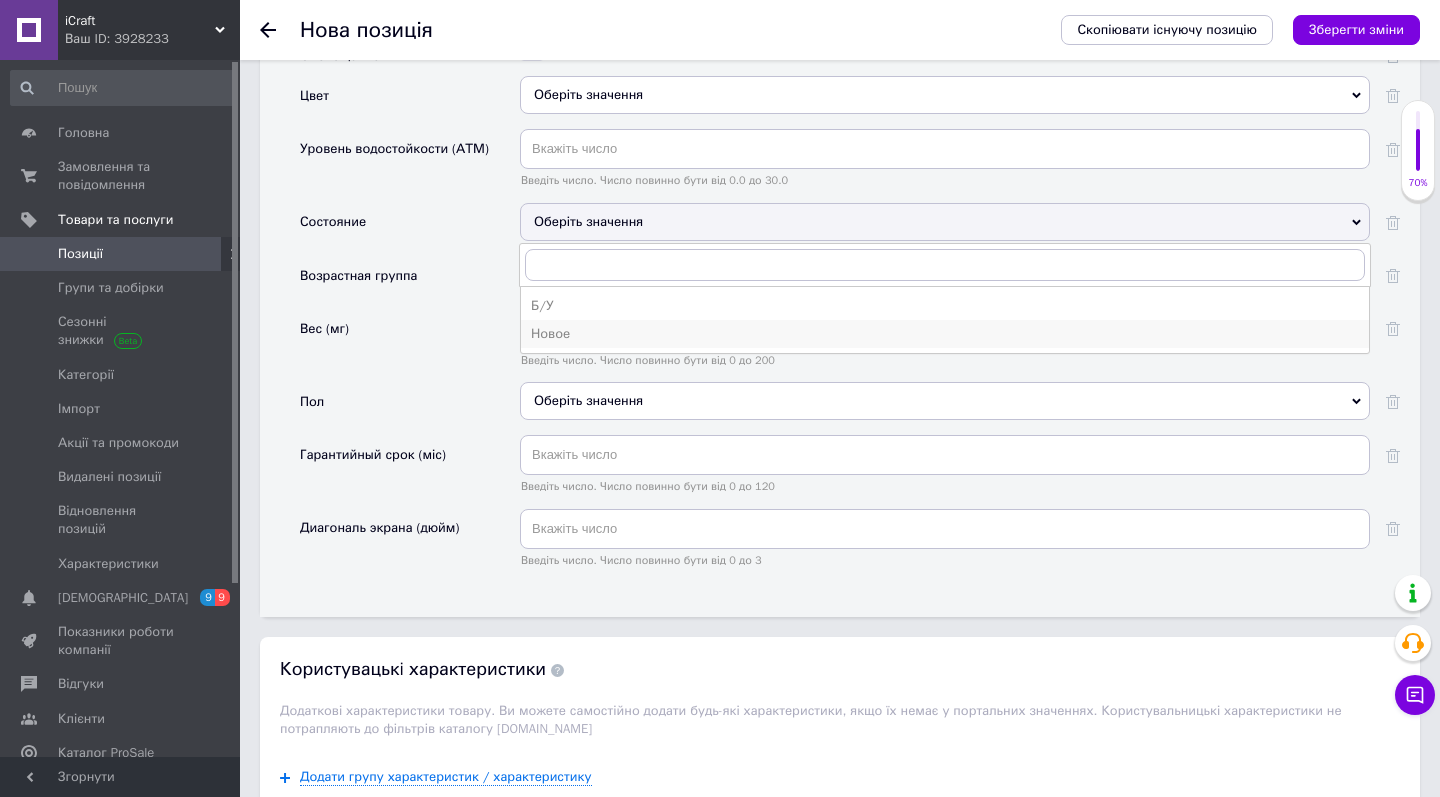click on "Новое" at bounding box center (945, 334) 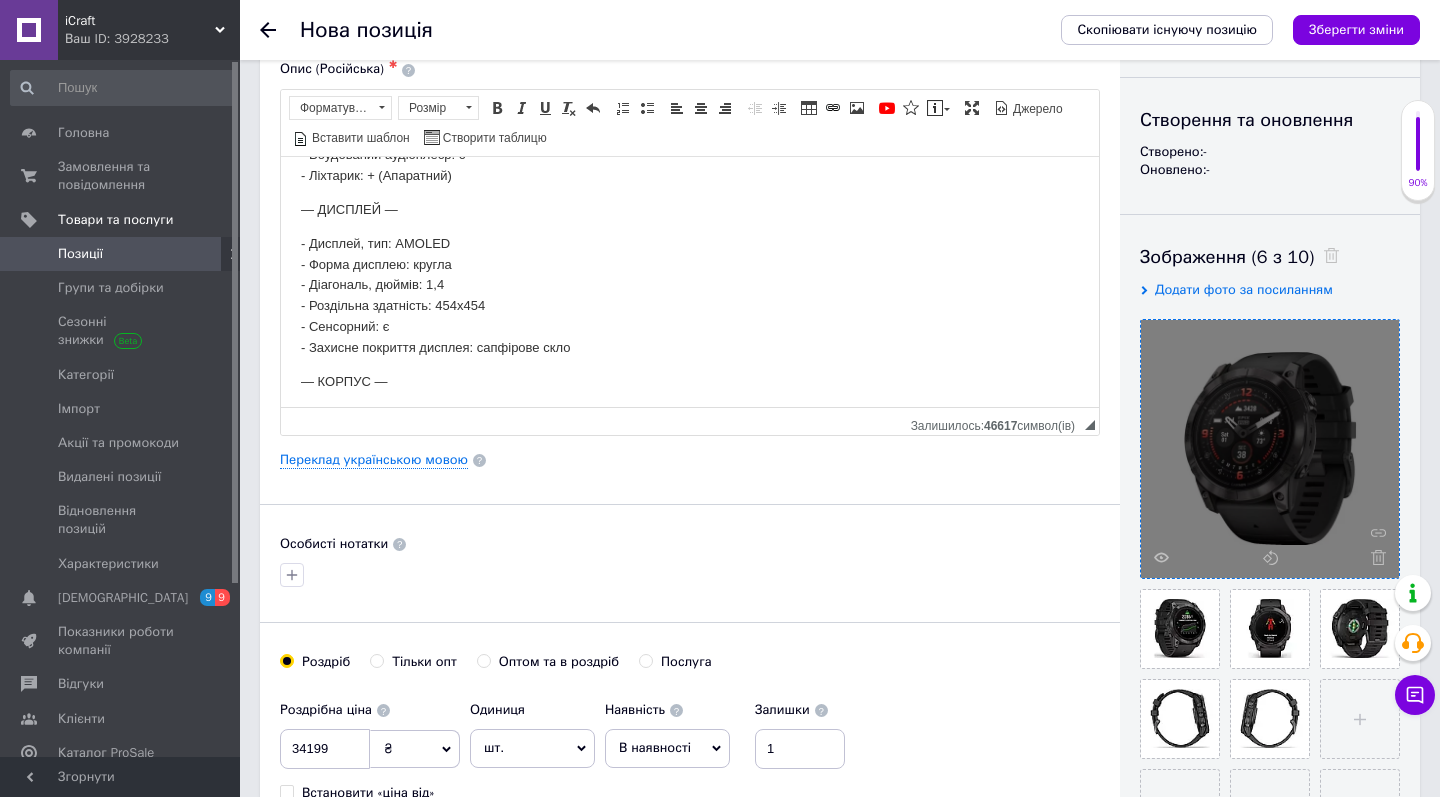 scroll, scrollTop: 145, scrollLeft: 0, axis: vertical 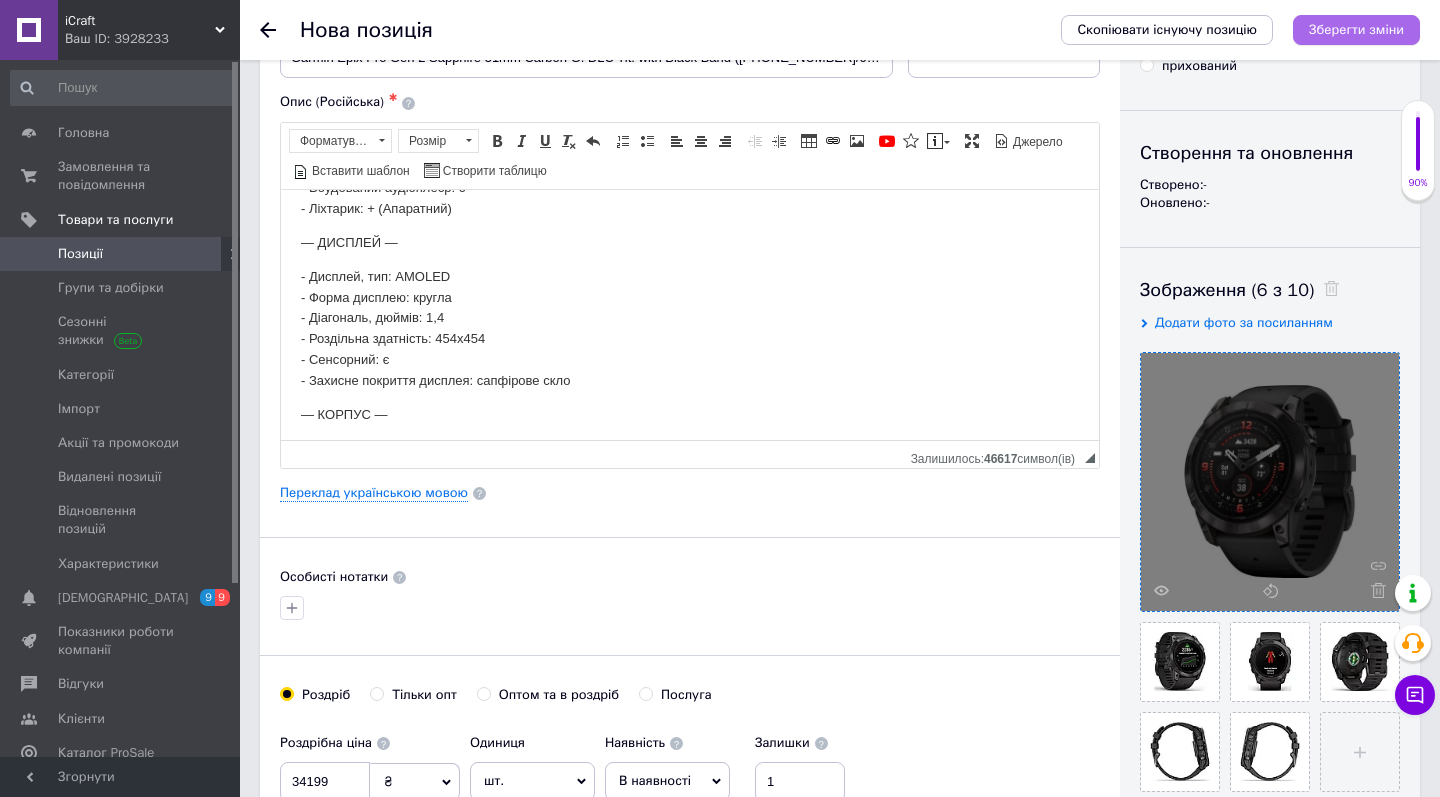 click on "Зберегти зміни" at bounding box center [1356, 29] 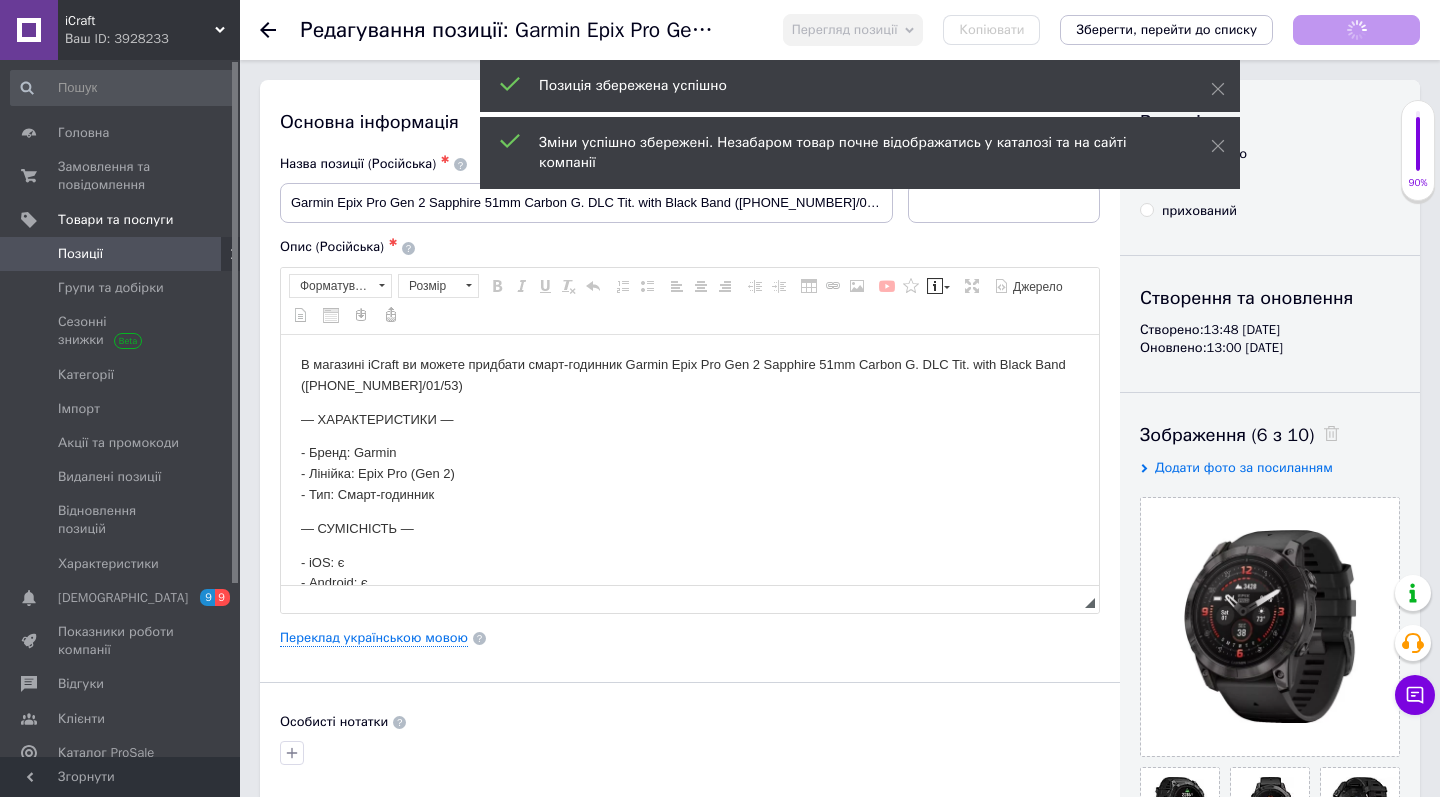 scroll, scrollTop: 0, scrollLeft: 0, axis: both 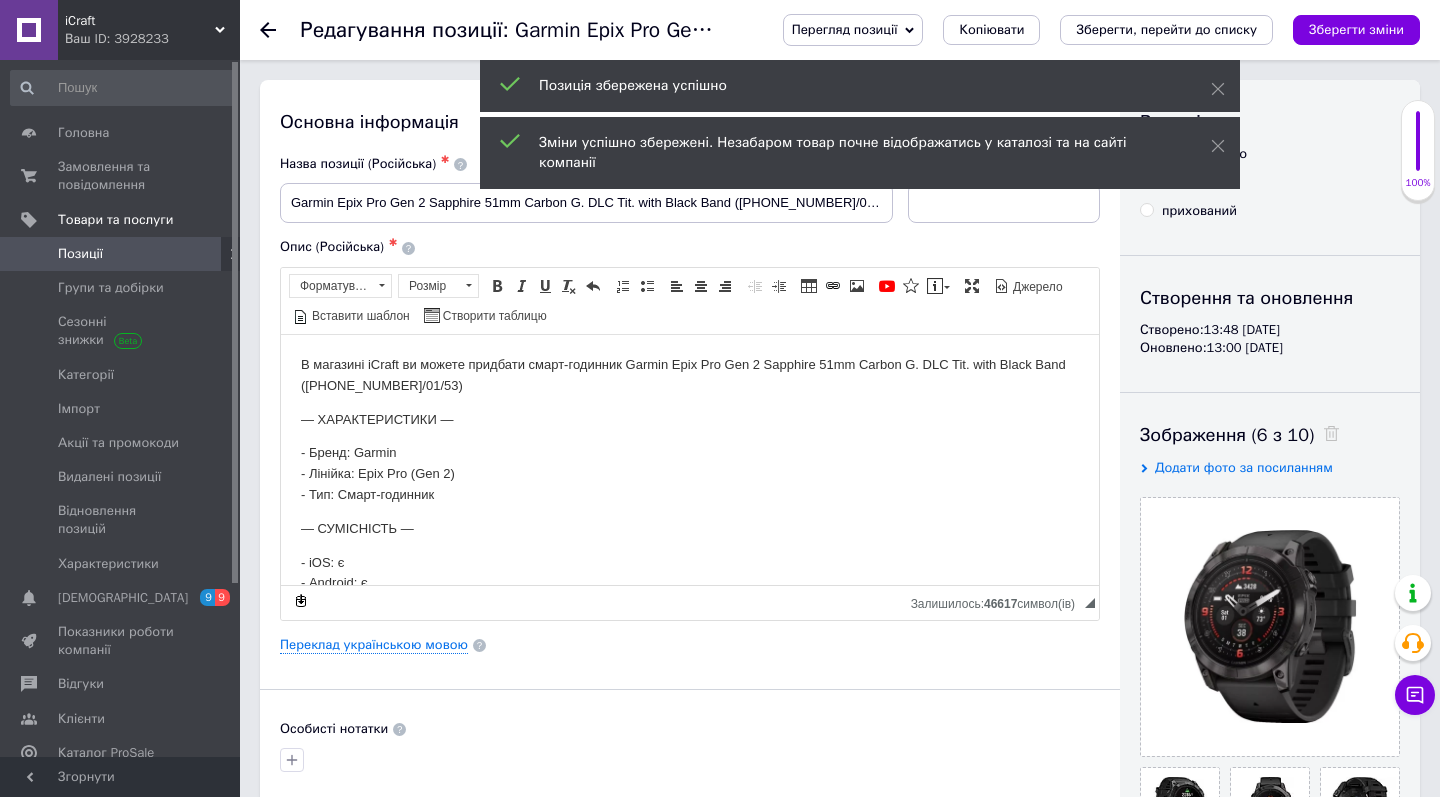 click on "Позиції" at bounding box center [121, 254] 